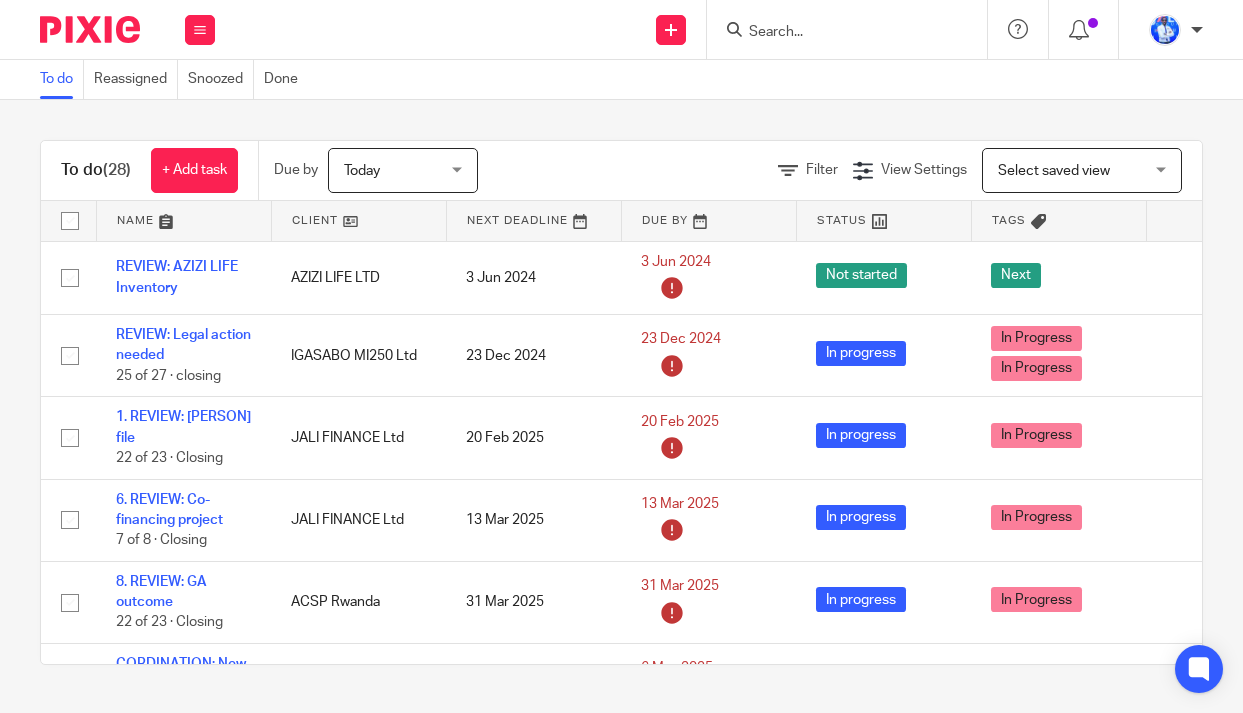 scroll, scrollTop: 0, scrollLeft: 0, axis: both 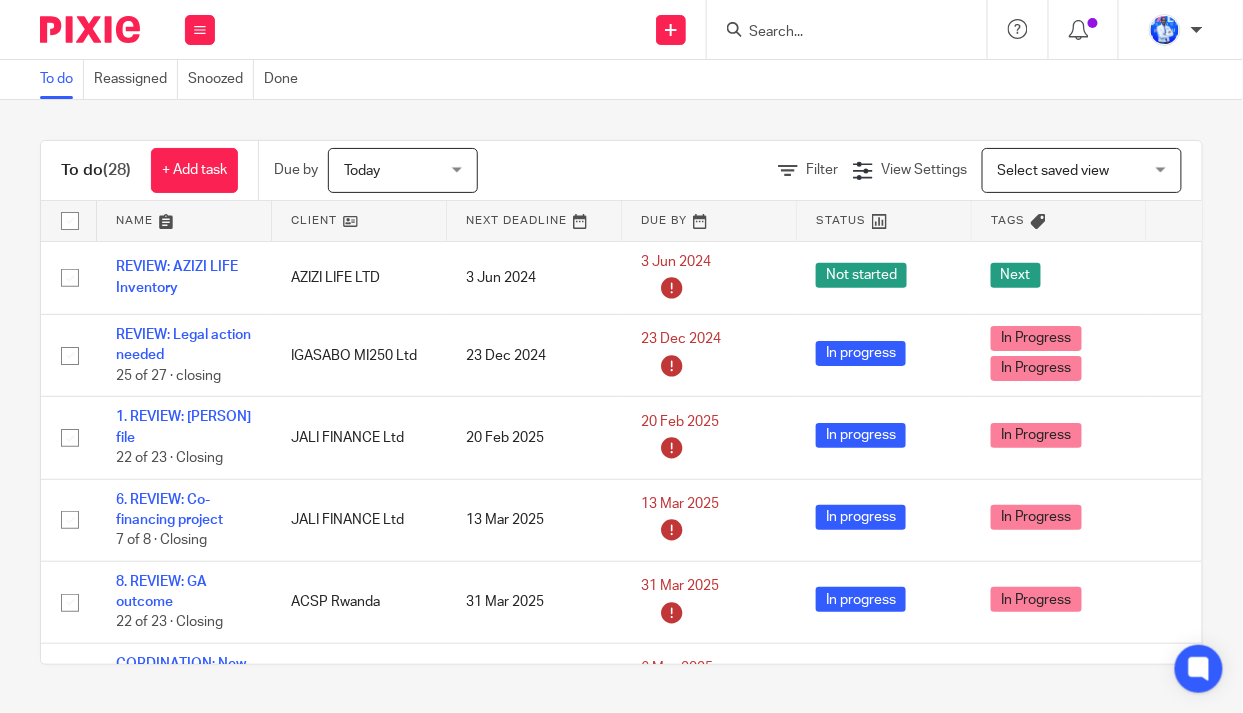 click at bounding box center [200, 30] 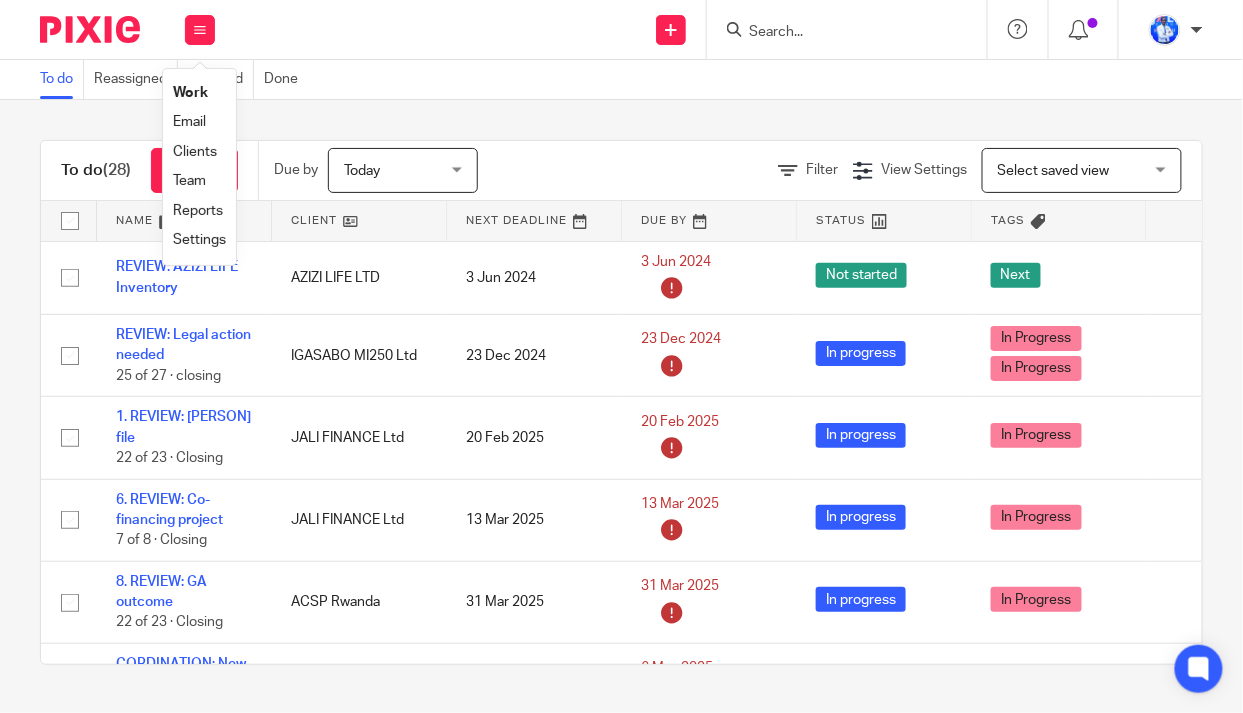 click on "Email" at bounding box center [189, 122] 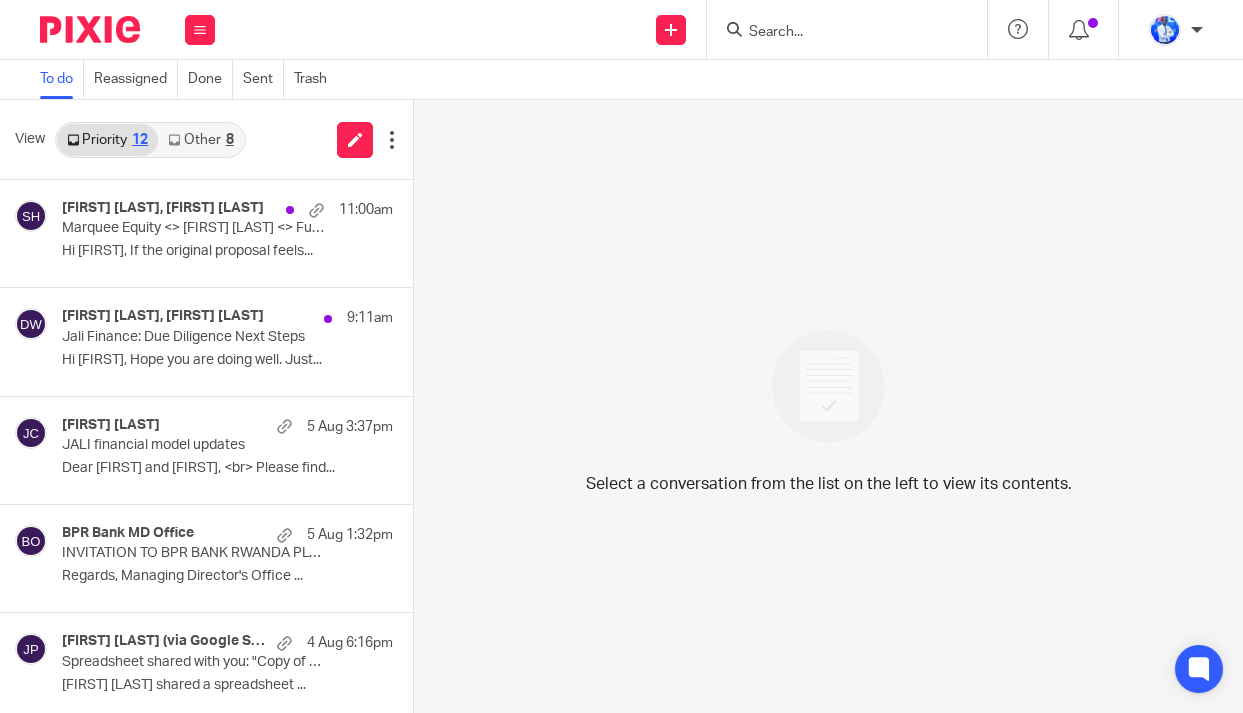 scroll, scrollTop: 0, scrollLeft: 0, axis: both 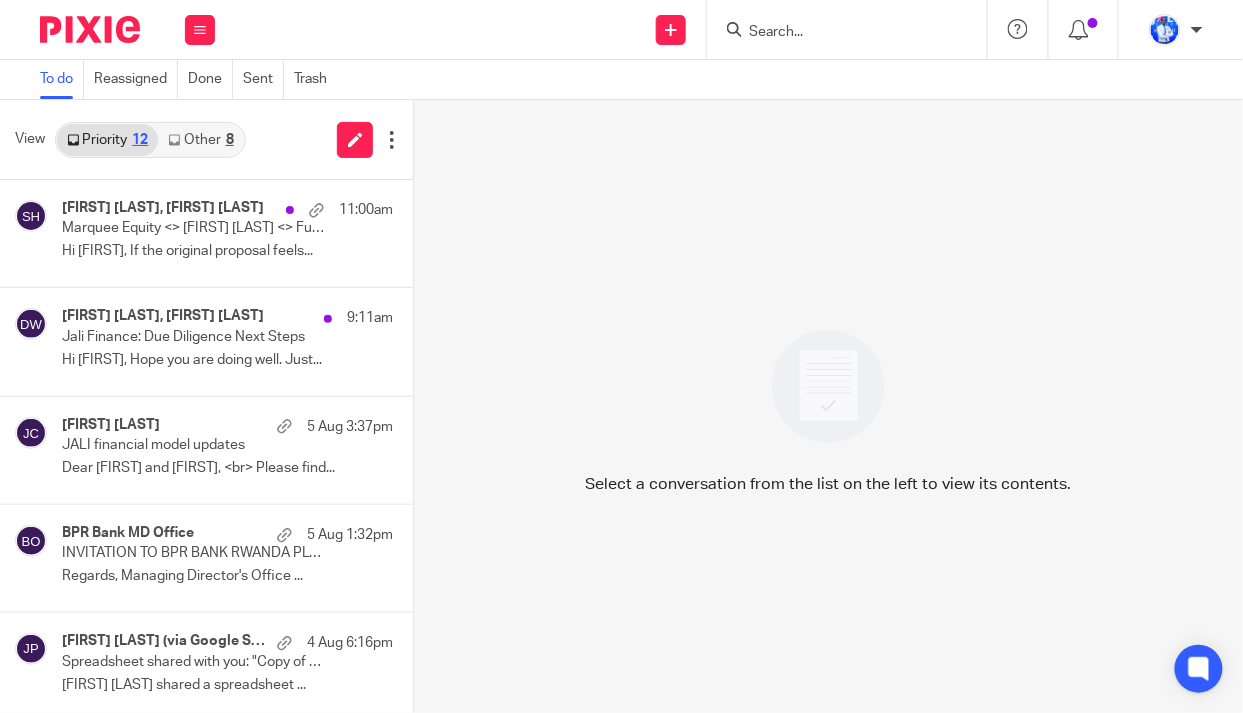 click on "Other
8" at bounding box center [200, 140] 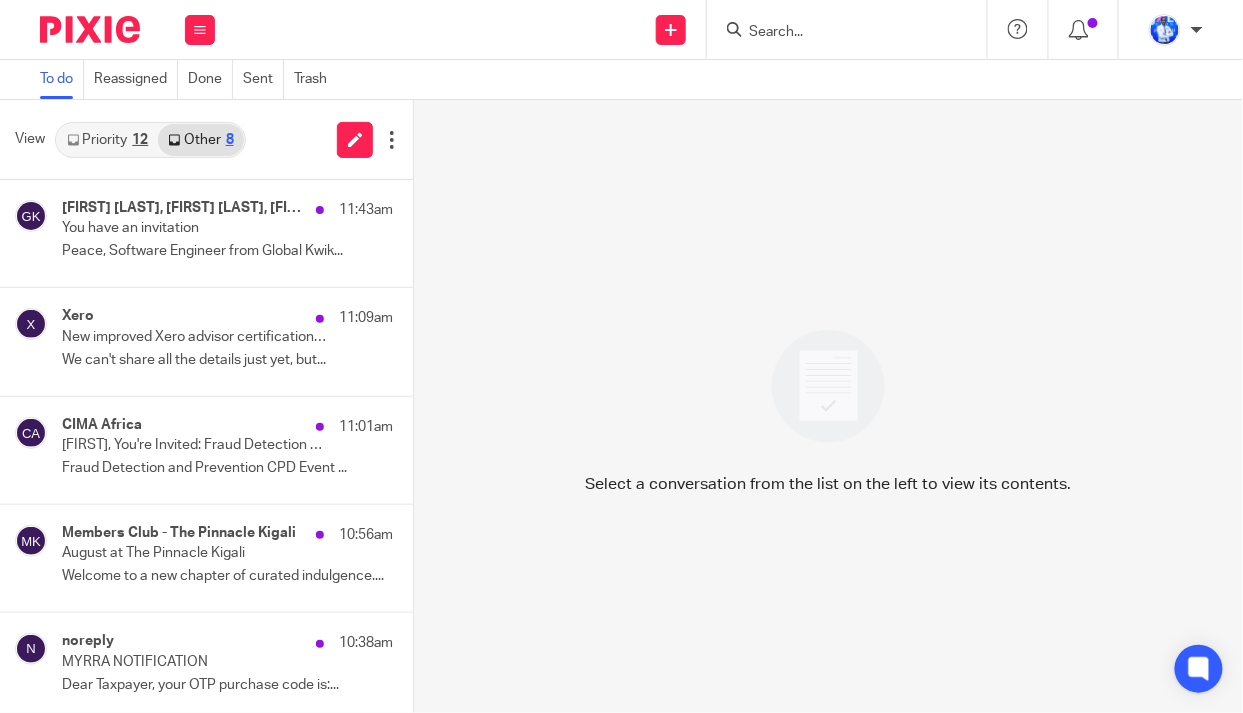 click on "Peace Ishimwe, Janvier Ngarambe, Niyongabo Basile, Godfrey Kalisa
11:43am   You have an invitation   Peace, Software Engineer from Global Kwik..." at bounding box center [227, 233] 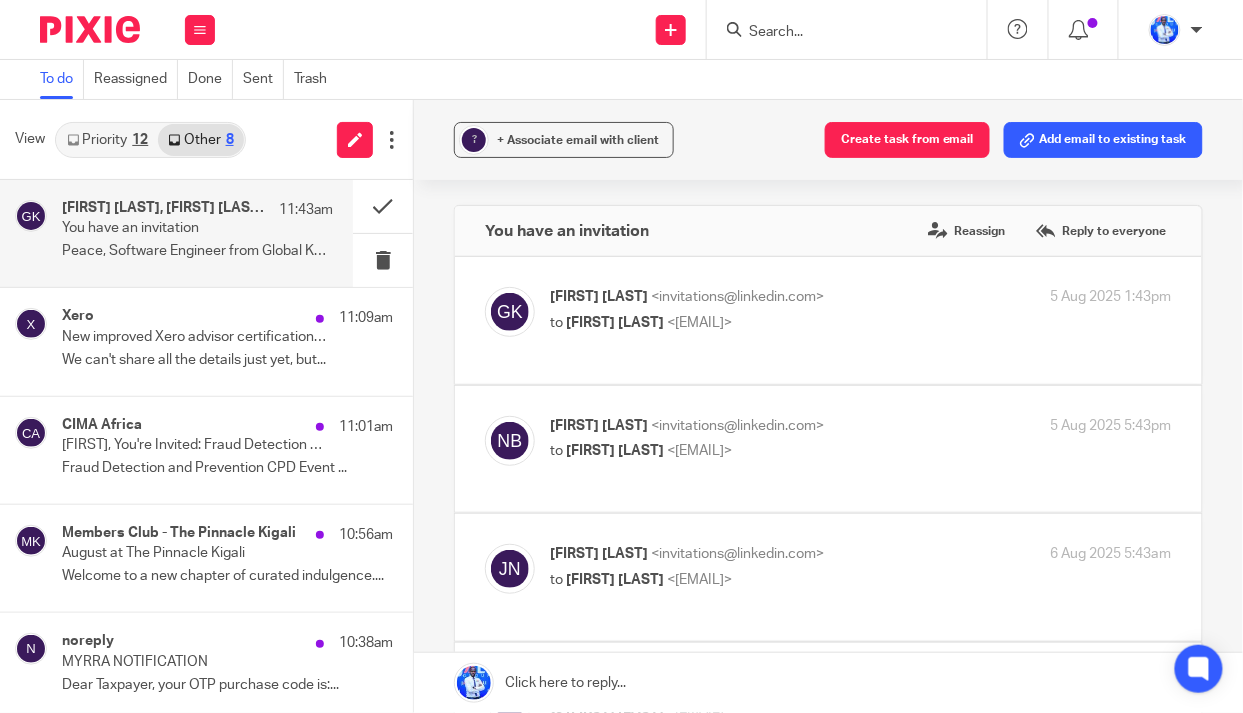 scroll, scrollTop: 0, scrollLeft: 0, axis: both 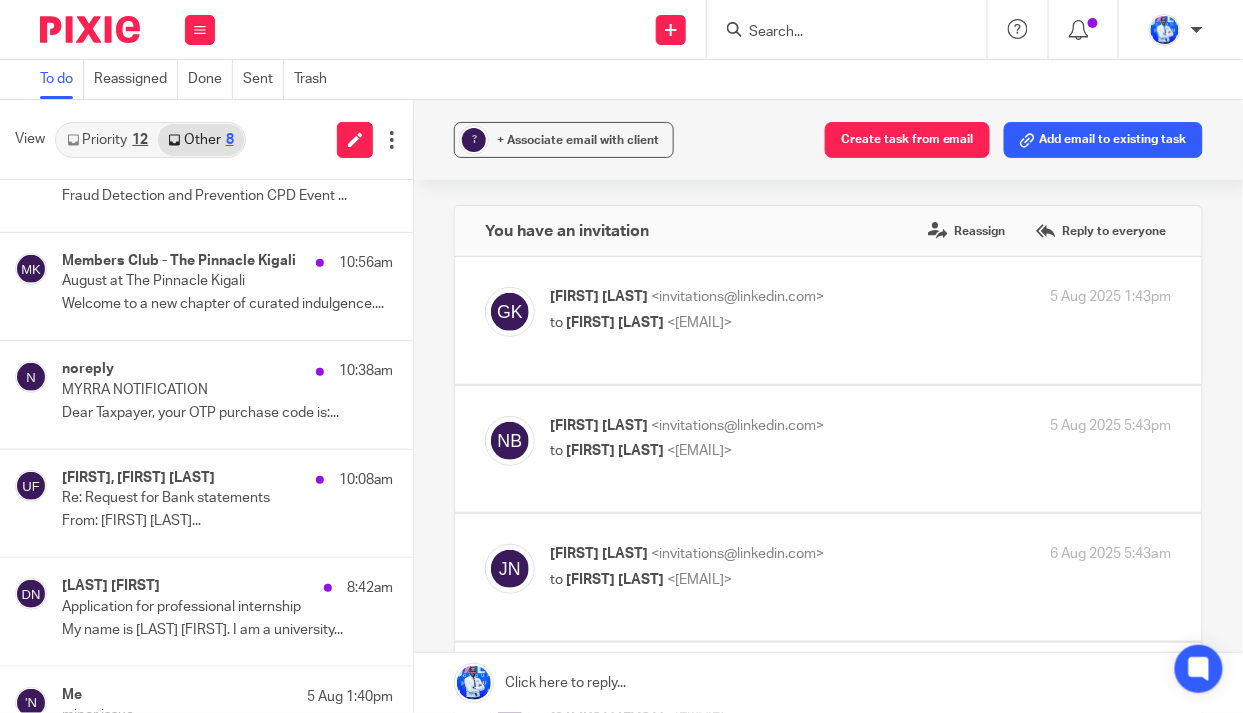 click on "August at The Pinnacle Kigali" at bounding box center (194, 281) 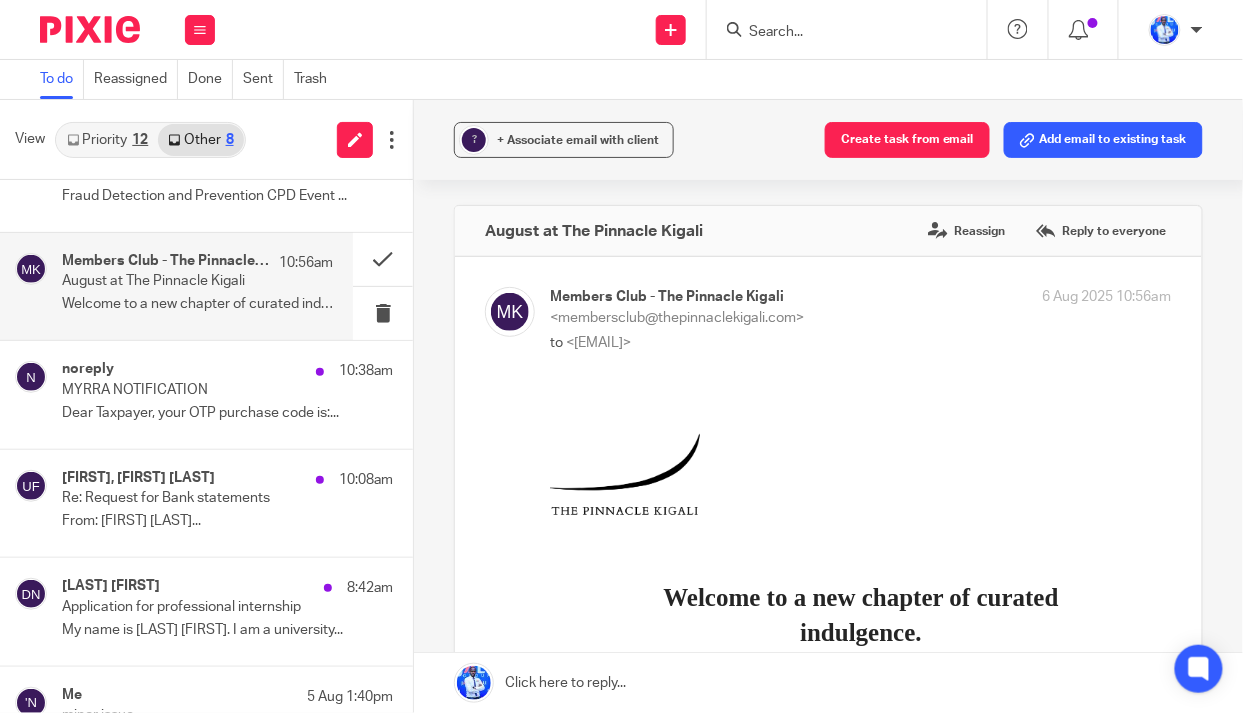 scroll, scrollTop: 0, scrollLeft: 0, axis: both 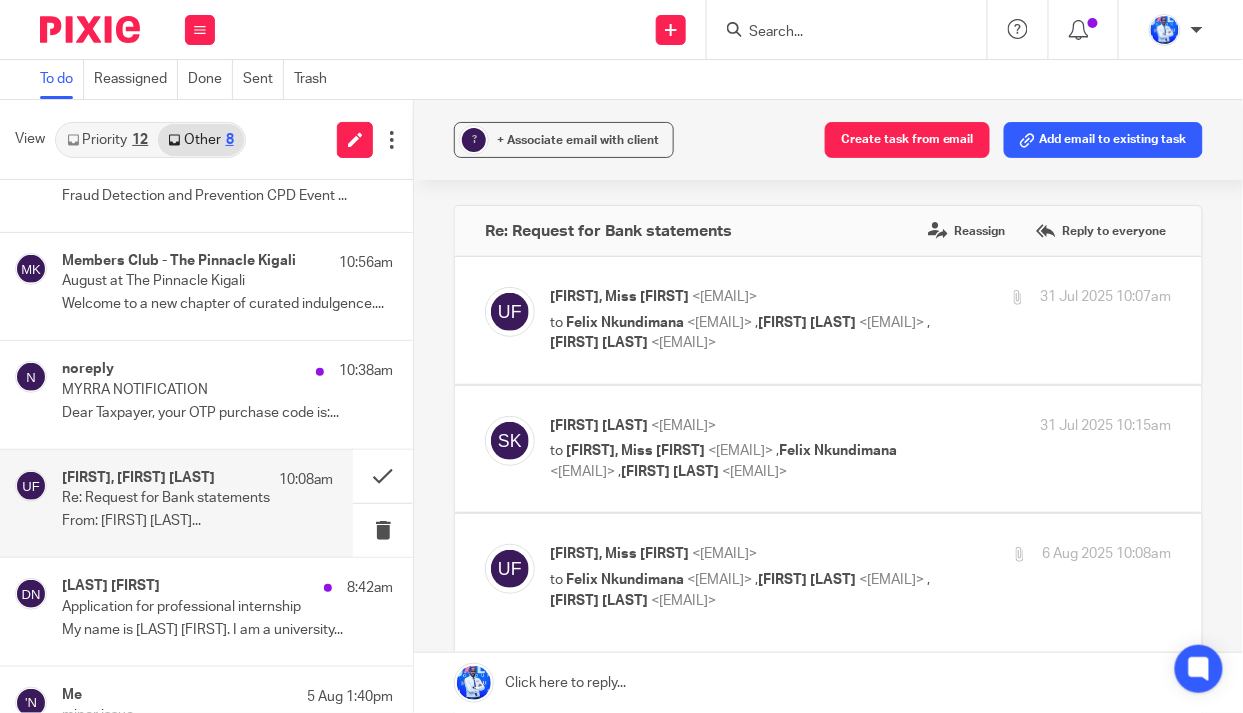 click on "Umuhoza, Miss Fiona, Shakira Kamikazi" at bounding box center (138, 478) 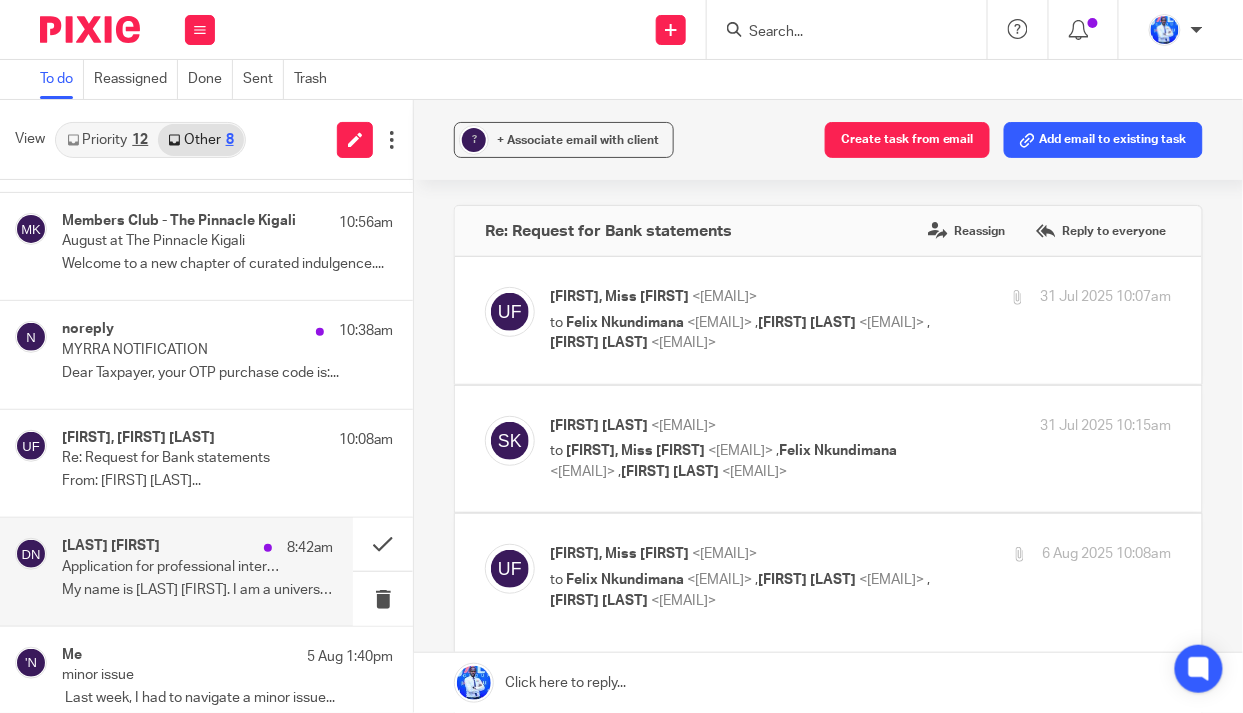 scroll, scrollTop: 332, scrollLeft: 0, axis: vertical 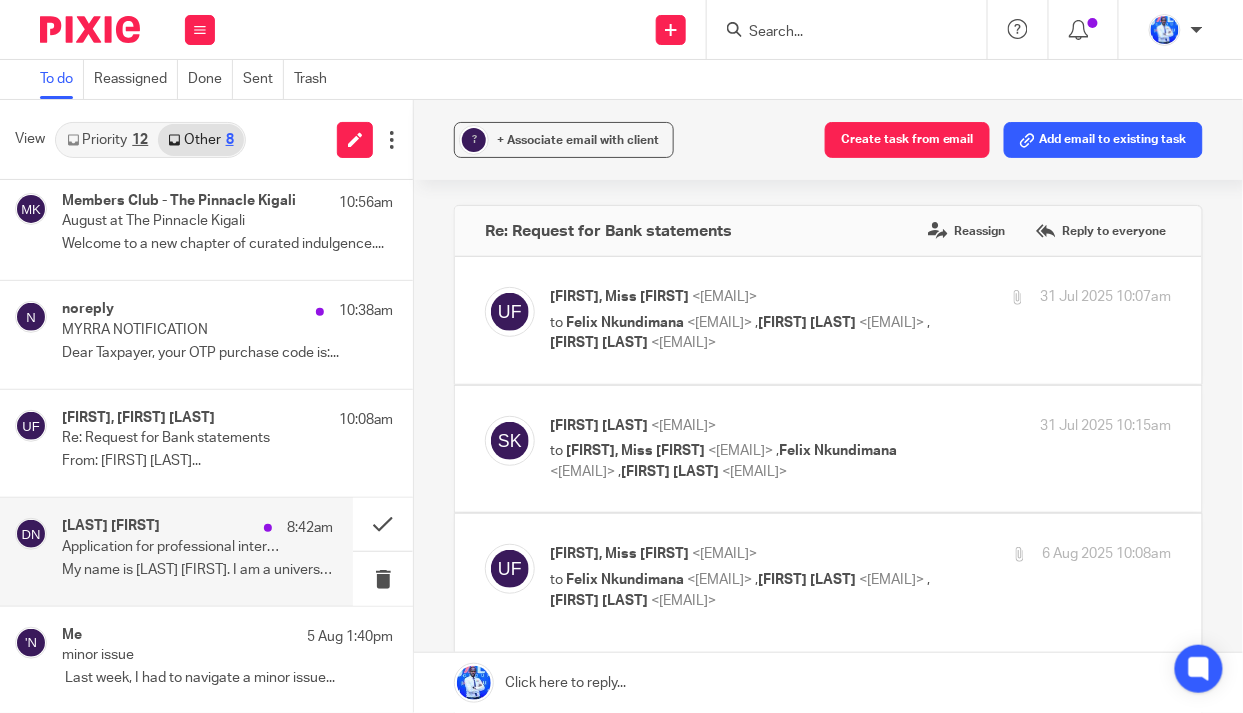 click on "minor issue" at bounding box center (194, 655) 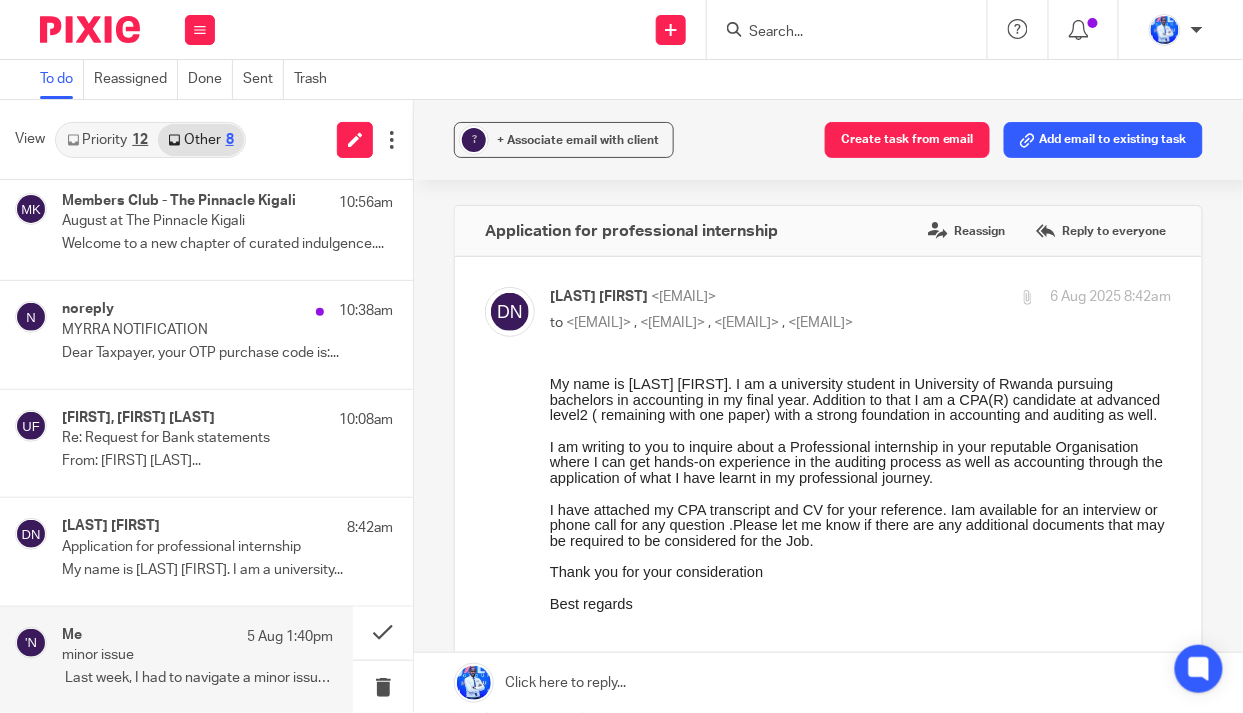 scroll, scrollTop: 0, scrollLeft: 0, axis: both 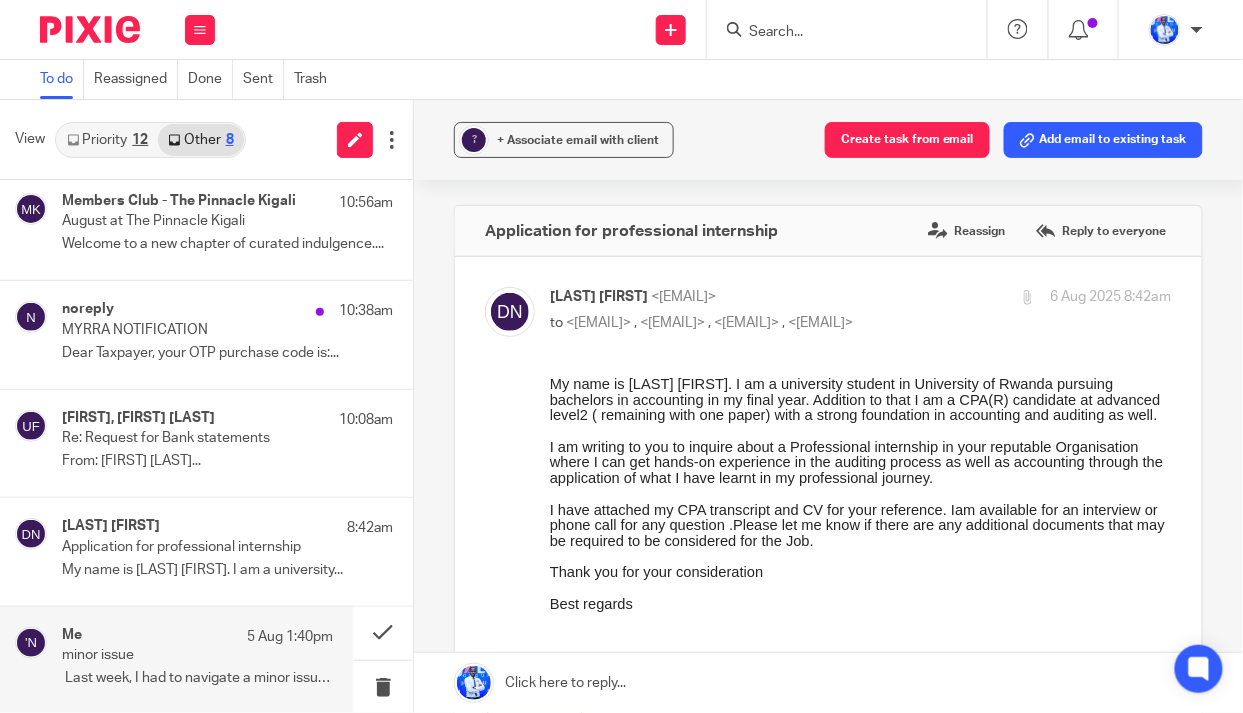 click at bounding box center (392, 140) 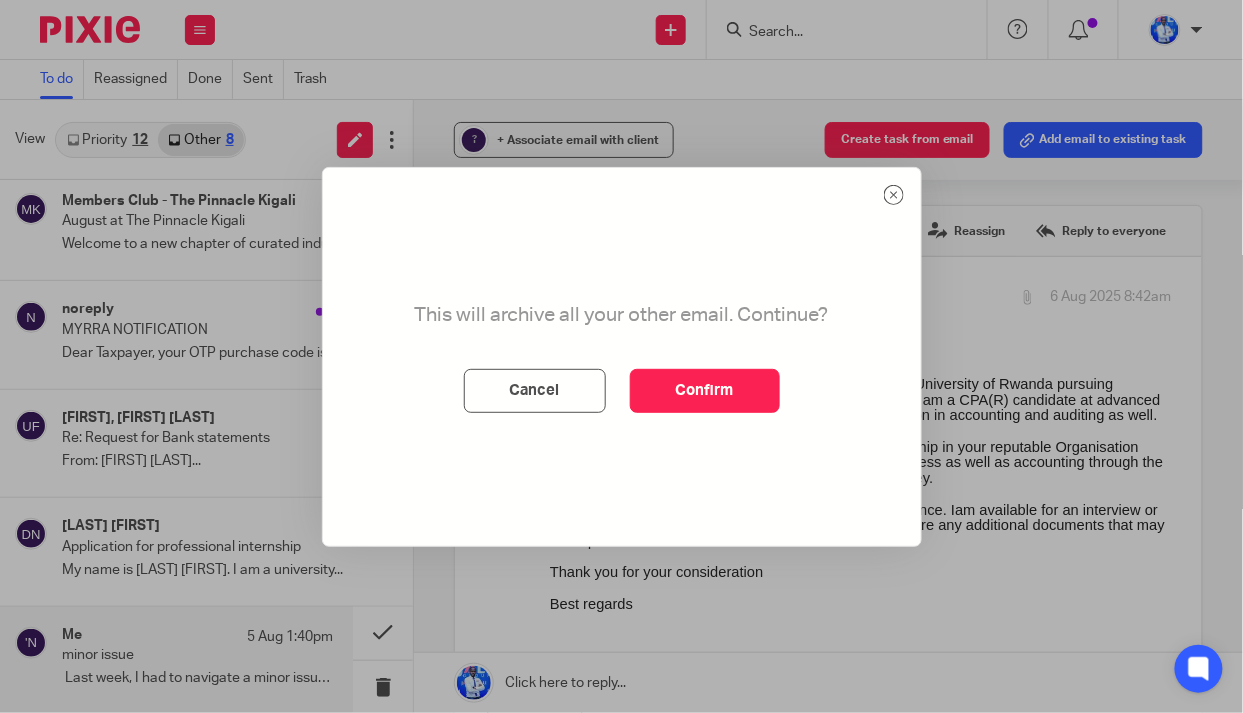 click on "Confirm" at bounding box center (705, 391) 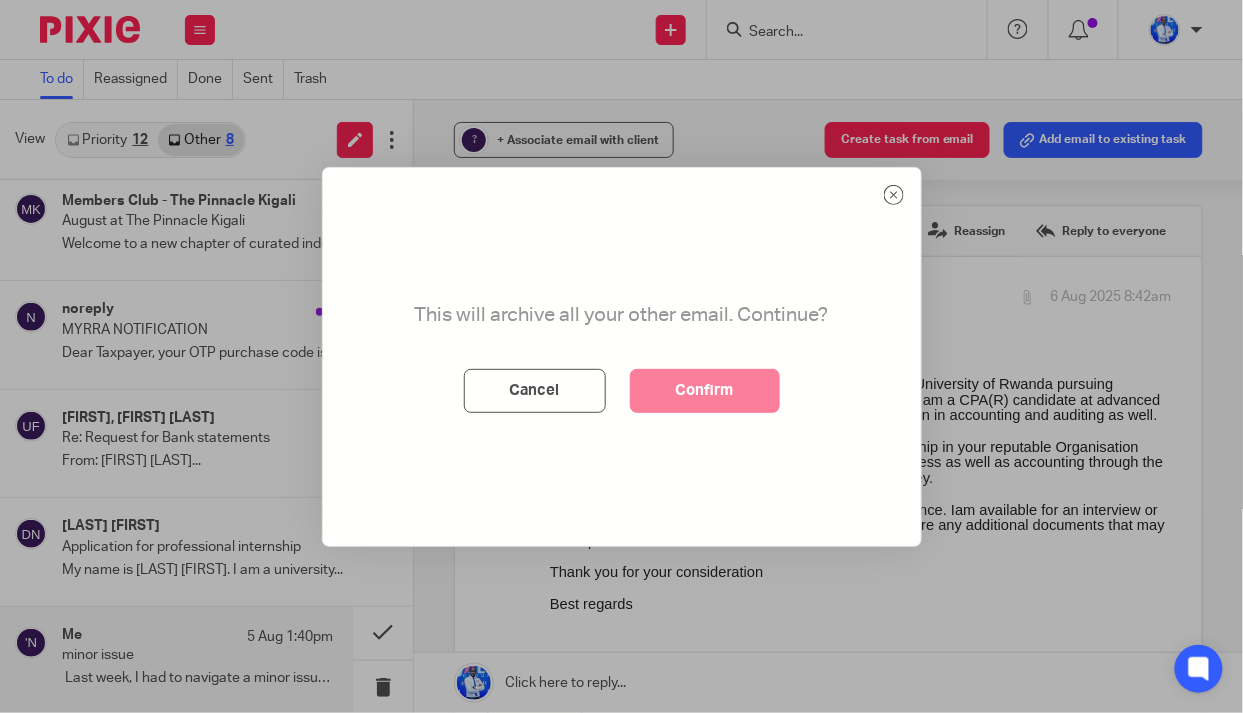 scroll, scrollTop: 0, scrollLeft: 0, axis: both 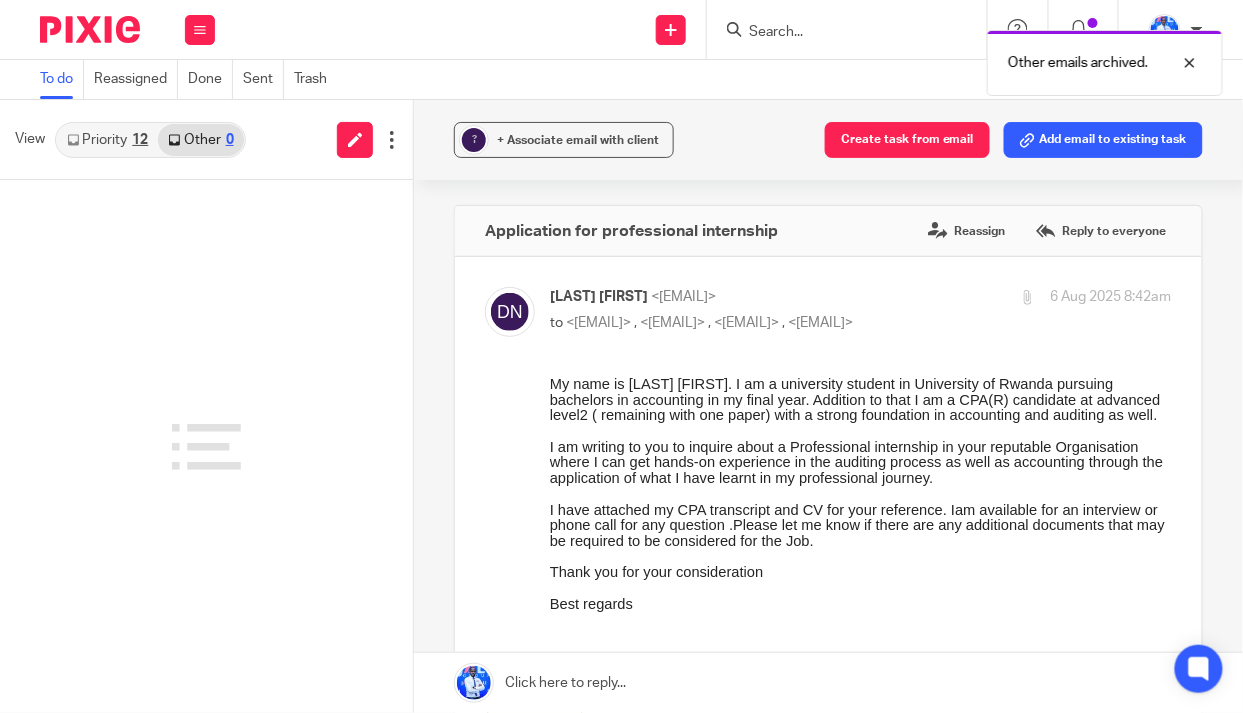click on "Priority
12" at bounding box center (107, 140) 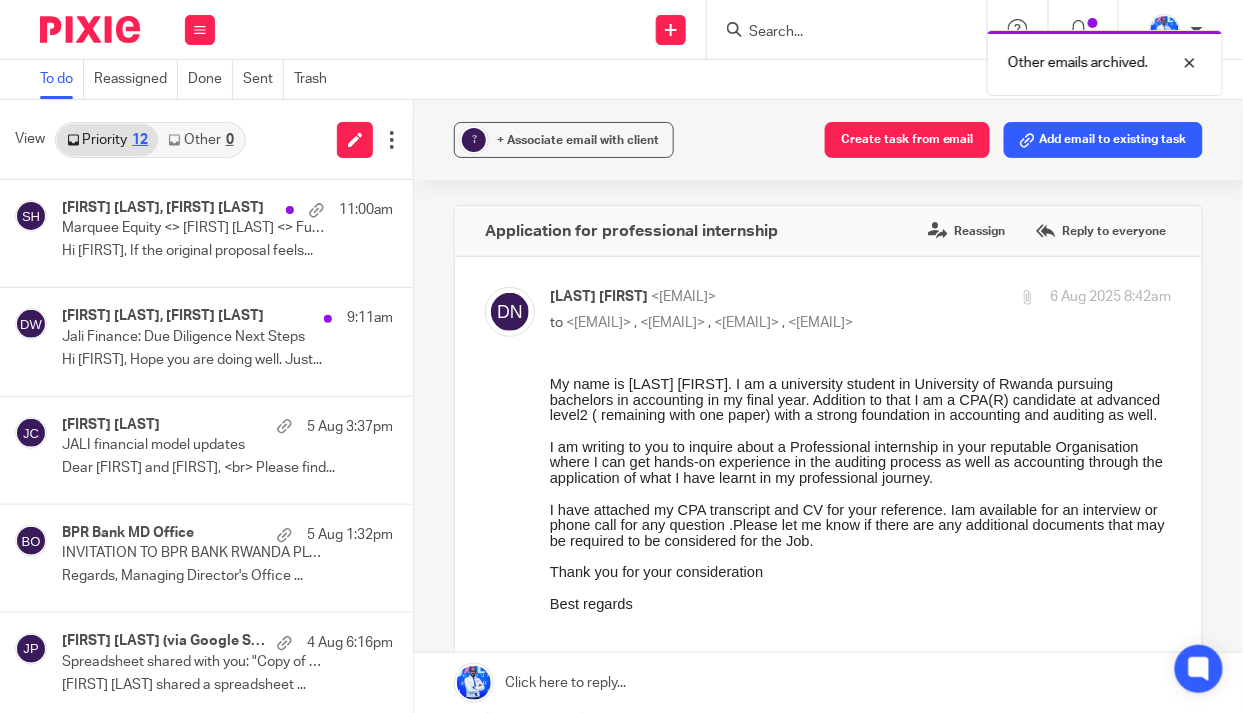 click on "Marquee Equity <> Félix NKUNDIMANA <> Fundraise" at bounding box center [194, 228] 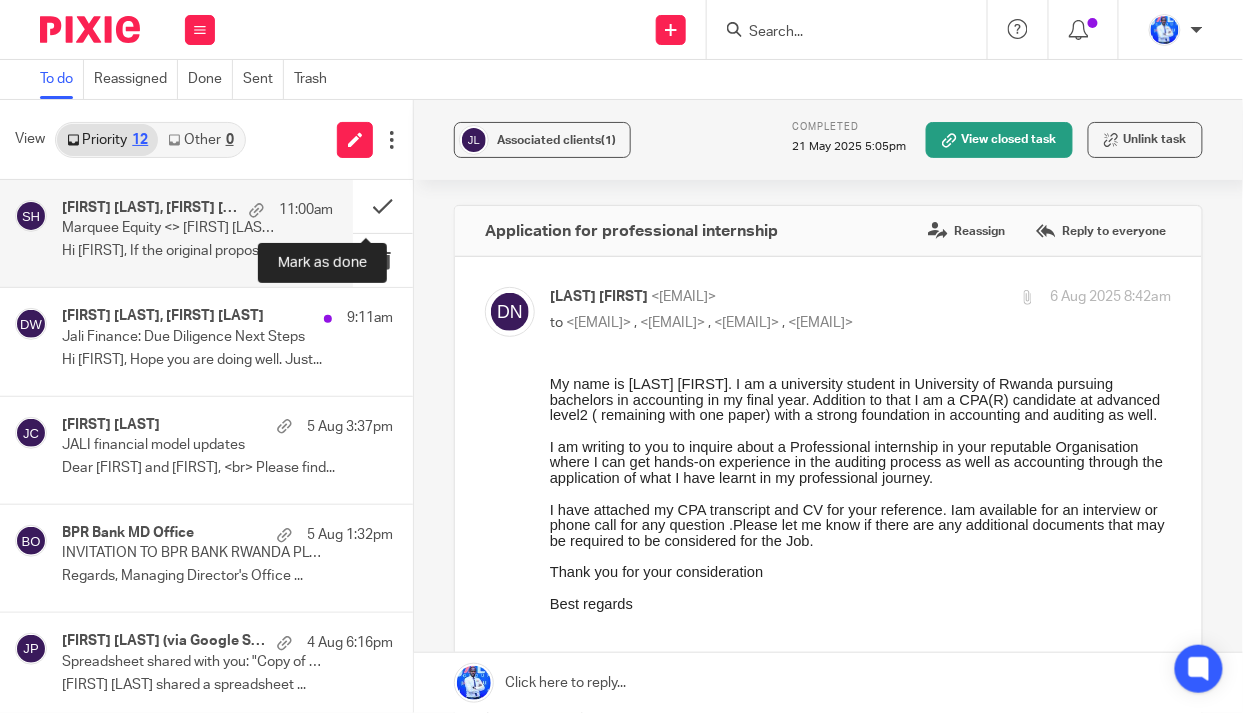 click at bounding box center (383, 206) 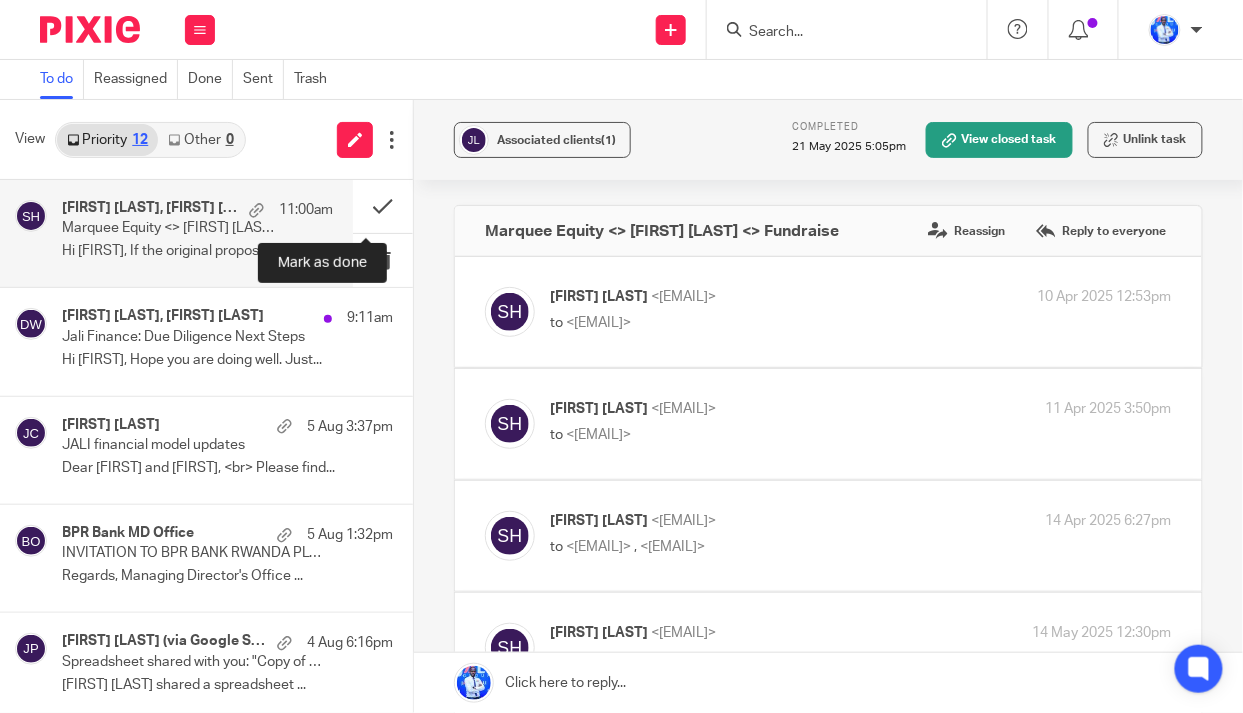 scroll, scrollTop: 0, scrollLeft: 0, axis: both 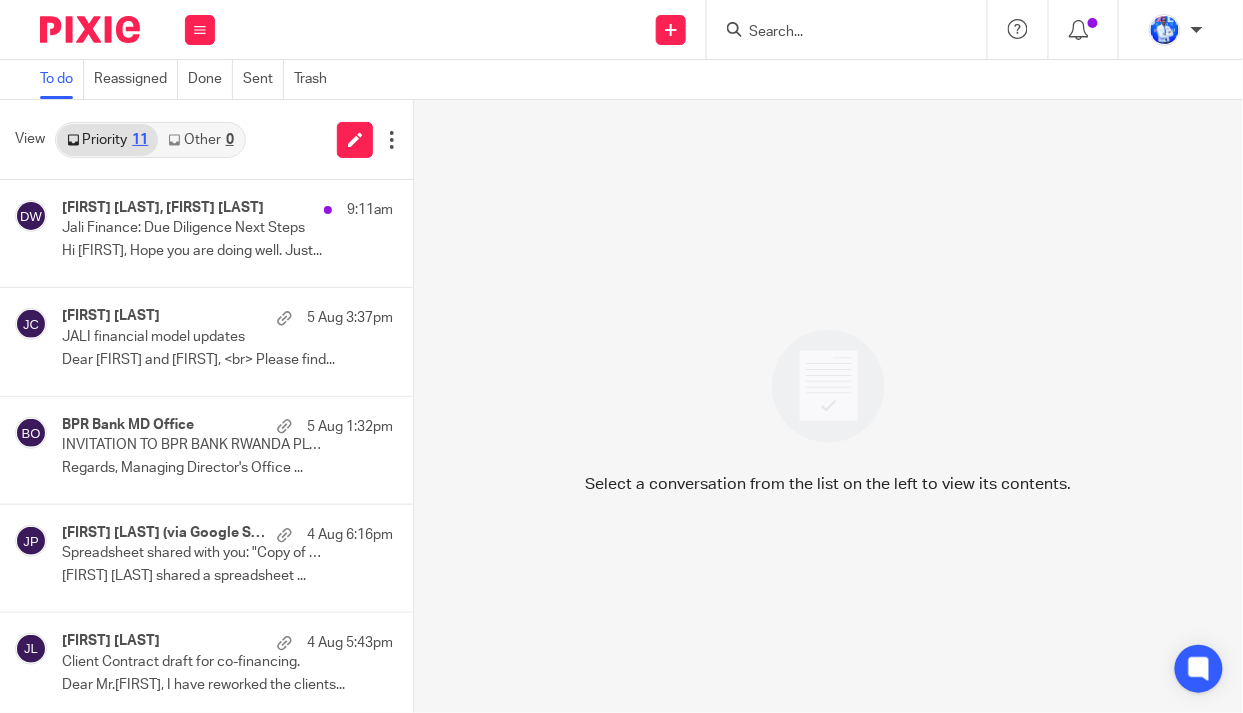 click on "Delck Wahome, Andrew Omondi Wamira
9:11am   Jali Finance: Due Diligence Next Steps   Hi Andrew,    Hope you are doing well.     Just..." at bounding box center [227, 233] 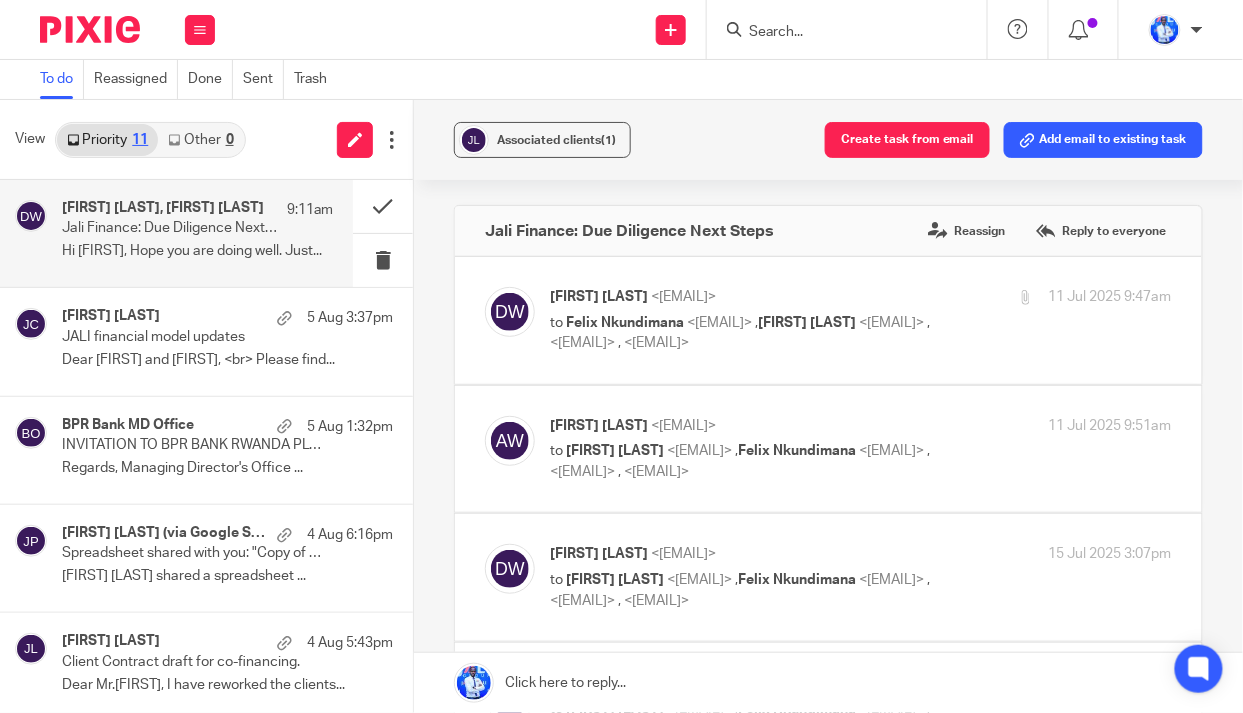 scroll, scrollTop: 0, scrollLeft: 0, axis: both 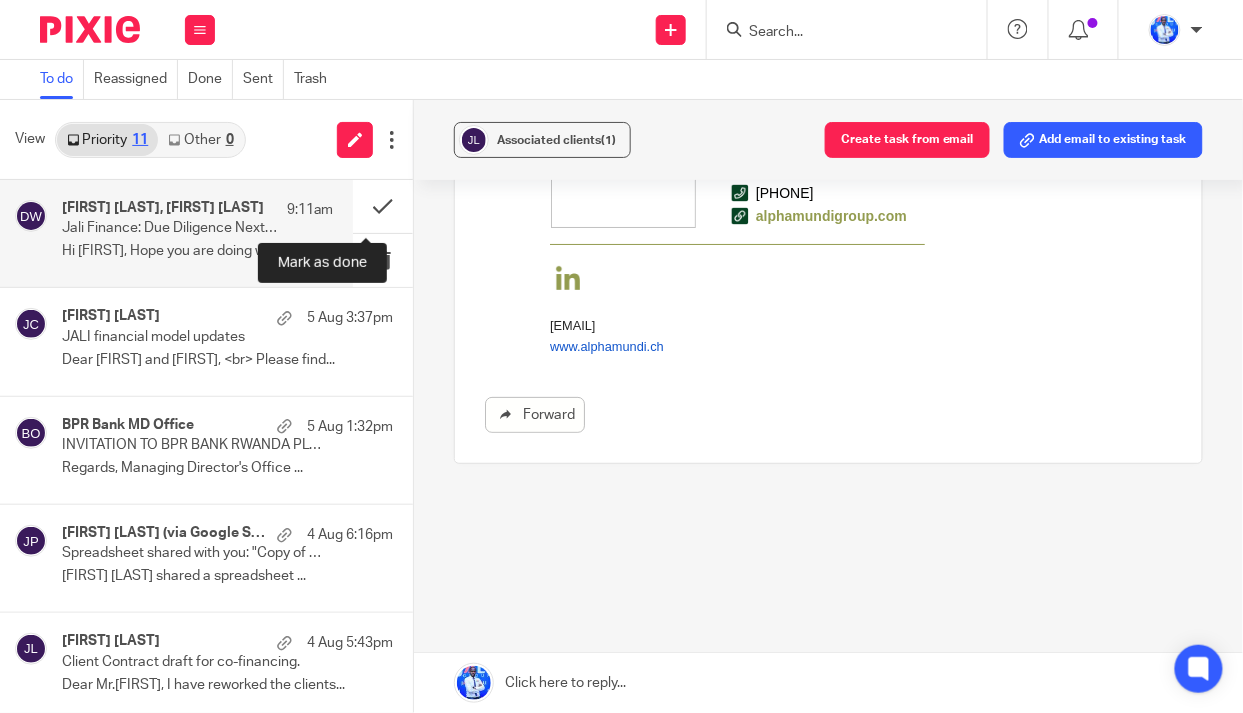 click at bounding box center (383, 206) 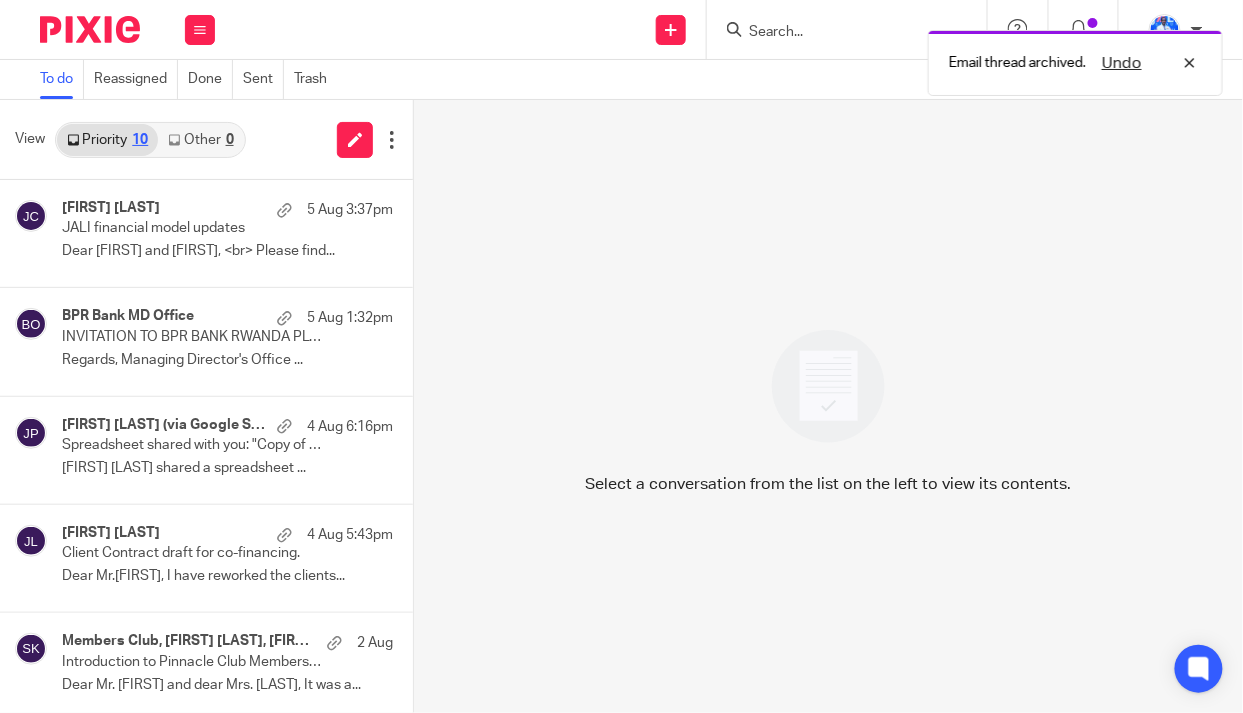 click on "JALI financial model updates" at bounding box center [194, 228] 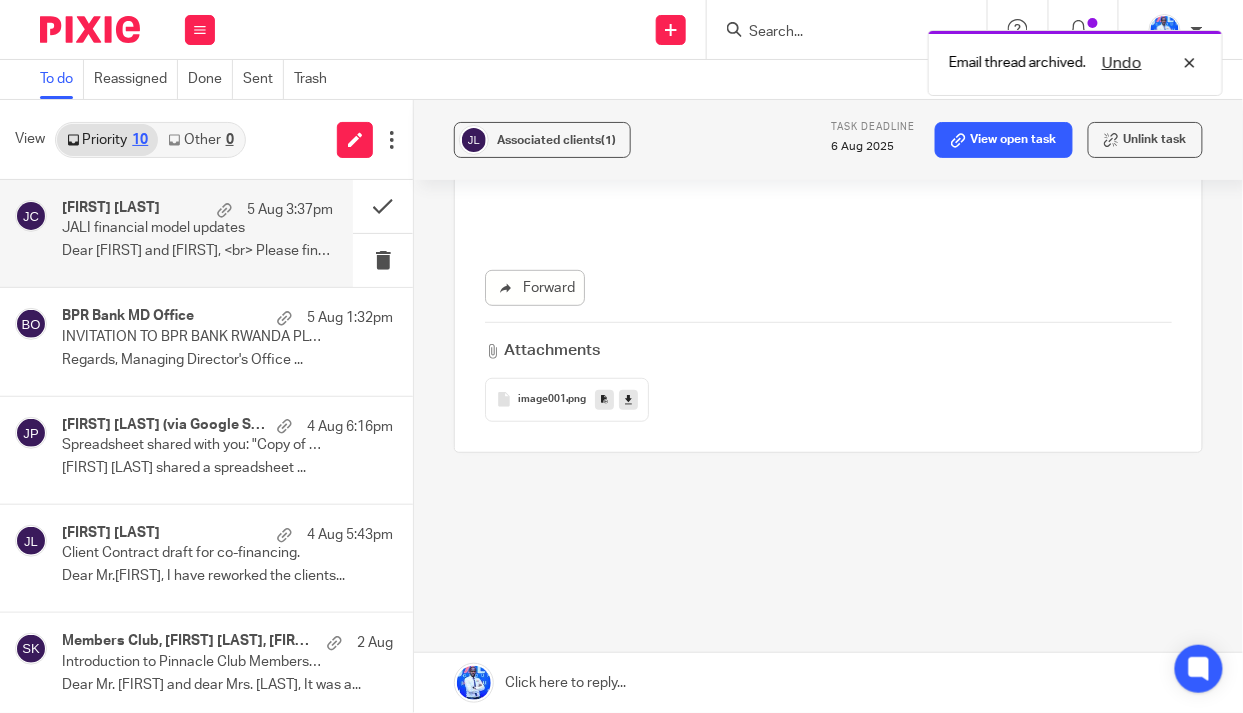 scroll, scrollTop: 0, scrollLeft: 0, axis: both 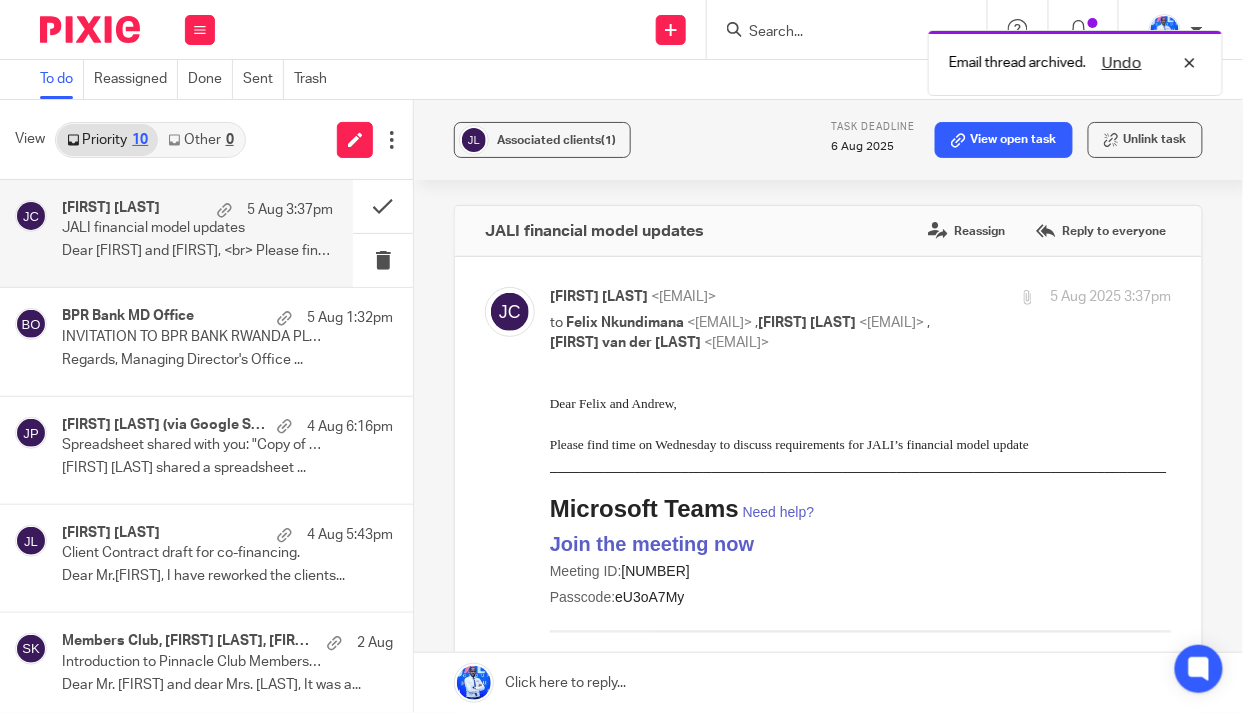 click on "INVITATION TO BPR BANK RWANDA PLC'S 50 YEAR ANNIVERSARY CELEBRATION" at bounding box center [194, 337] 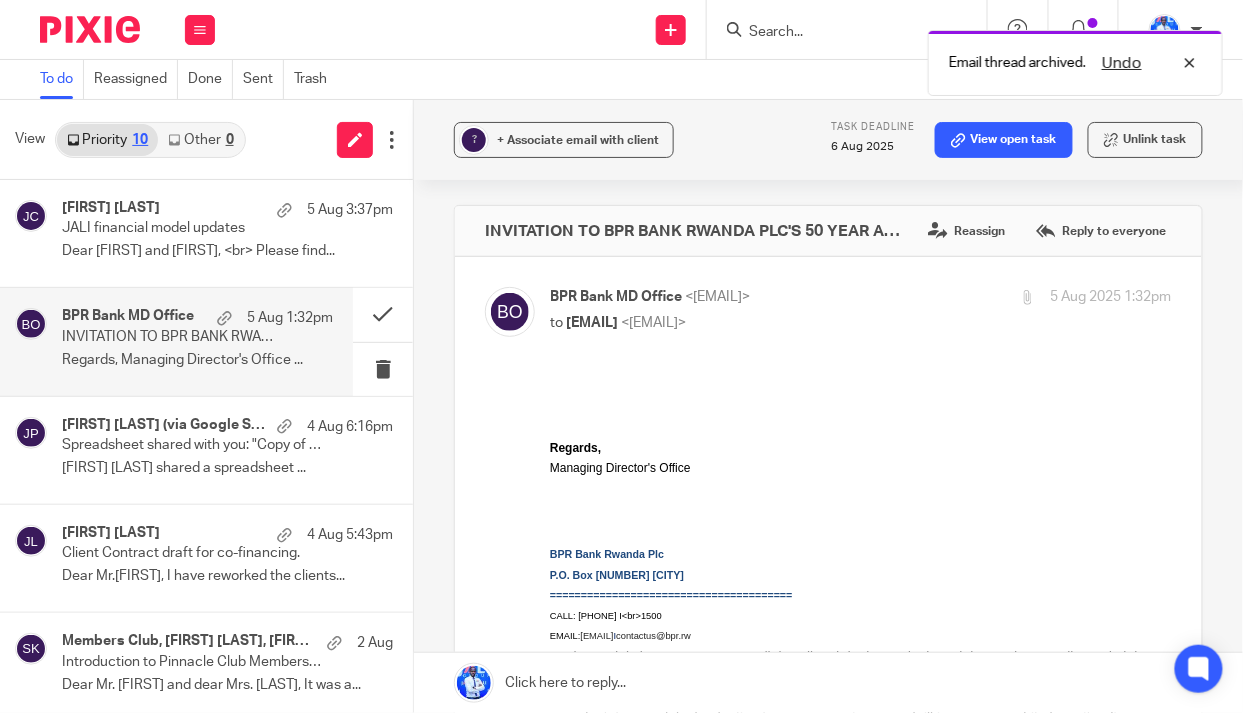 scroll, scrollTop: 0, scrollLeft: 0, axis: both 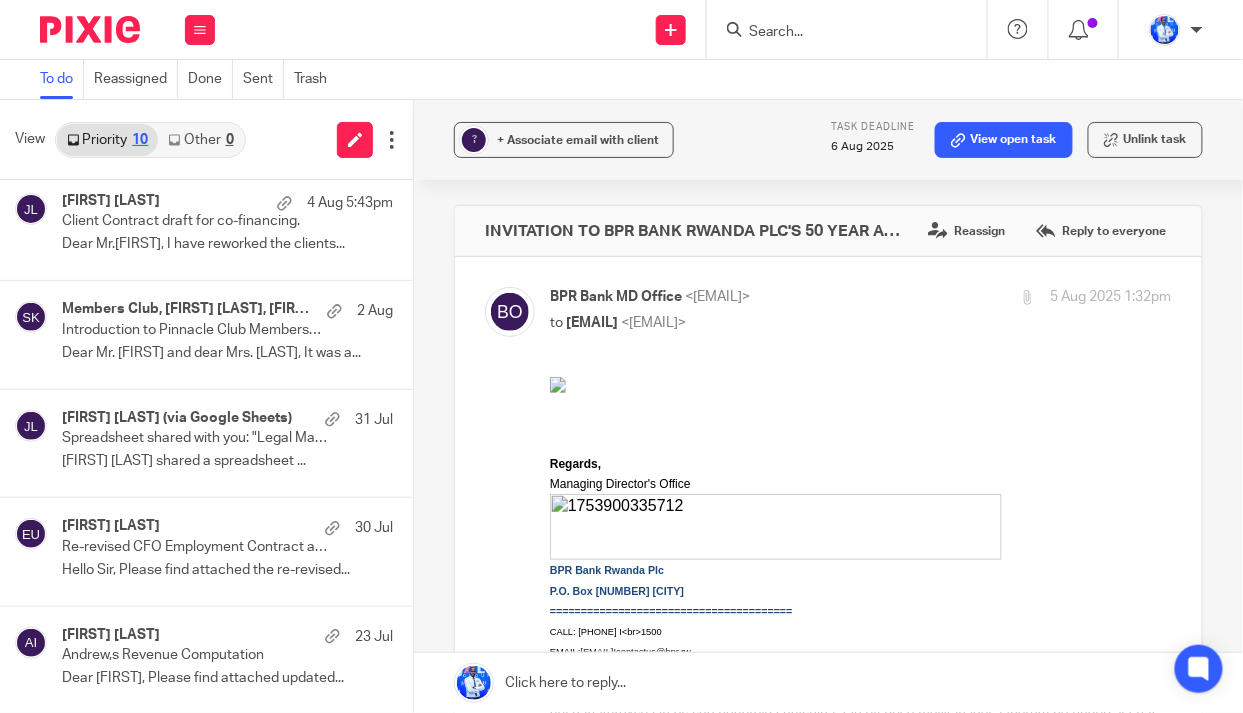 click at bounding box center [200, 30] 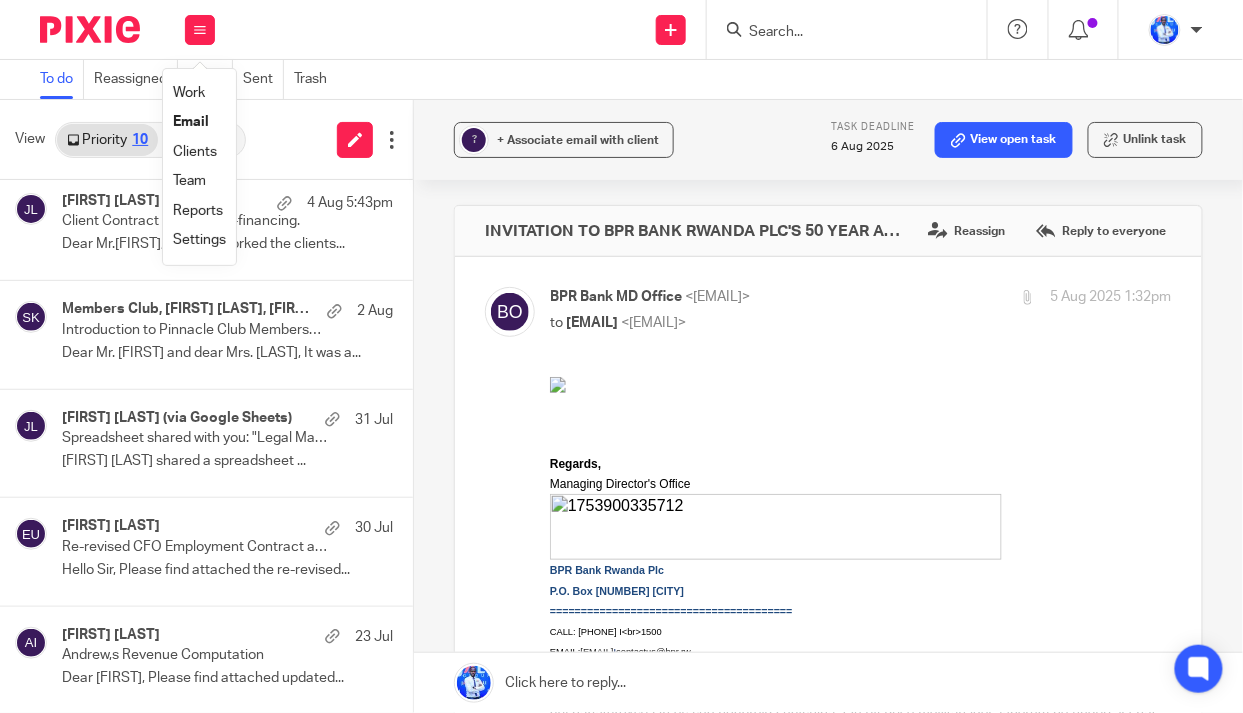 click on "Work" at bounding box center [189, 93] 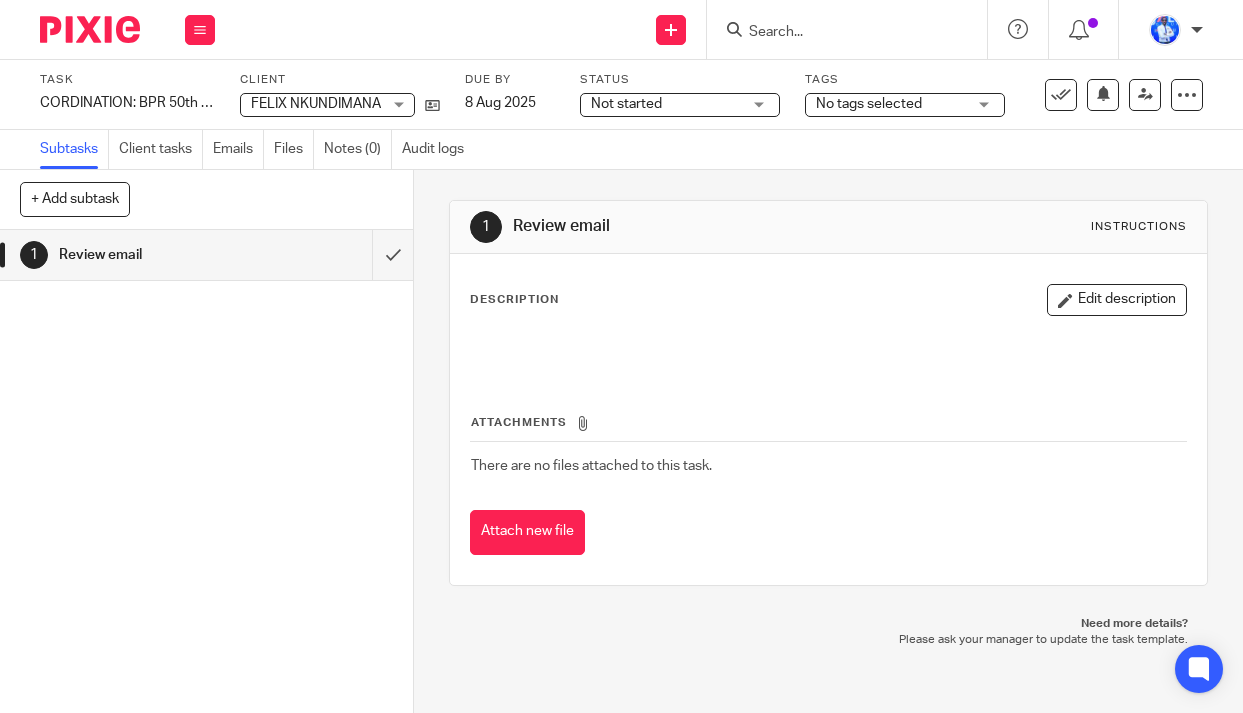 scroll, scrollTop: 0, scrollLeft: 0, axis: both 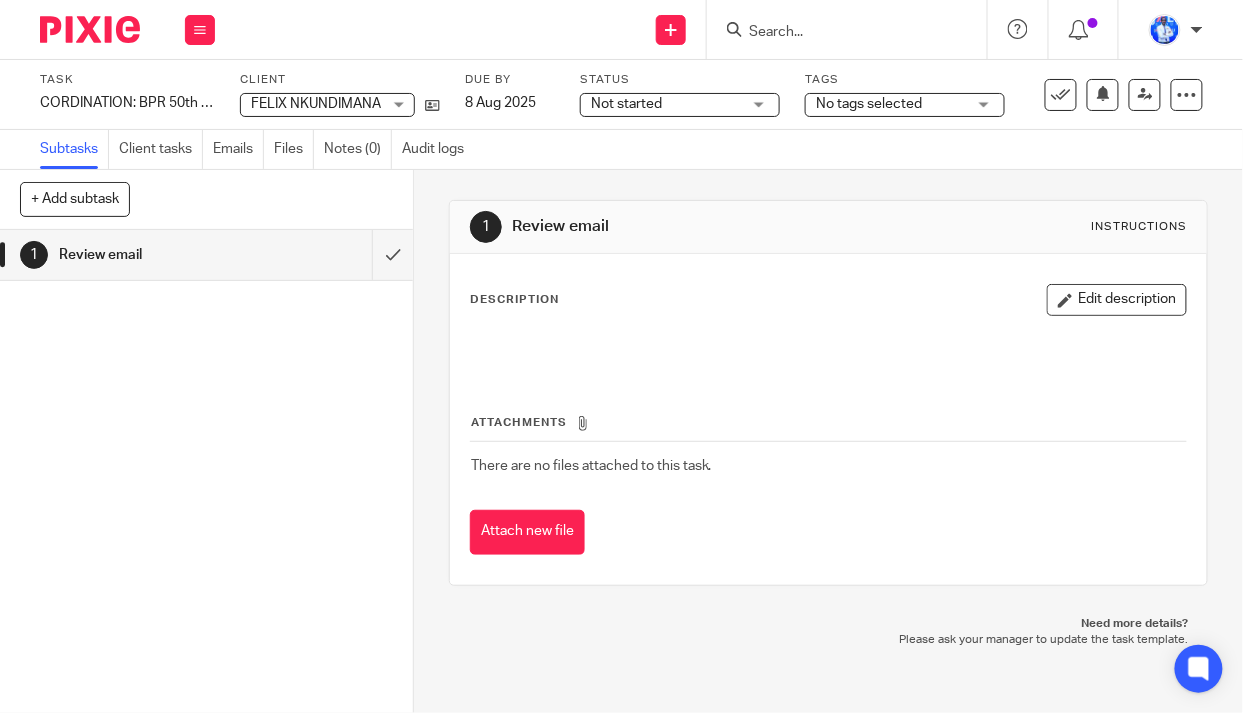 click on "Emails" at bounding box center (238, 149) 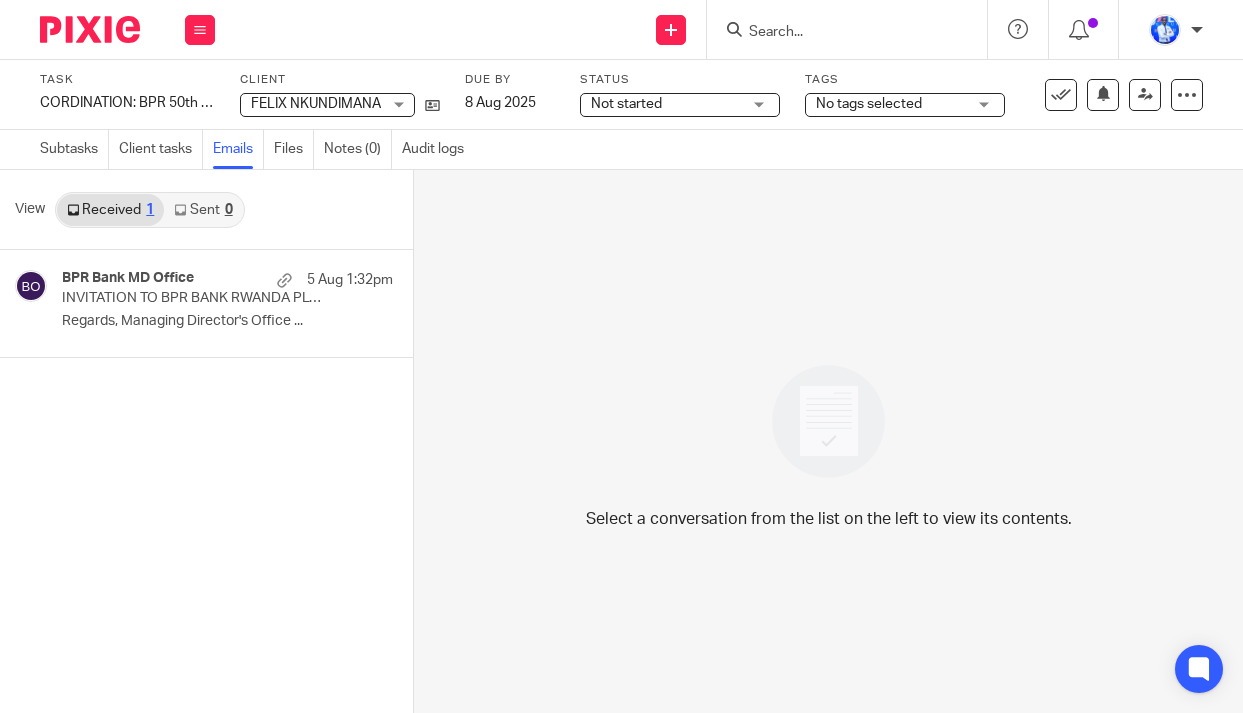 scroll, scrollTop: 0, scrollLeft: 0, axis: both 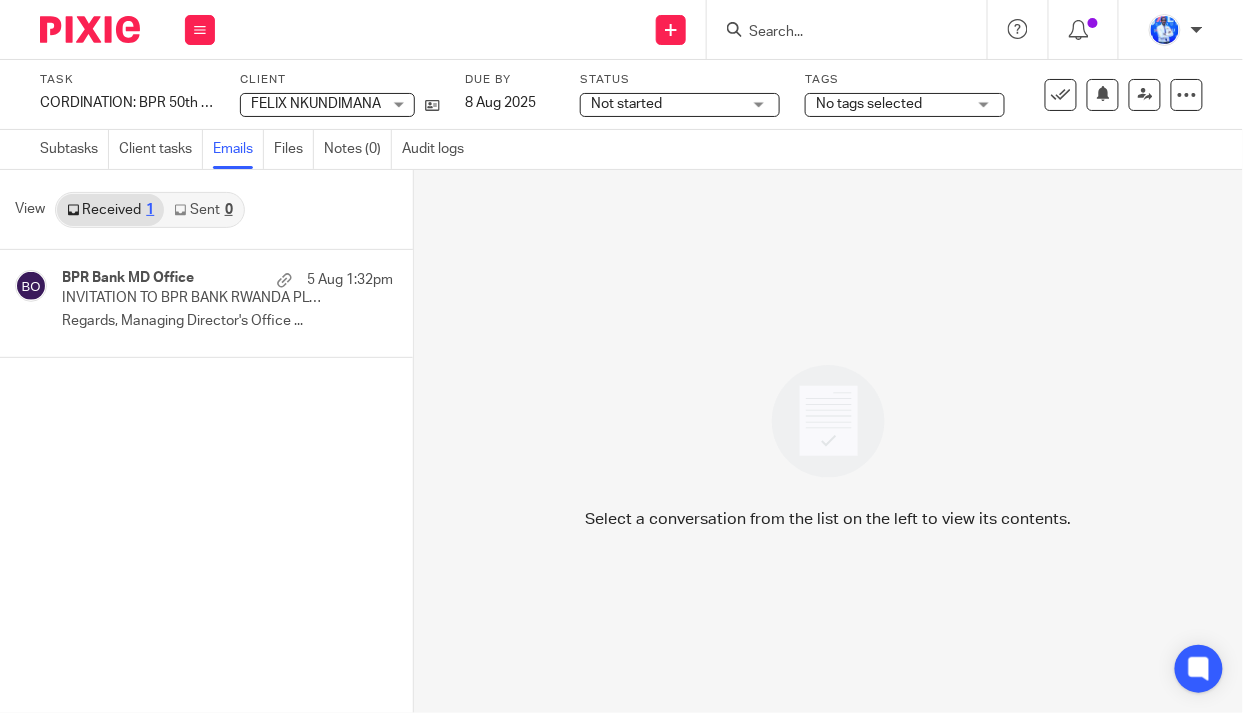 click on "BPR Bank MD Office
5 Aug 1:32pm   INVITATION TO BPR BANK RWANDA PLC'S 50 YEAR ANNIVERSARY CELEBRATION   Regards,   Managing Director's Office        ..." at bounding box center [227, 303] 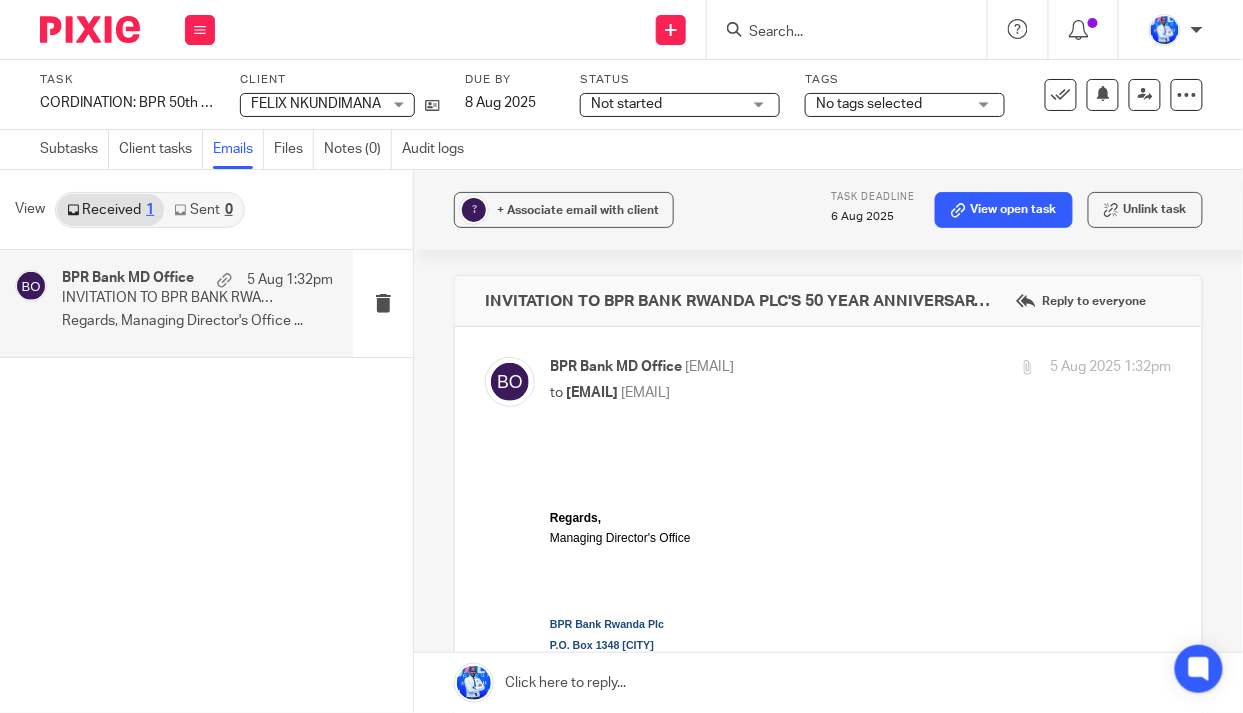 scroll, scrollTop: 0, scrollLeft: 0, axis: both 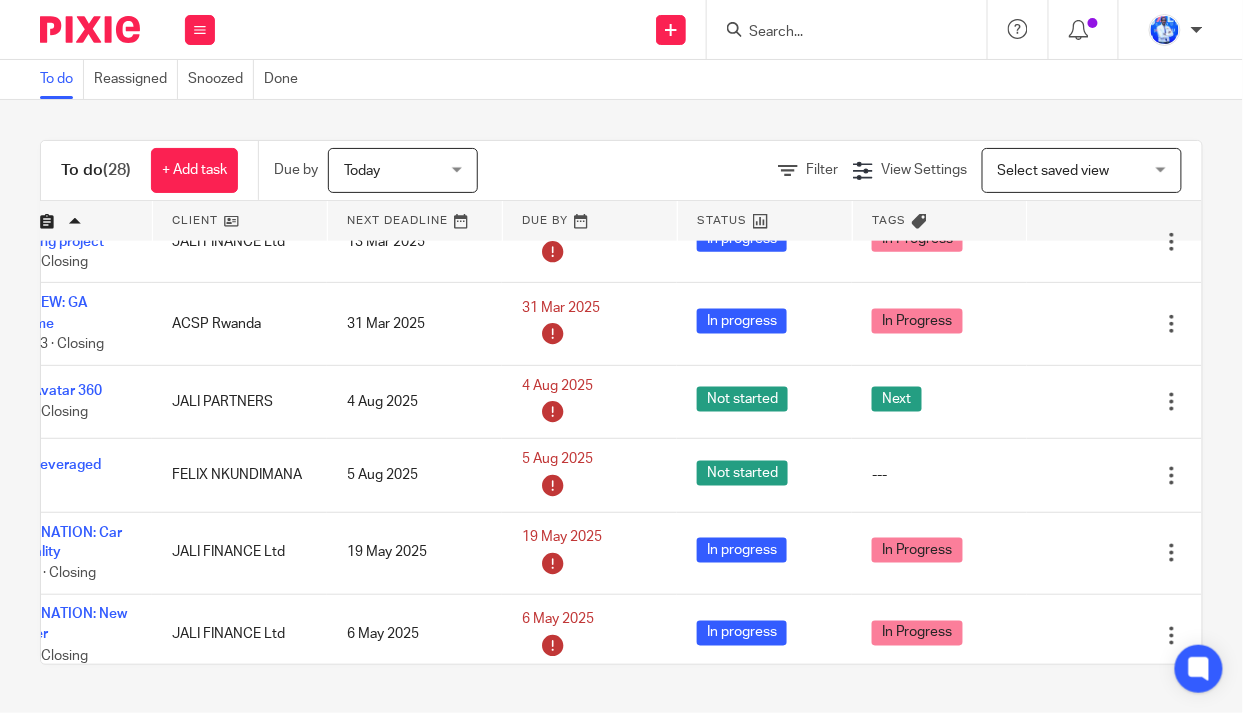 click at bounding box center (1172, 476) 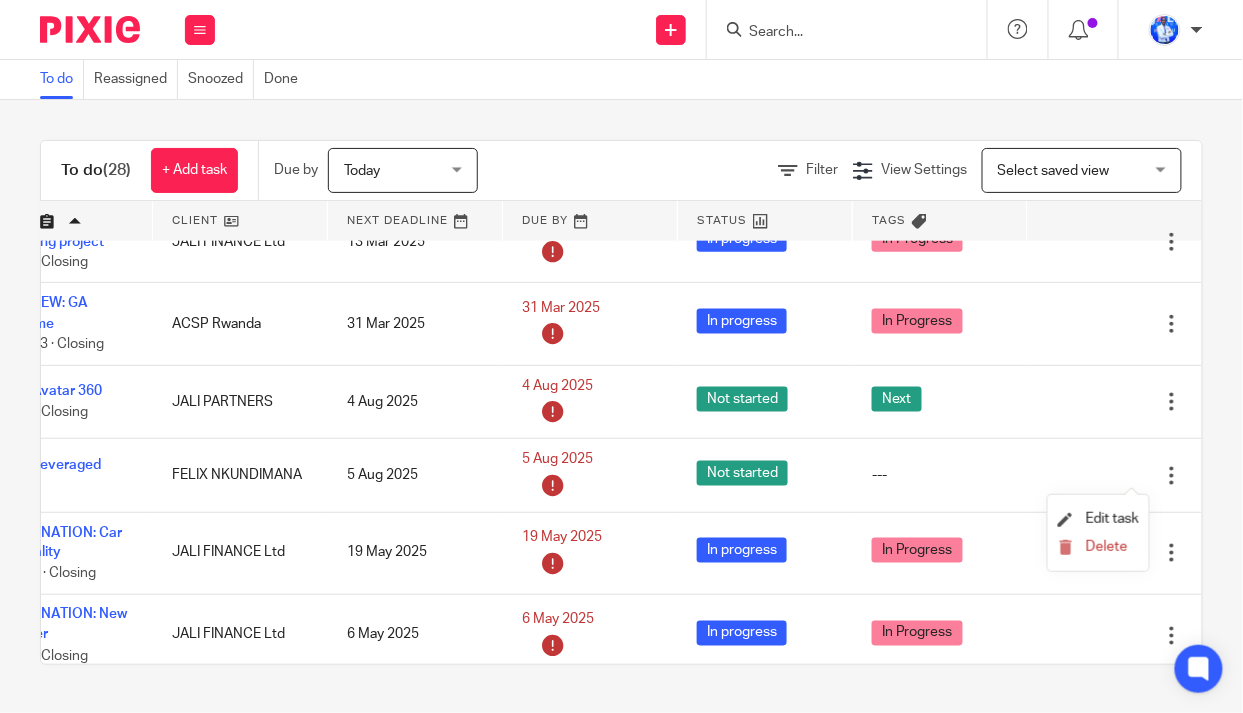 click on "Delete" at bounding box center (1107, 547) 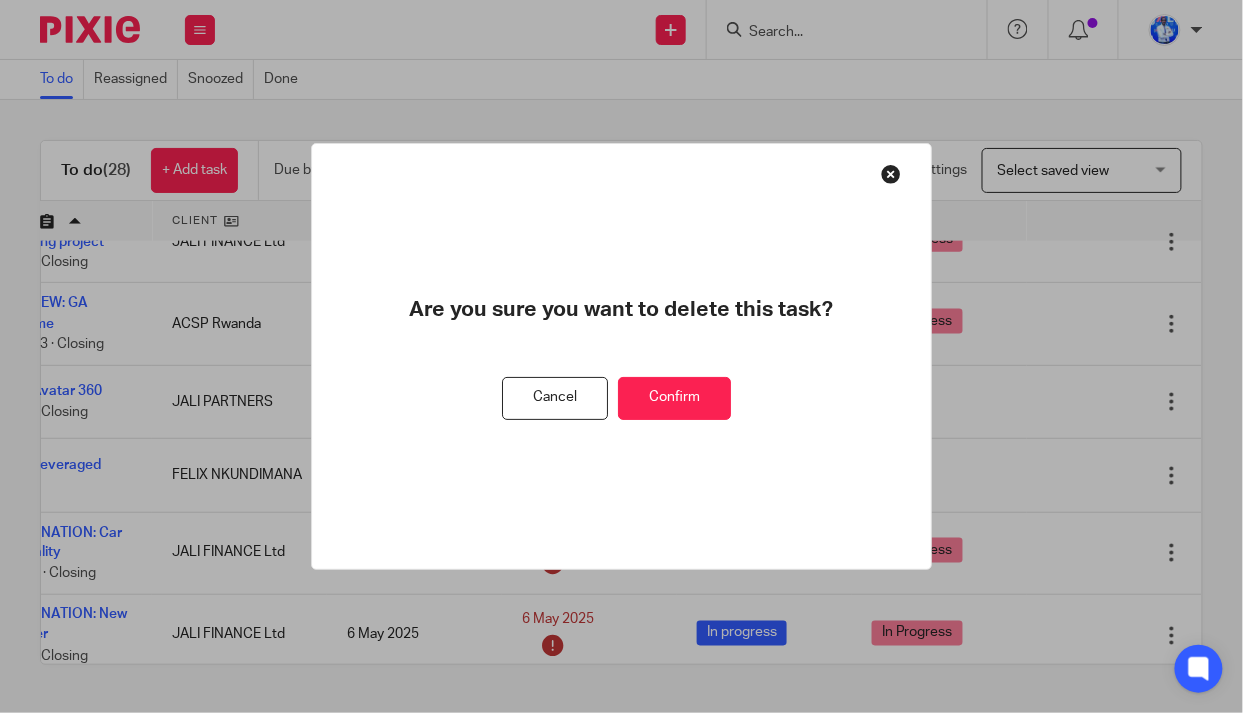click on "Confirm" at bounding box center (674, 398) 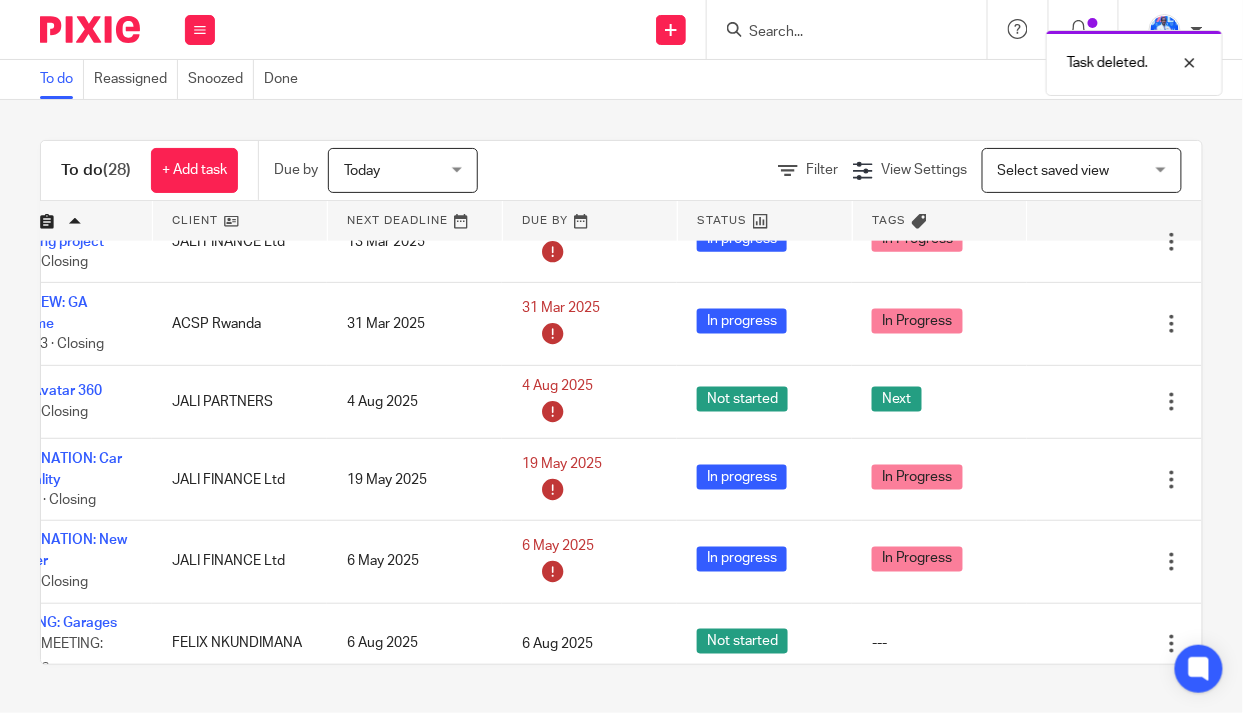 scroll, scrollTop: 636, scrollLeft: 0, axis: vertical 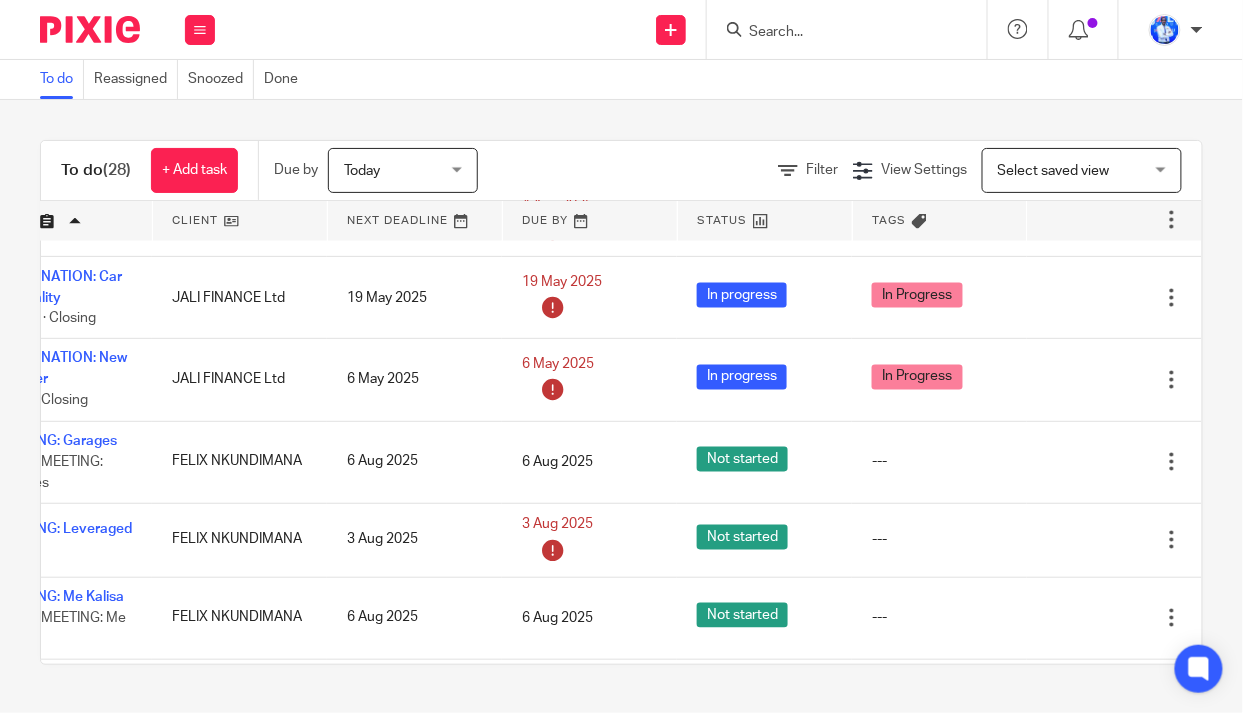 click at bounding box center [1172, 540] 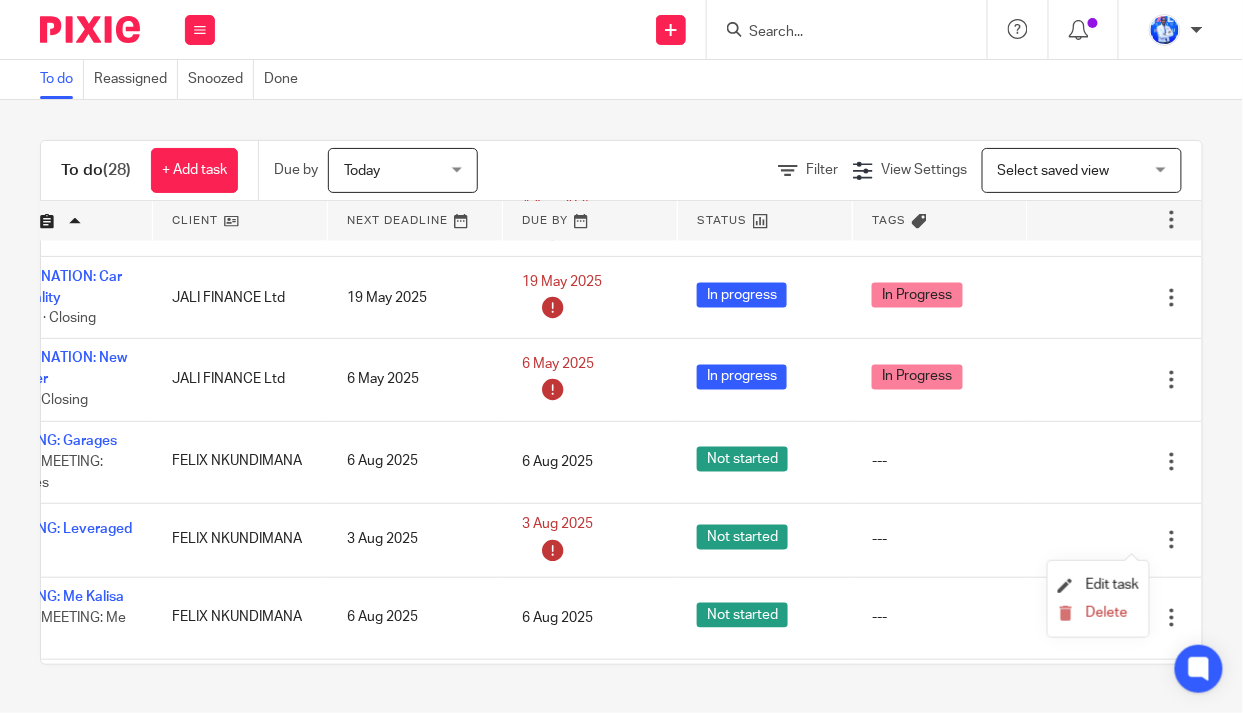 click on "Delete" at bounding box center [1107, 613] 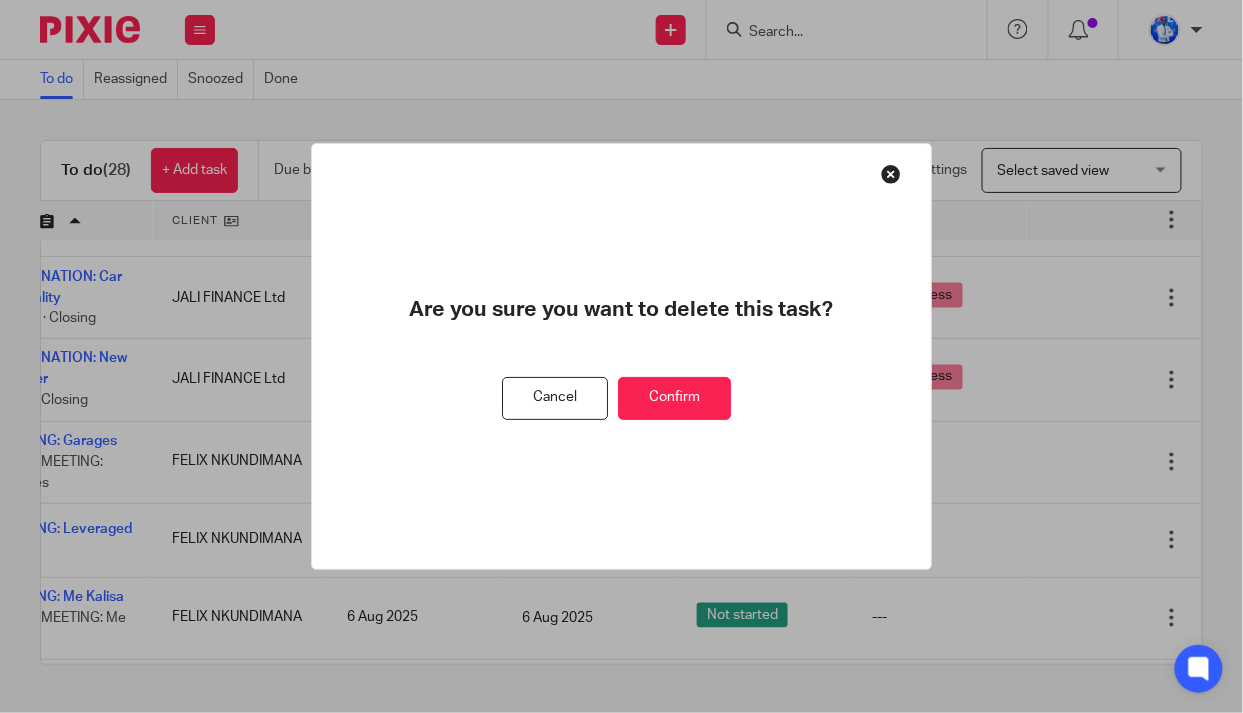 click on "Confirm" at bounding box center (674, 398) 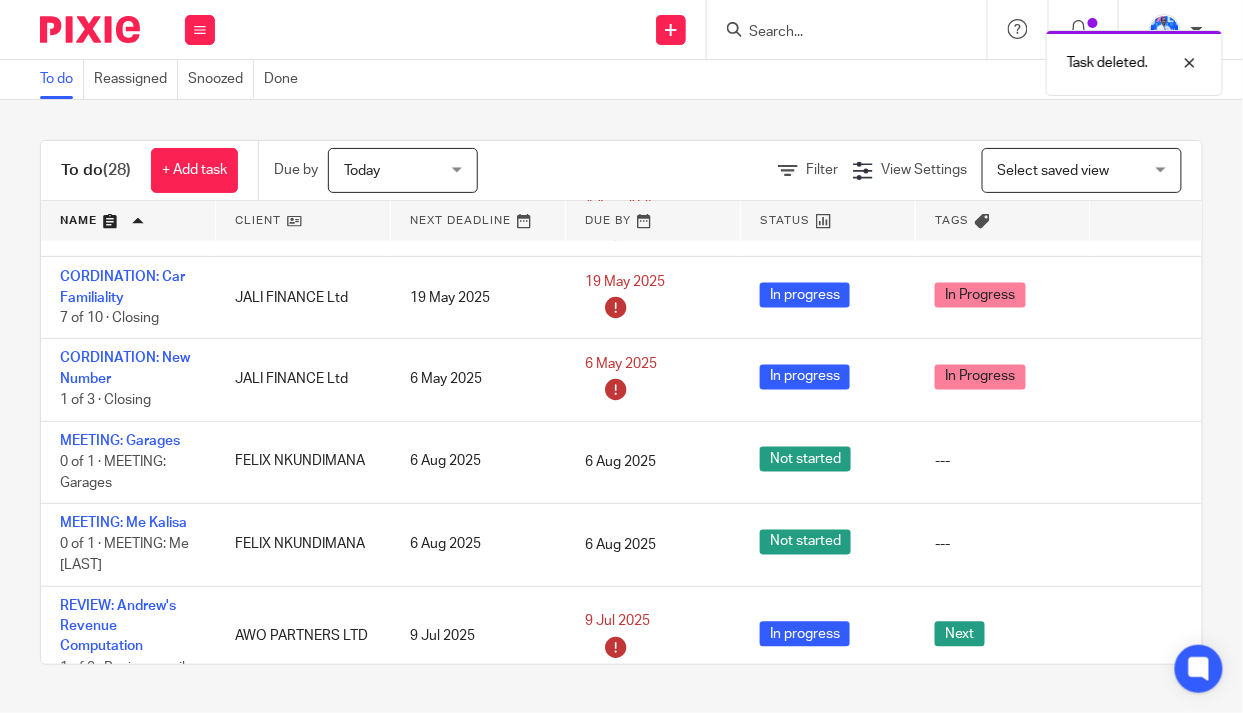scroll, scrollTop: 818, scrollLeft: 0, axis: vertical 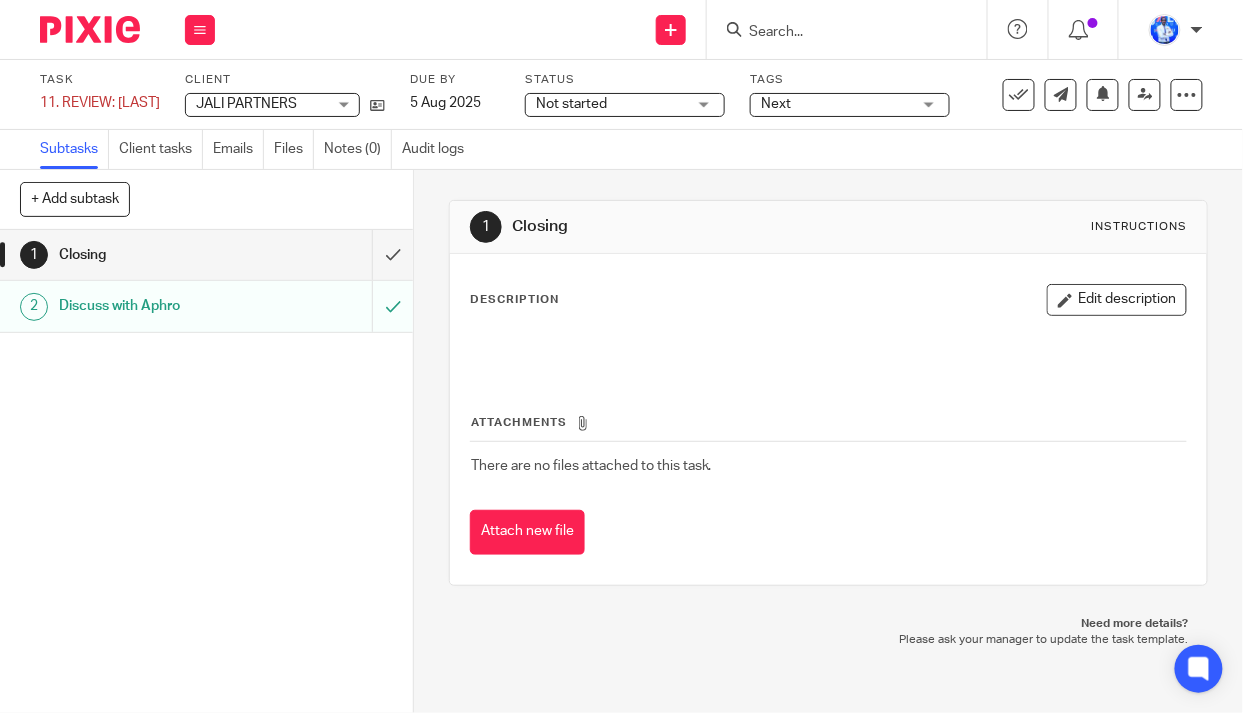 click on "11. REVIEW: Francis Exit   Save
11. REVIEW: Francis Exit" at bounding box center [100, 103] 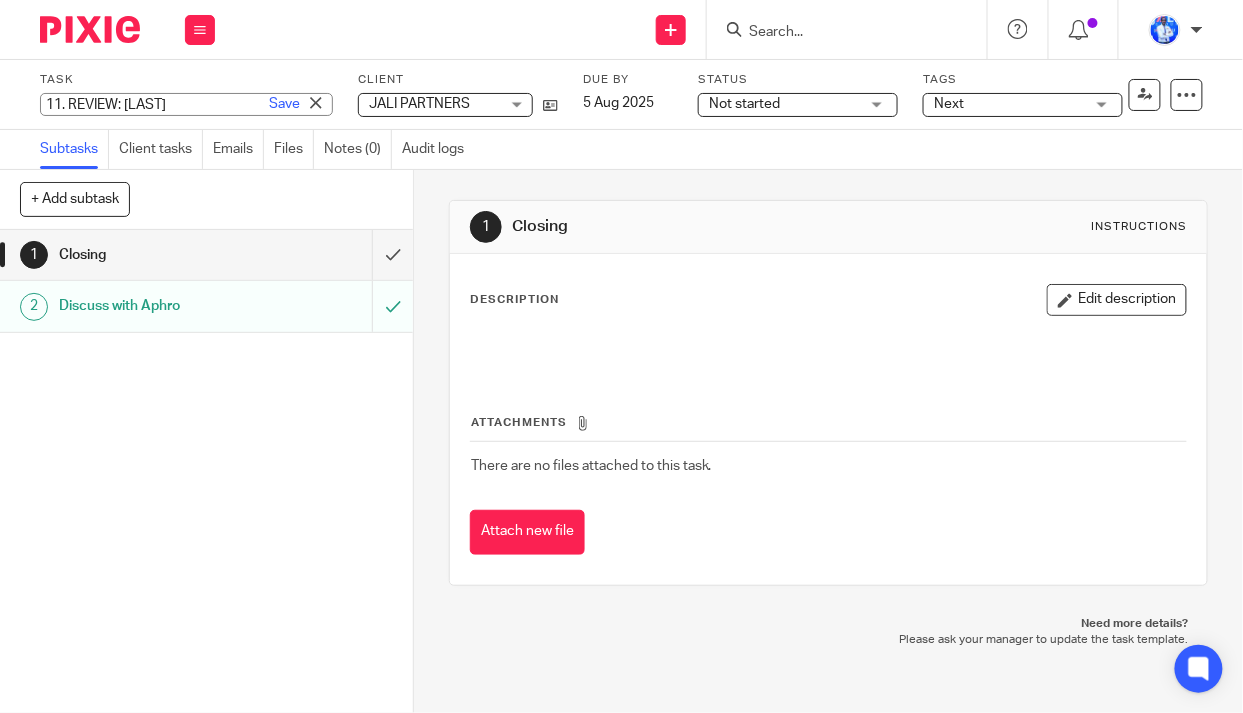click on "11. REVIEW: [FIRST] Exit" at bounding box center (186, 104) 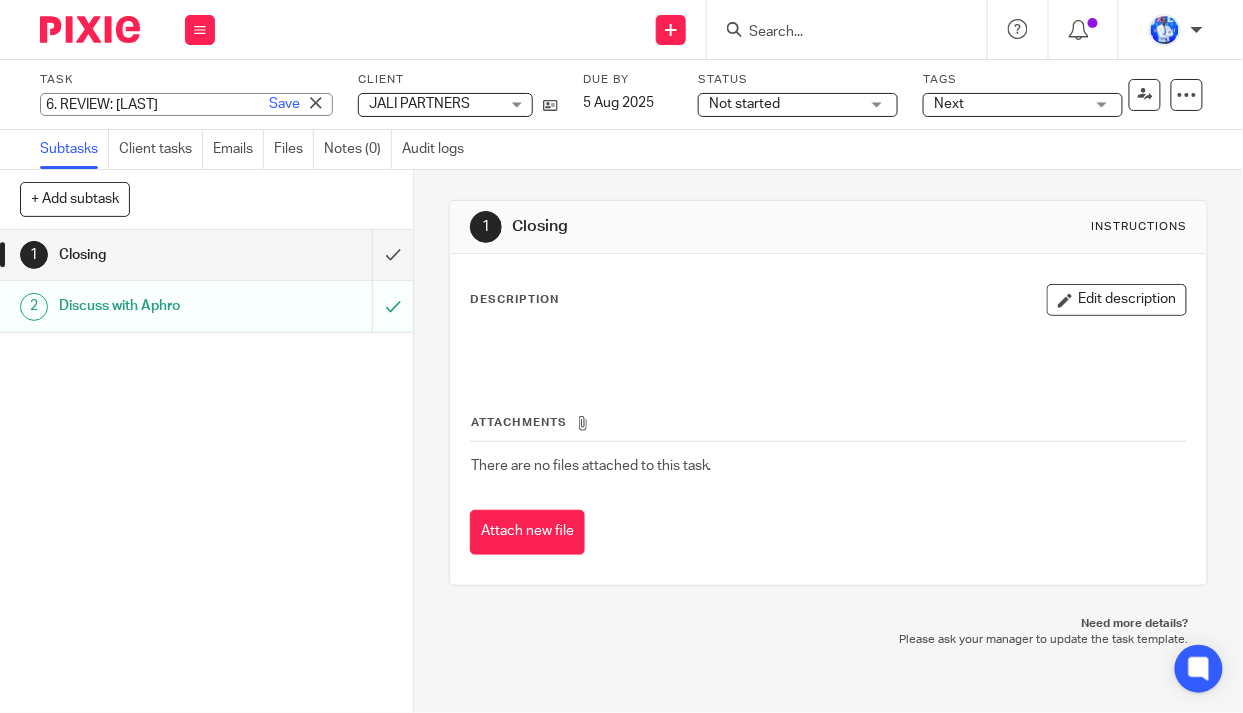 type on "6. REVIEW: Francis Exit" 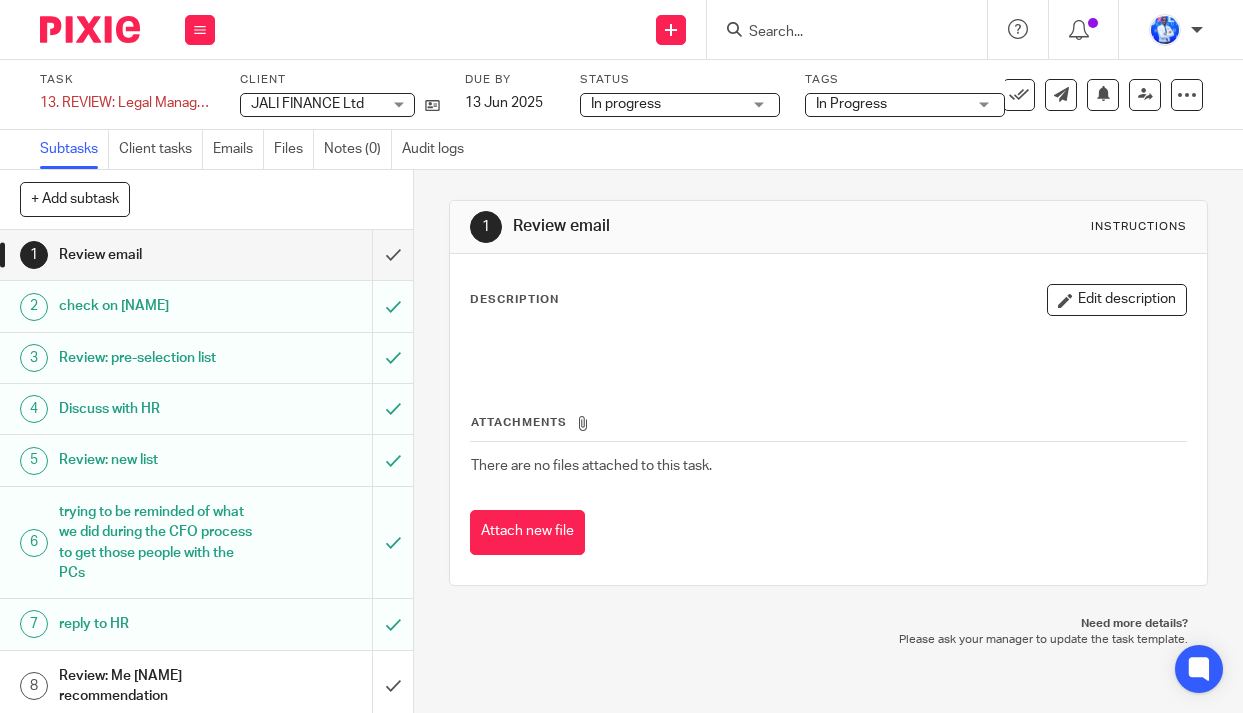 scroll, scrollTop: 0, scrollLeft: 0, axis: both 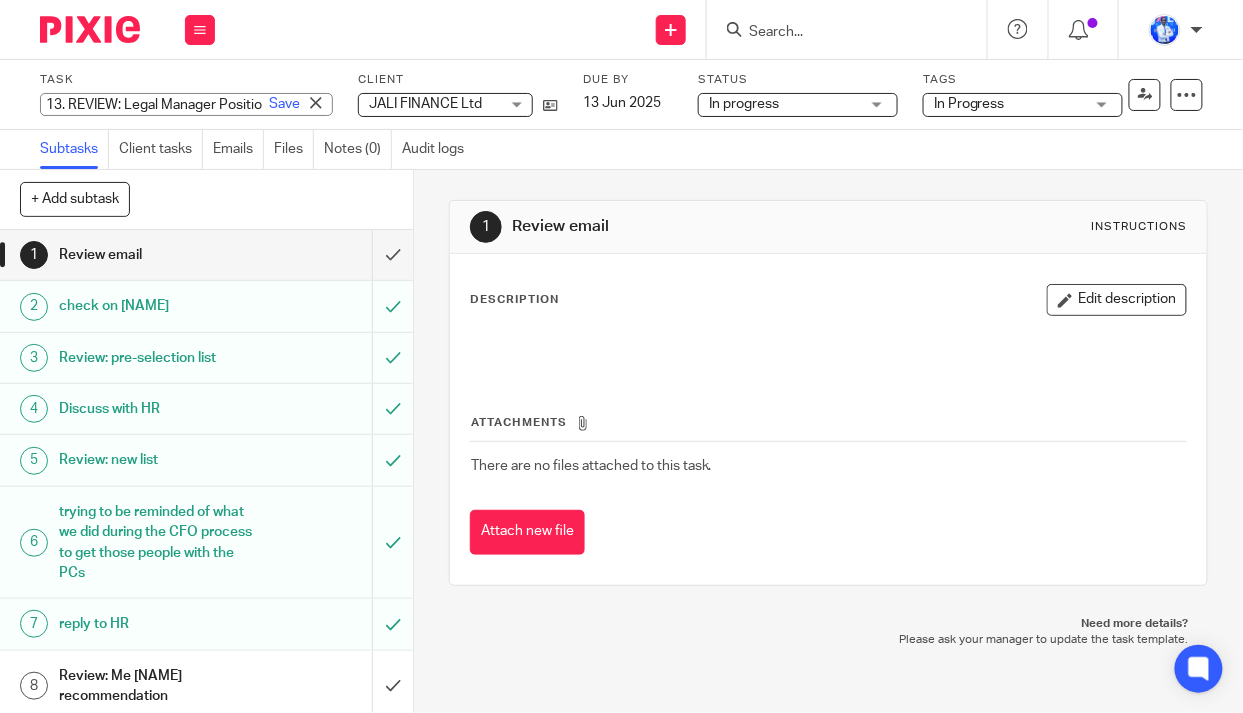 click on "13. REVIEW: Legal Manager Position   Save
13. REVIEW: Legal Manager Position" at bounding box center (186, 104) 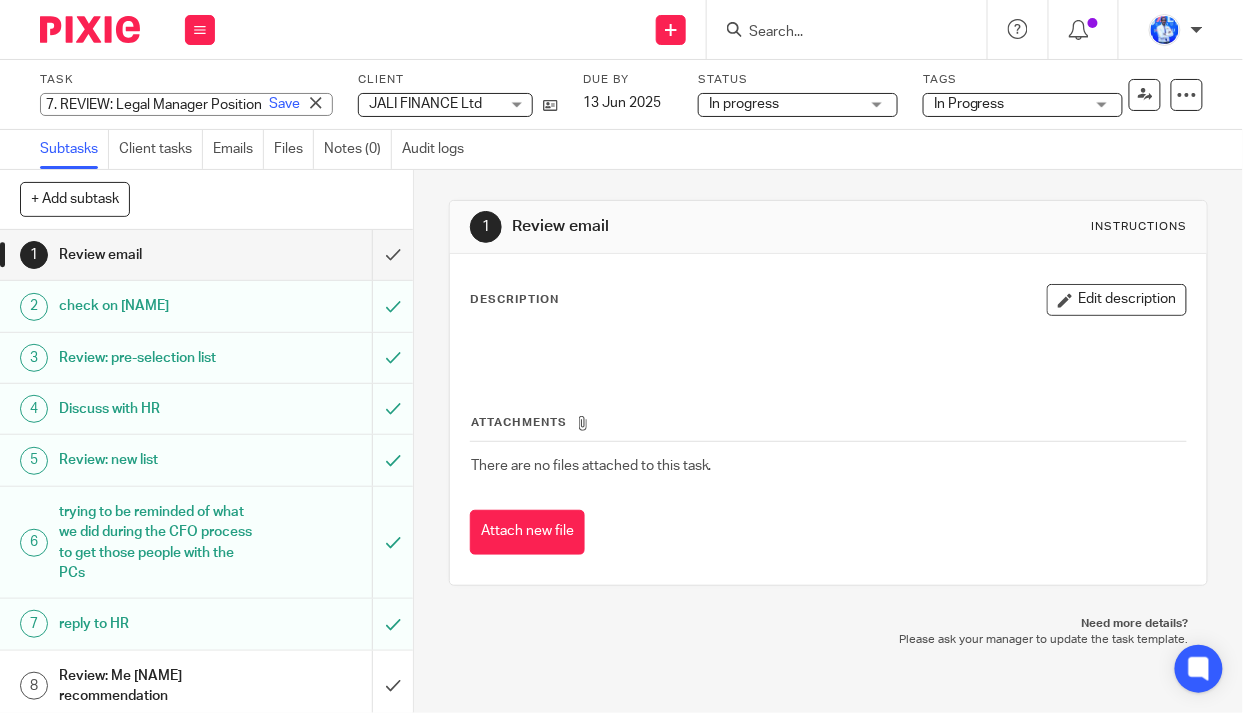 type on "7. REVIEW: Legal Manager Position" 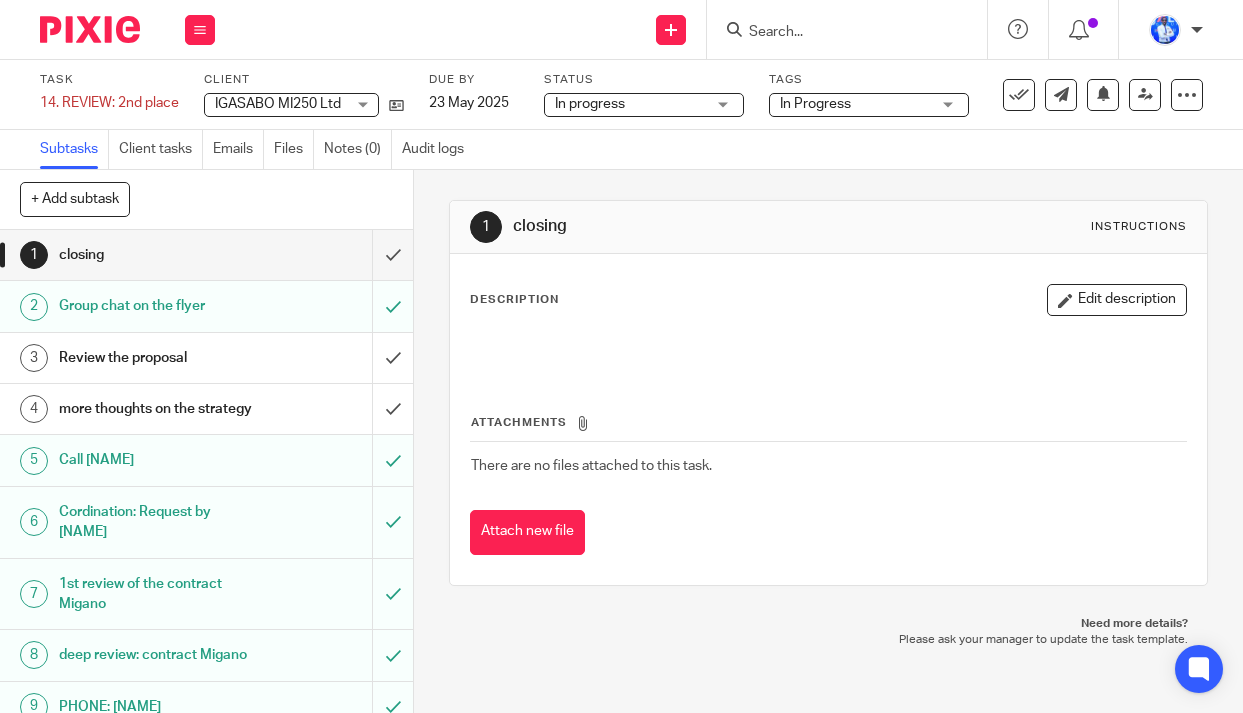 scroll, scrollTop: 0, scrollLeft: 0, axis: both 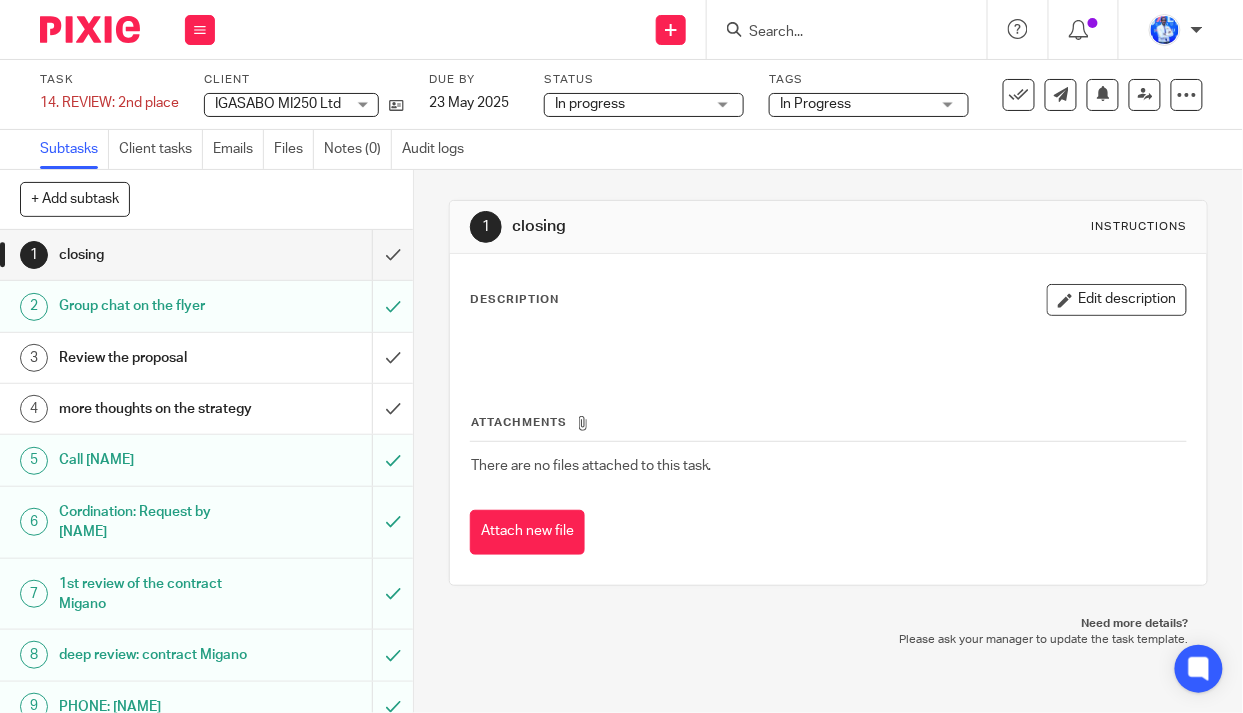 click on "14. REVIEW: 2nd place   Save
14. REVIEW: 2nd place" at bounding box center (109, 103) 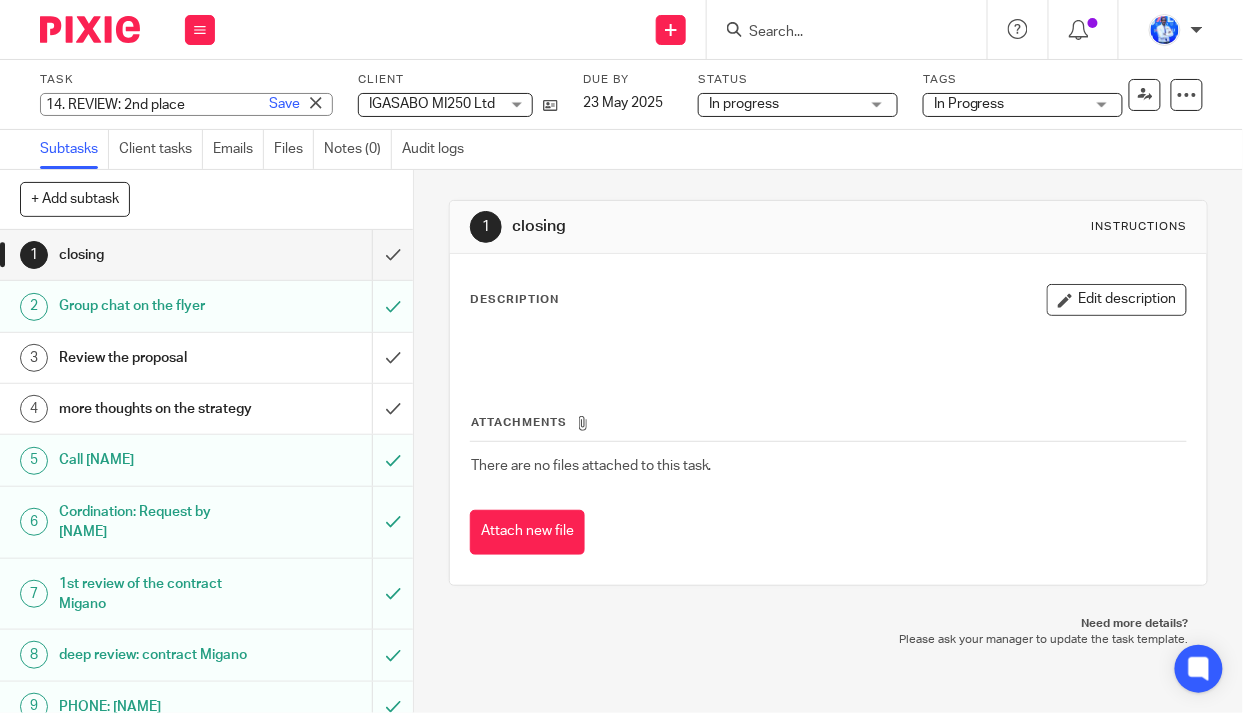 click on "14. REVIEW: 2nd place" at bounding box center [186, 104] 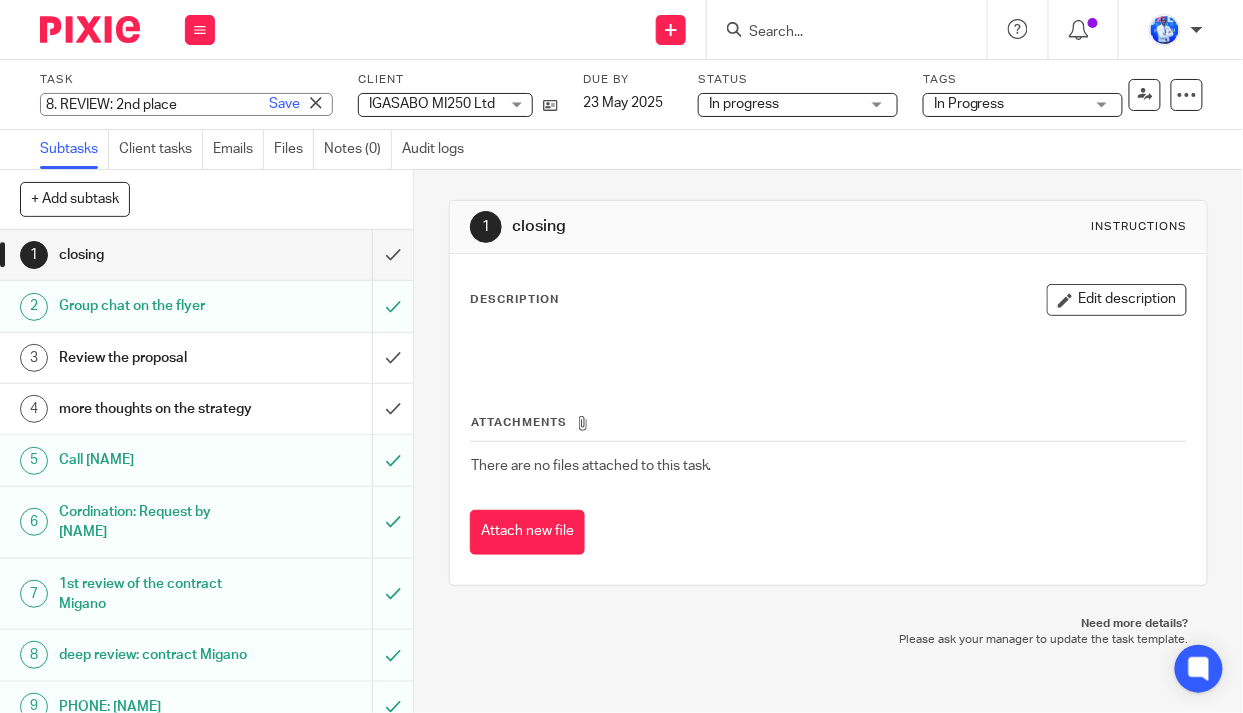 type on "8. REVIEW: 2nd place" 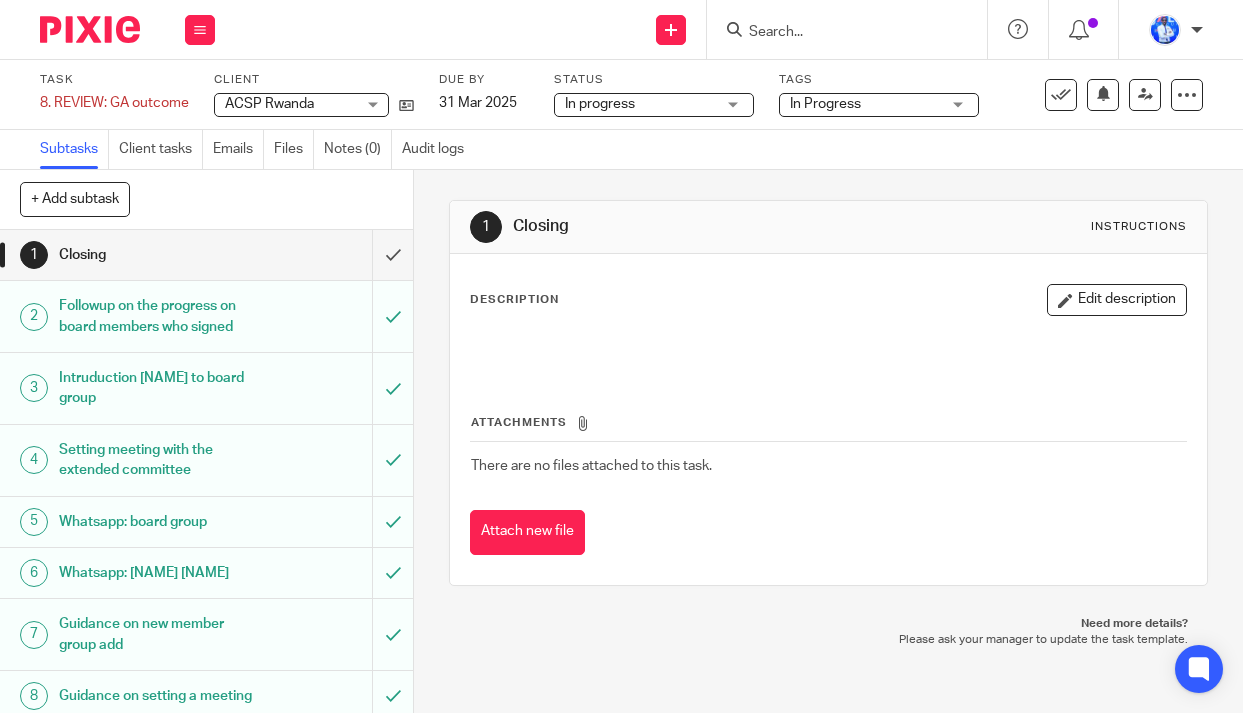 scroll, scrollTop: 0, scrollLeft: 0, axis: both 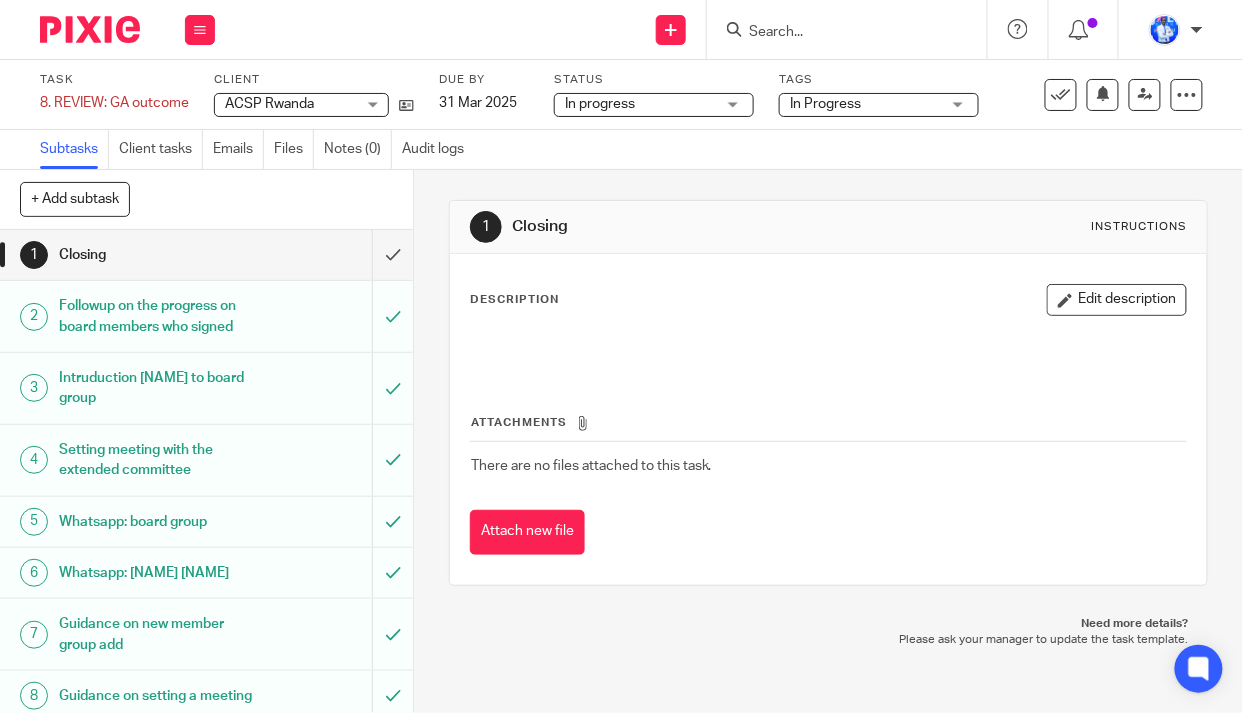 click on "8. REVIEW: GA outcome   Save
8. REVIEW: GA outcome" at bounding box center (114, 103) 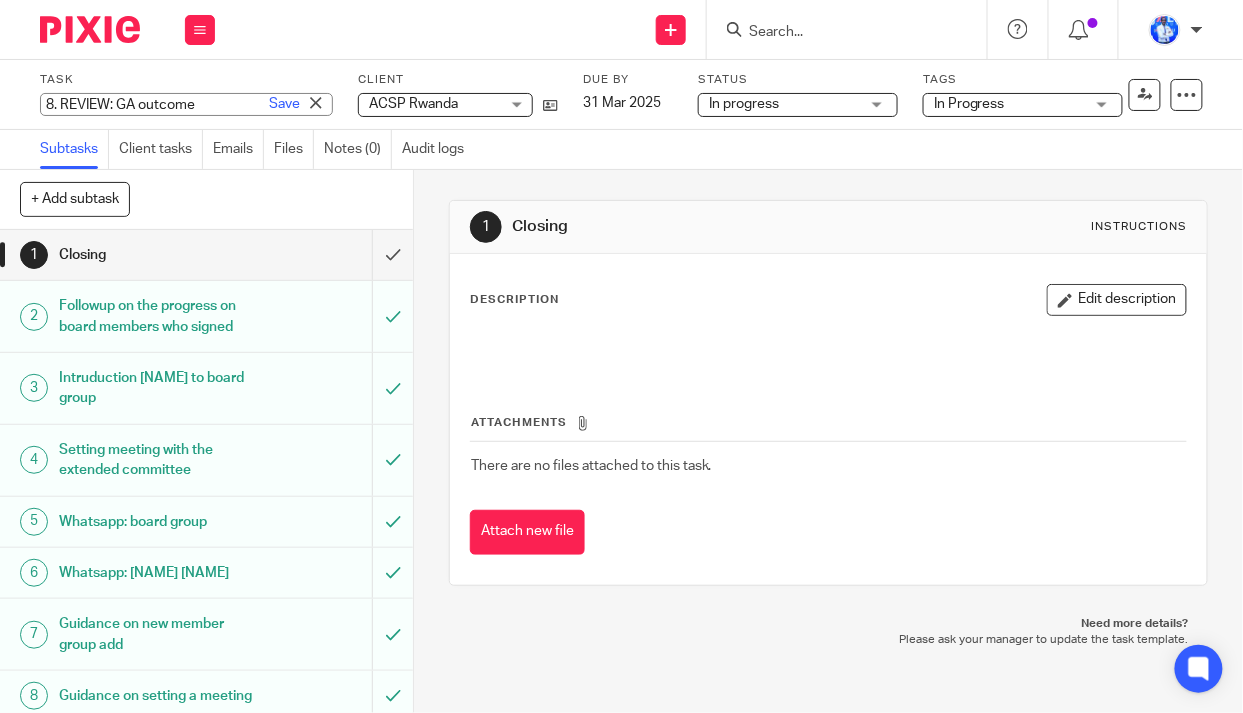 click on "8. REVIEW: GA outcome" at bounding box center [186, 104] 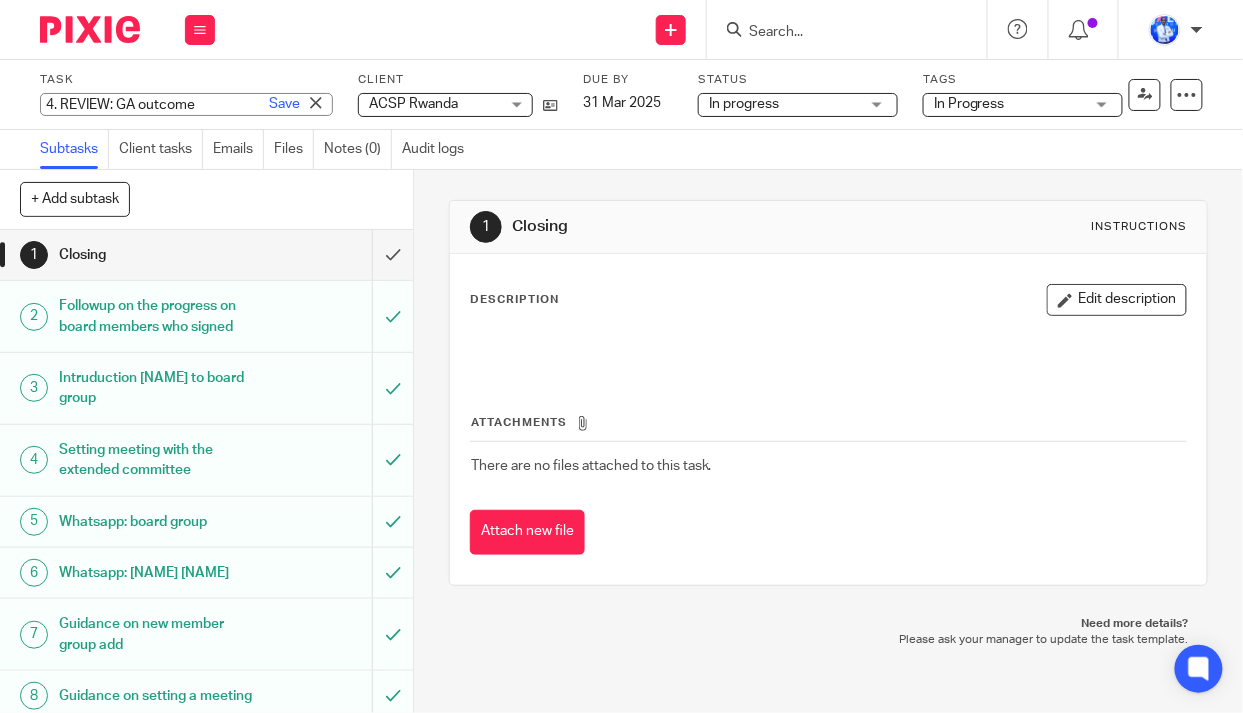 type on "4. REVIEW: GA outcome" 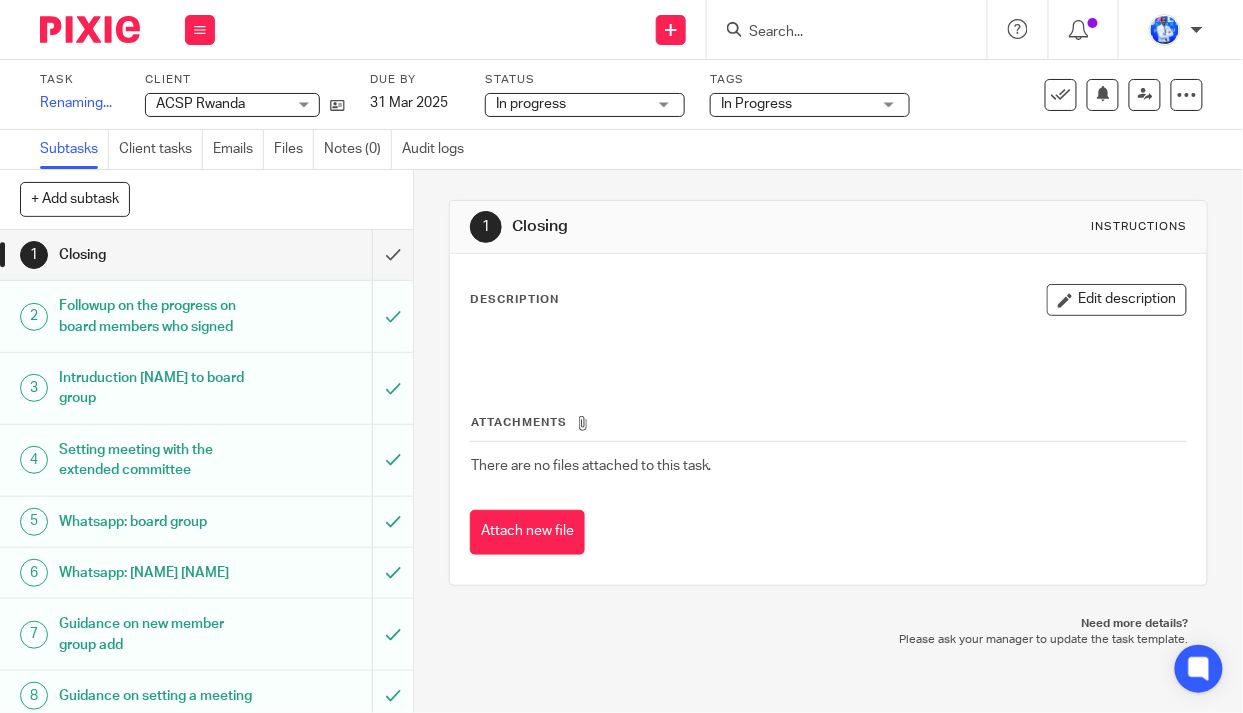 click on "+ Add subtask" at bounding box center (75, 199) 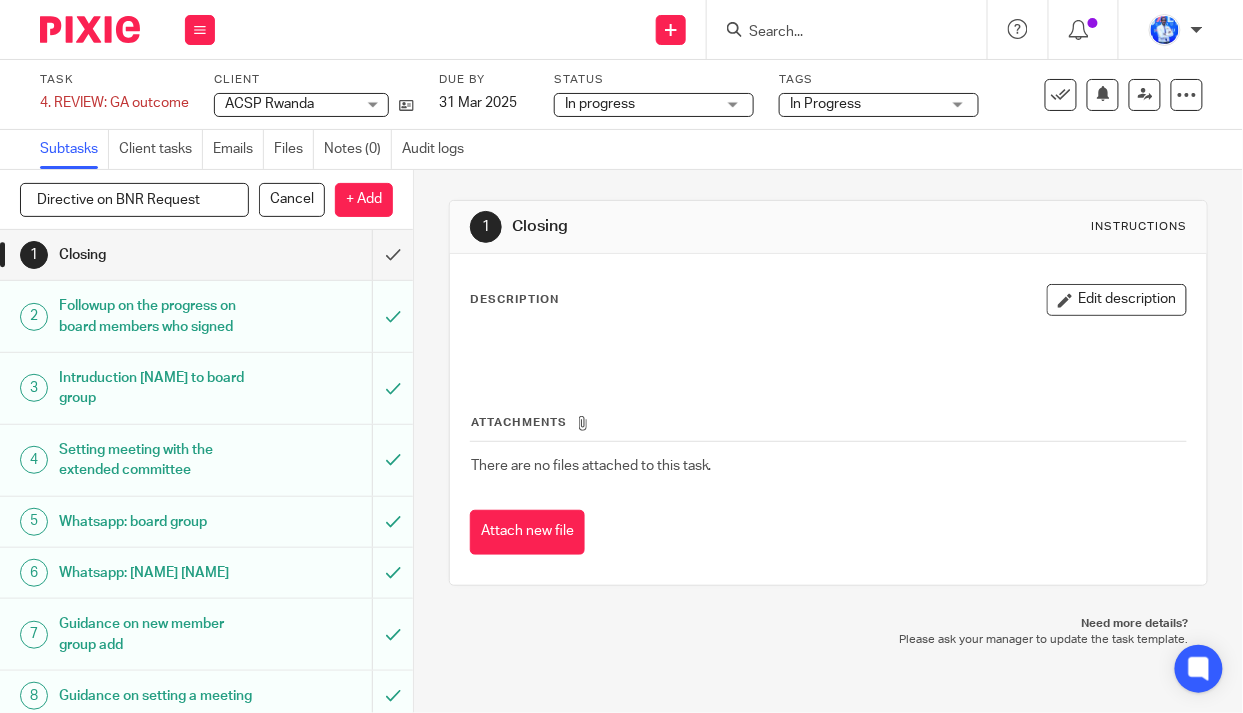 type on "Directive on BNR Request" 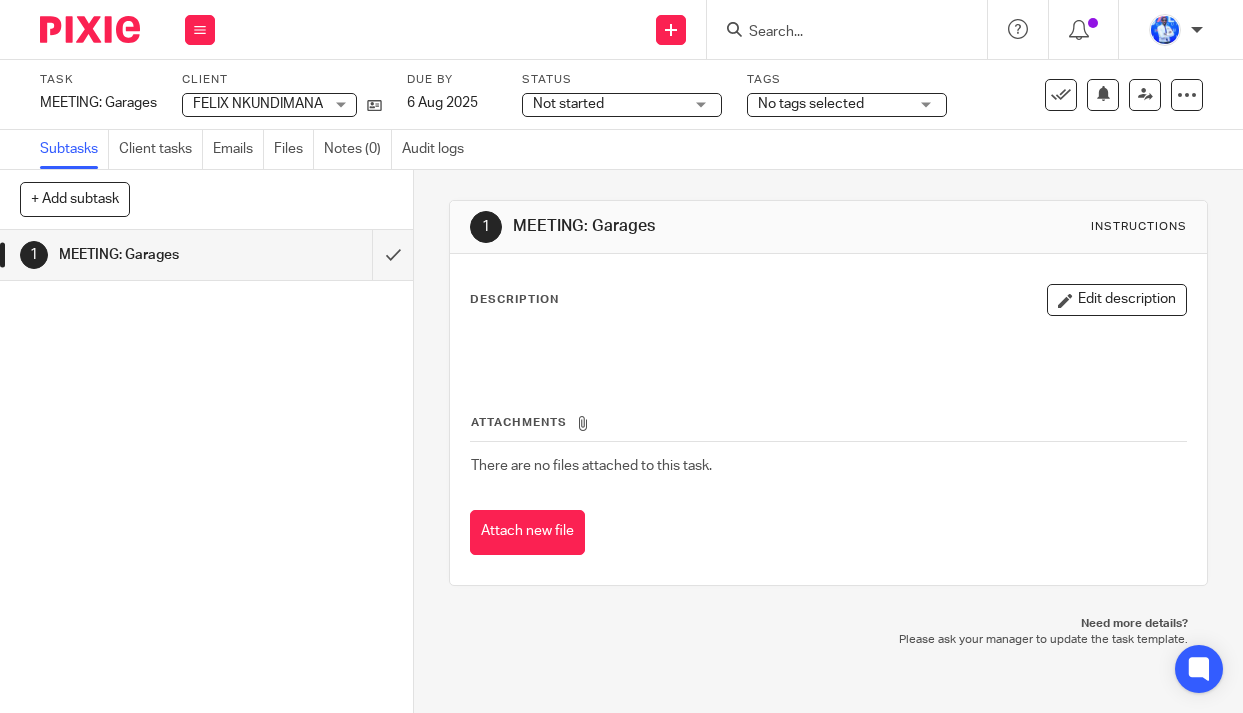 scroll, scrollTop: 0, scrollLeft: 0, axis: both 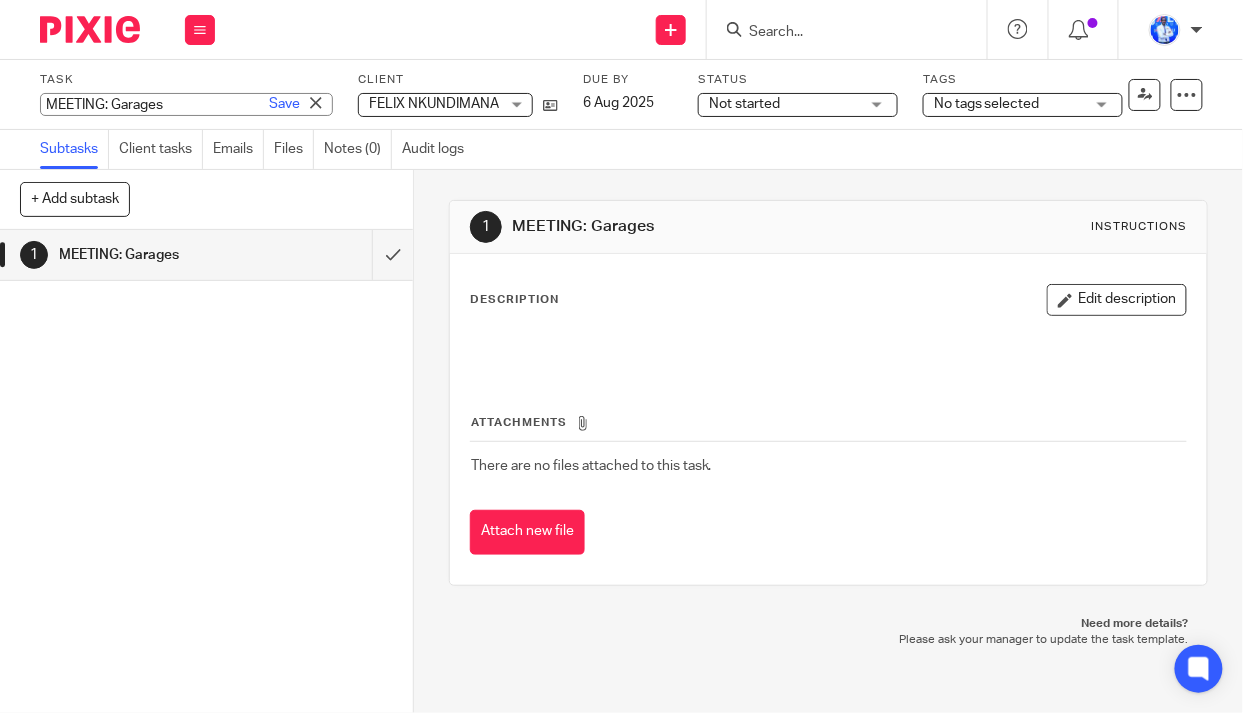 click on "MEETING: Garages   Save
MEETING: Garages" at bounding box center (186, 104) 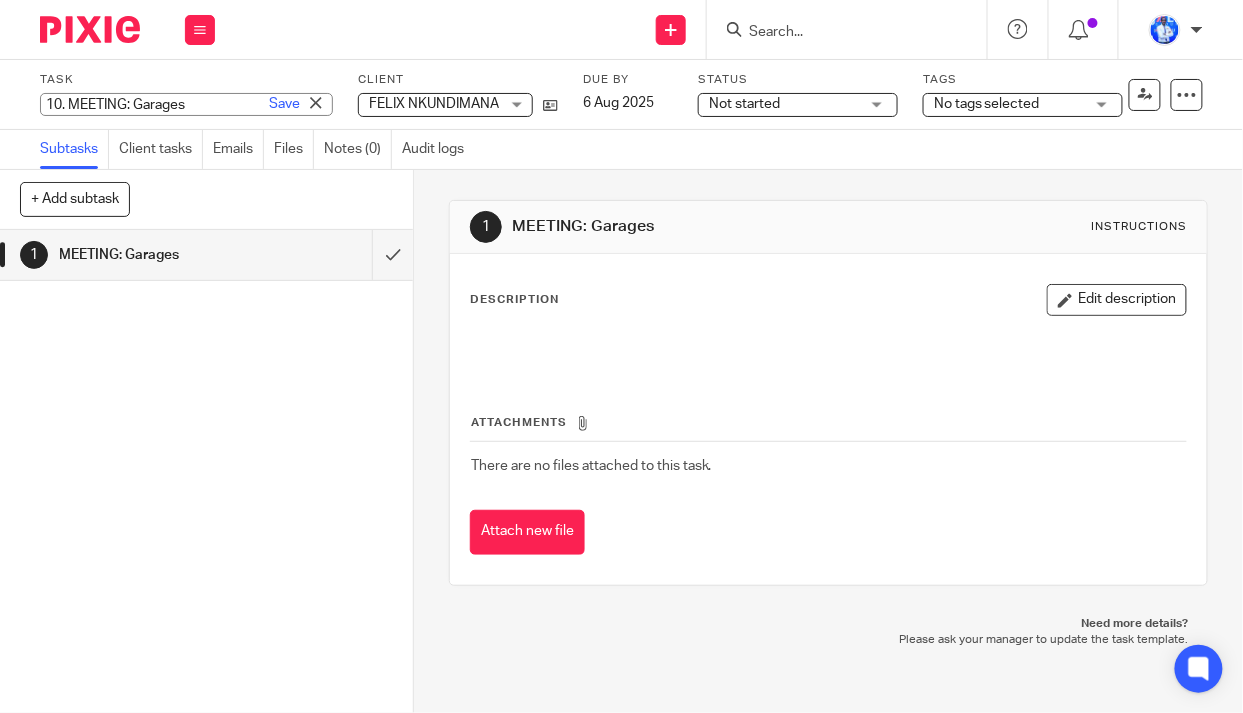 click on "10. MEETING: Garages" at bounding box center [186, 104] 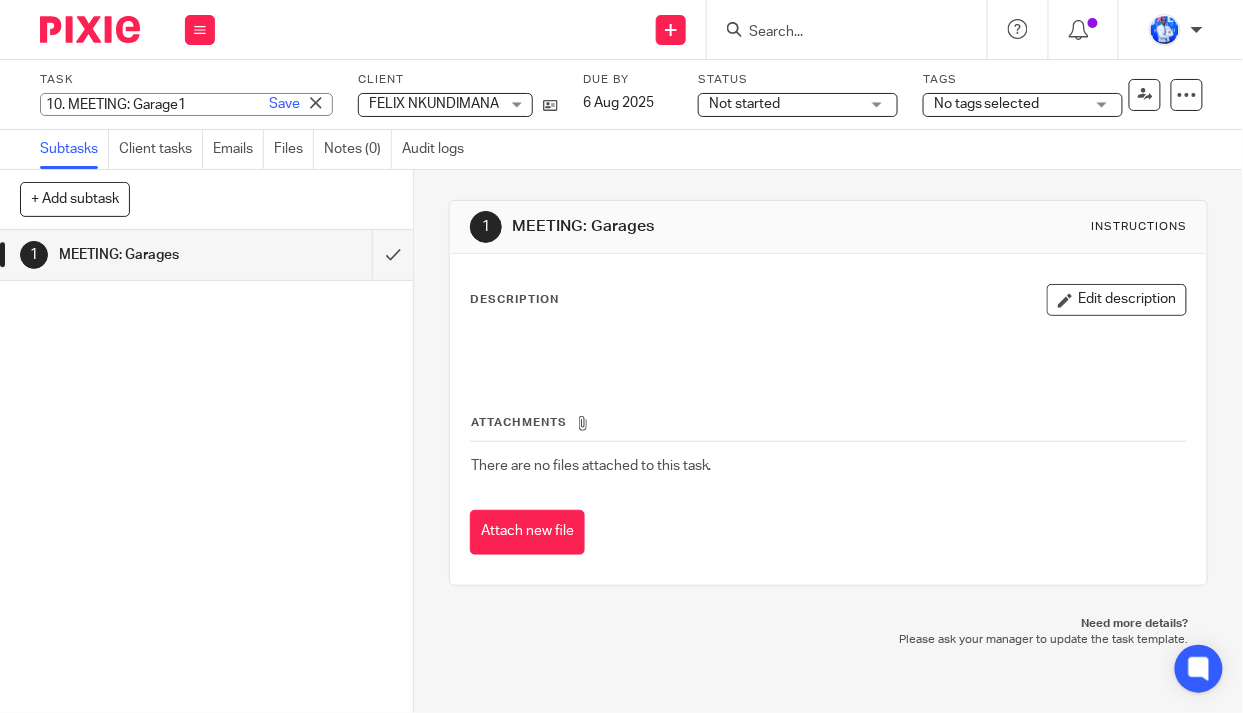 click on "10. MEETING: Garage1" at bounding box center (186, 104) 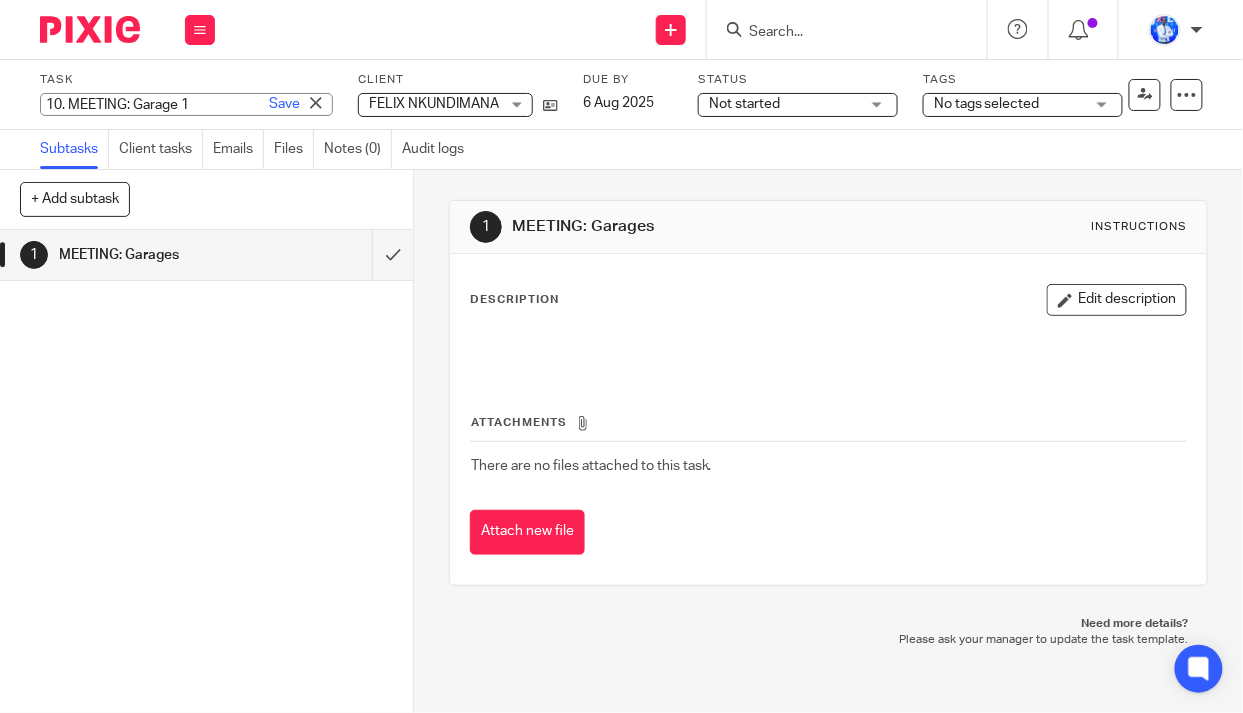 type on "10. MEETING: Garage 1" 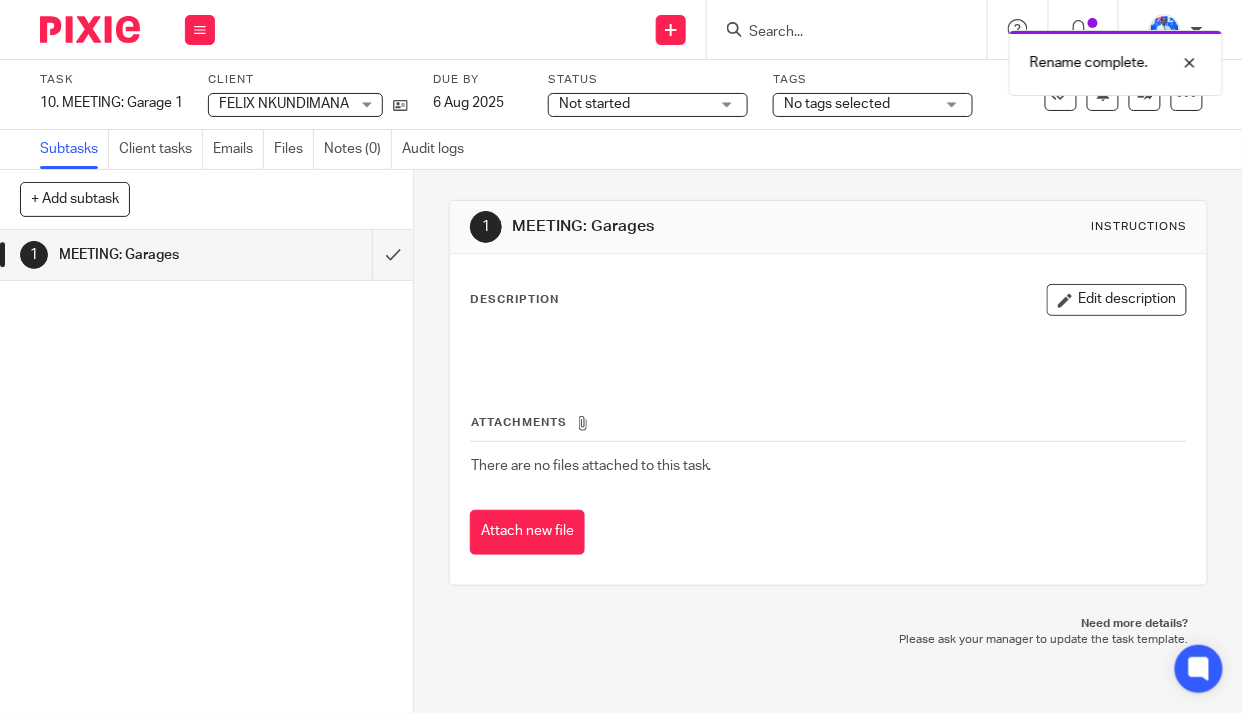 click on "FELIX NKUNDIMANA" at bounding box center [284, 104] 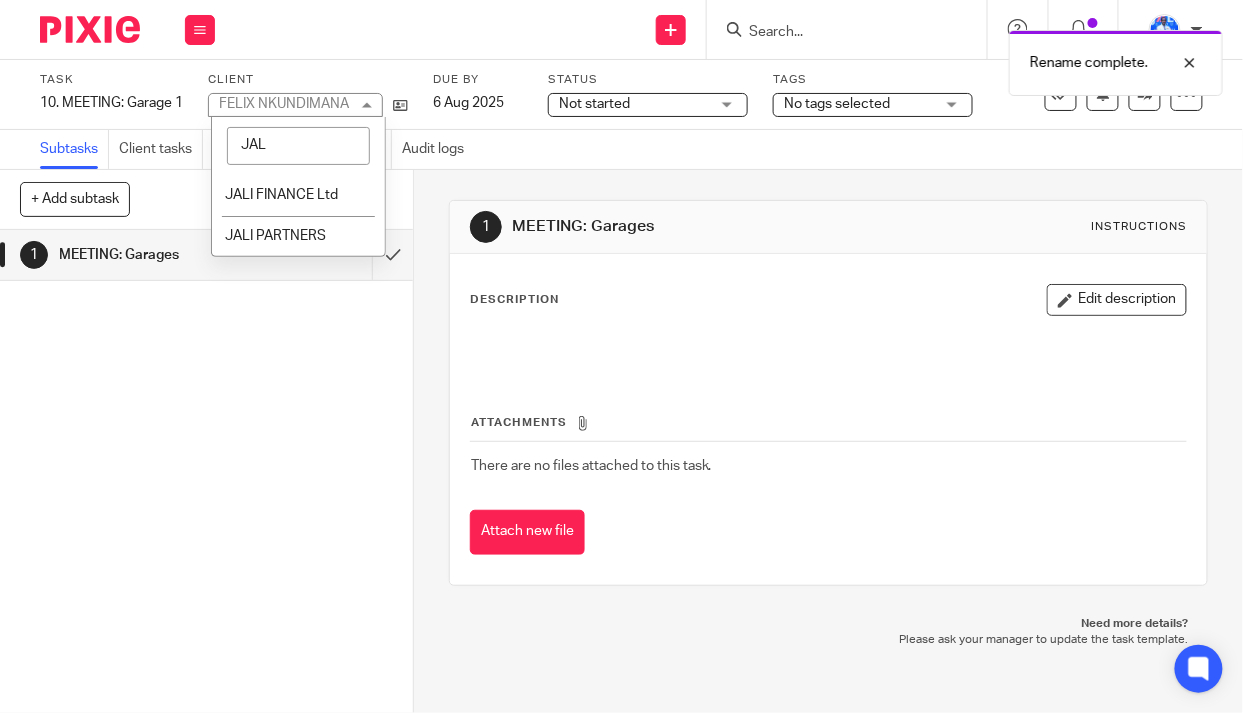 type on "JALI" 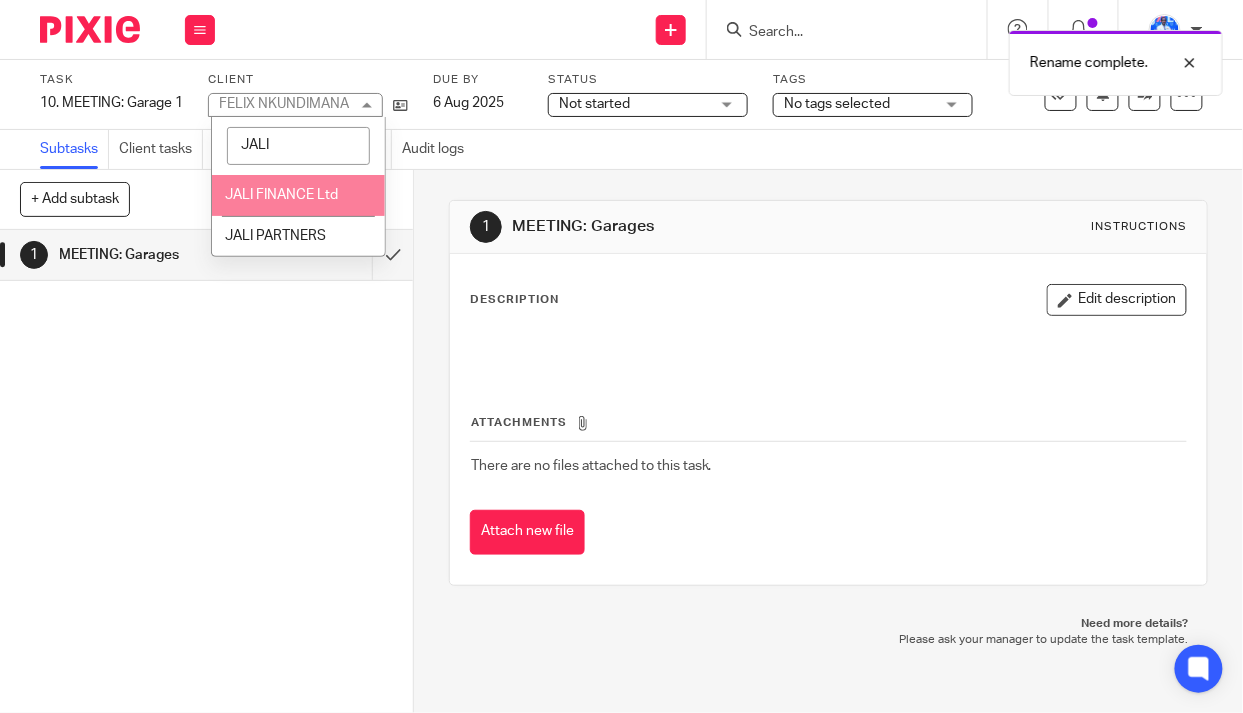click on "JALI FINANCE Ltd" at bounding box center (298, 195) 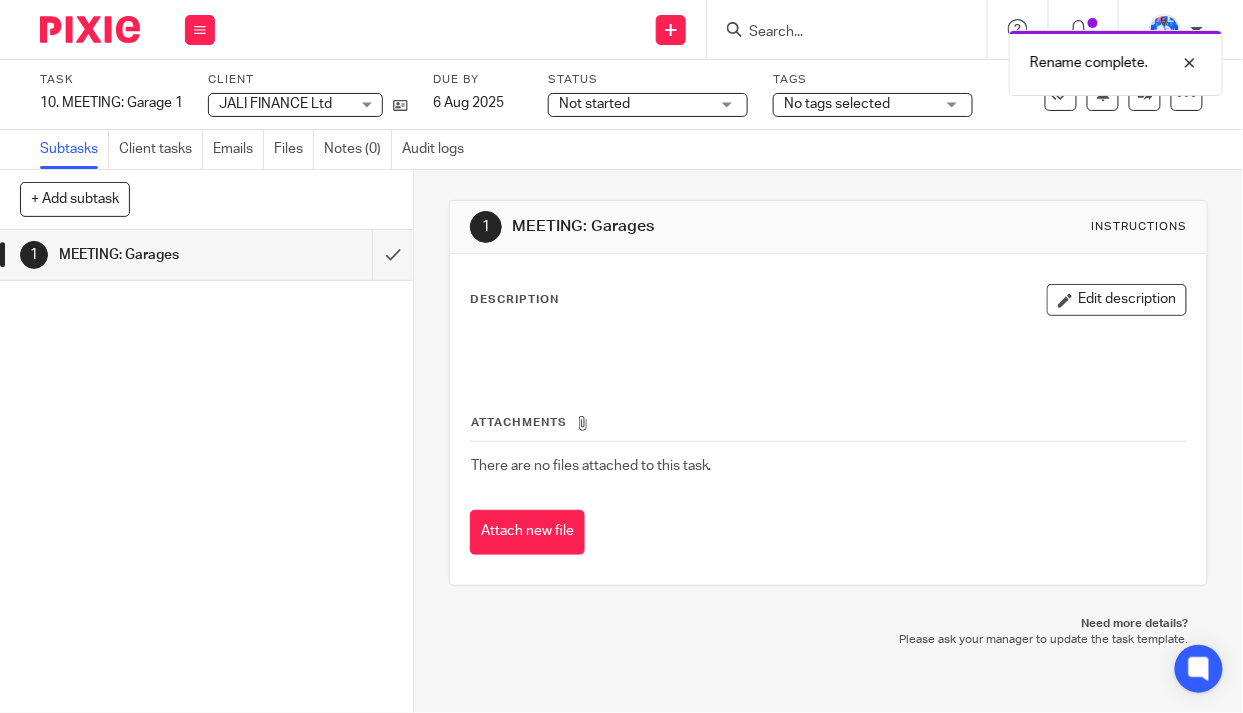 click on "Not started" at bounding box center (634, 104) 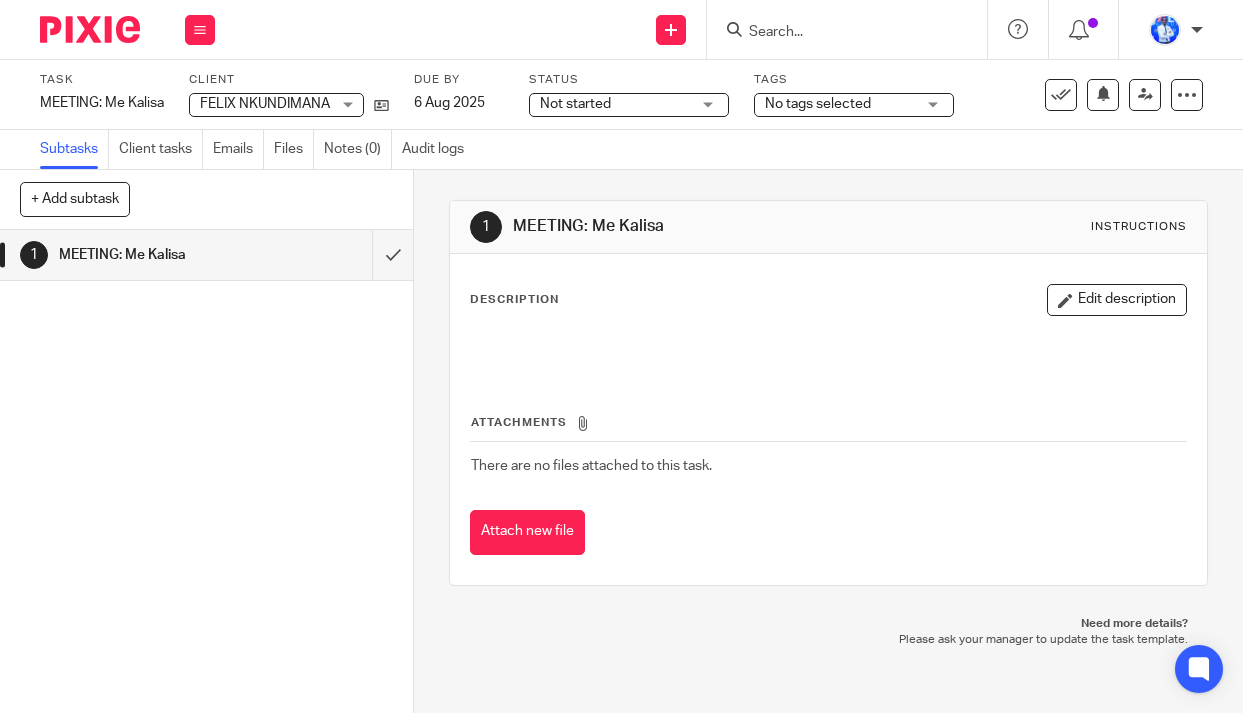 scroll, scrollTop: 0, scrollLeft: 0, axis: both 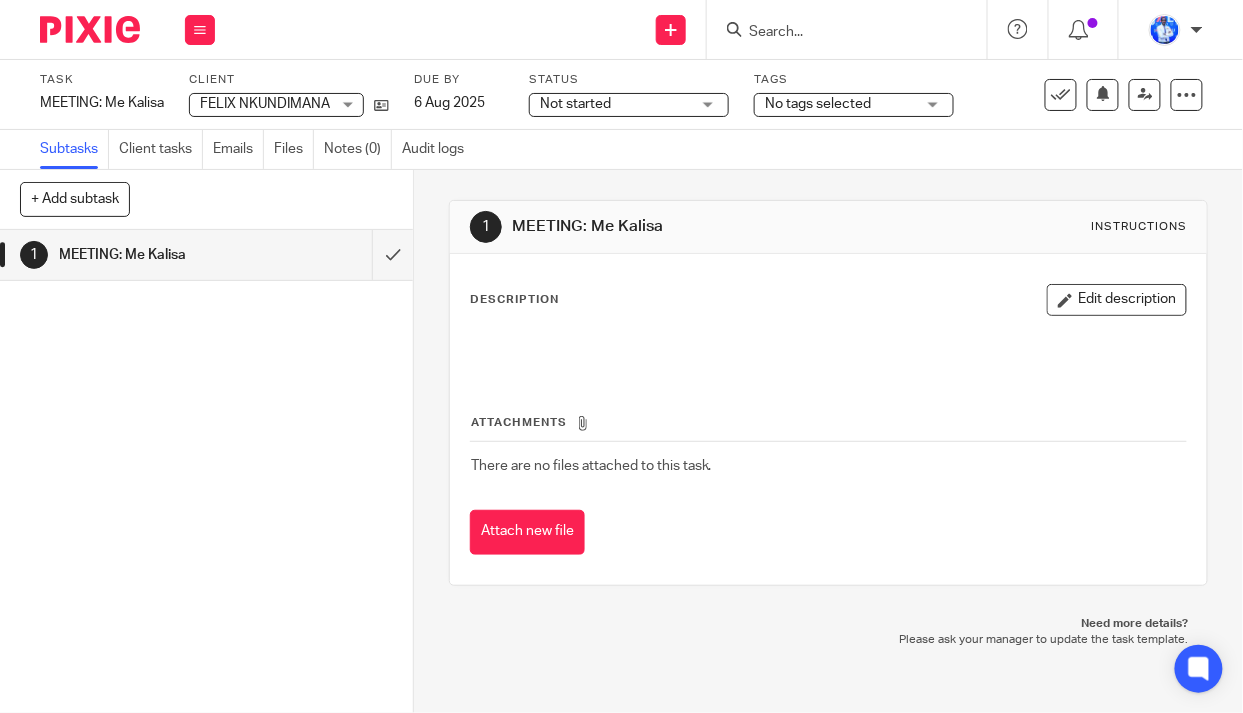 click on "Task
MEETING: [FIRST] [LAST]   Save
MEETING: [FIRST] [LAST]
0 /1
Client
[FIRST] [LAST]
[FIRST] [LAST]
No client selected
10X AFRICA Ltd
AANISH TRADING LTD
ABATERANINKUNGA BA SHOLI
ABC RWANDA LTD
ACSP Rwanda
ADVENTURE ROOMS RWANDA LTD
AIR MARC LTD
AIVEN PHARMACY LTD
AMAZING TOOLS COMPANY
AMUGES NEW HARDWARE LTD
AWO PARTNERS LTD
AZIZI LIFE EXPERIENCES LTD
AZIZI LIFE LTD
BC Limited
BC TRADE LTD
BEE LIGHT LTD
BELAY RWANDA LTD" at bounding box center (621, 95) 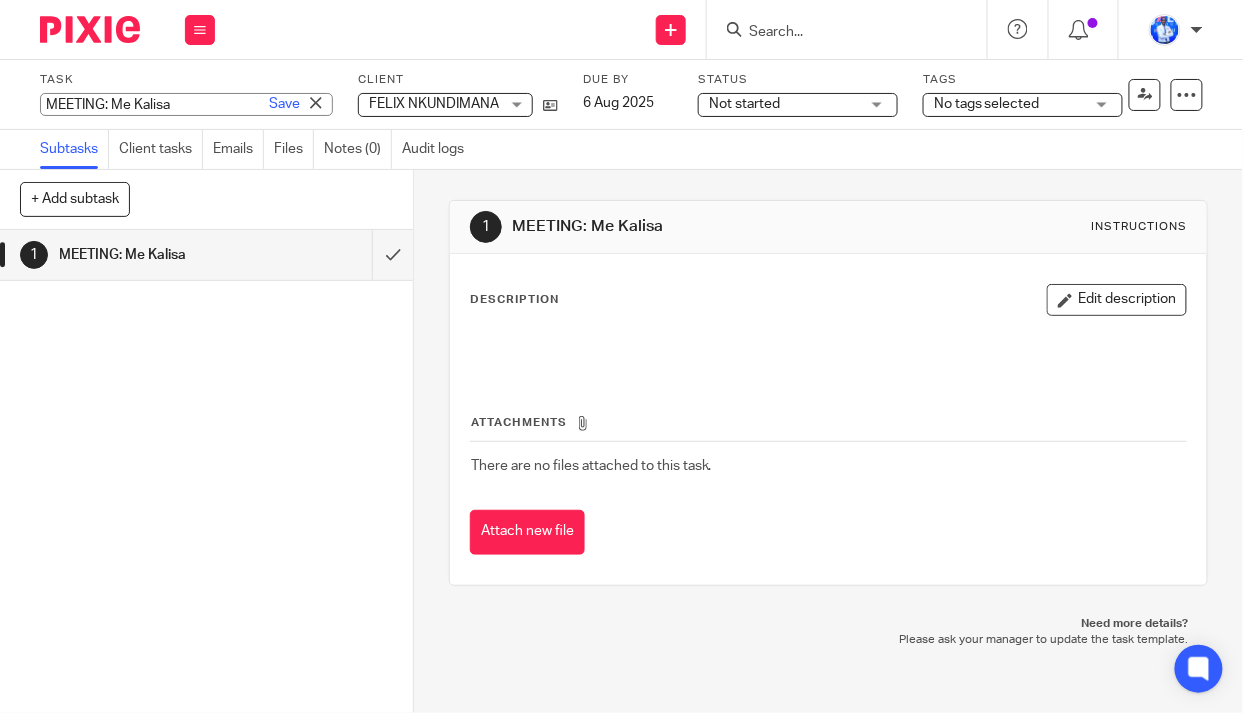 click on "MEETING: Me Kalisa" at bounding box center [186, 104] 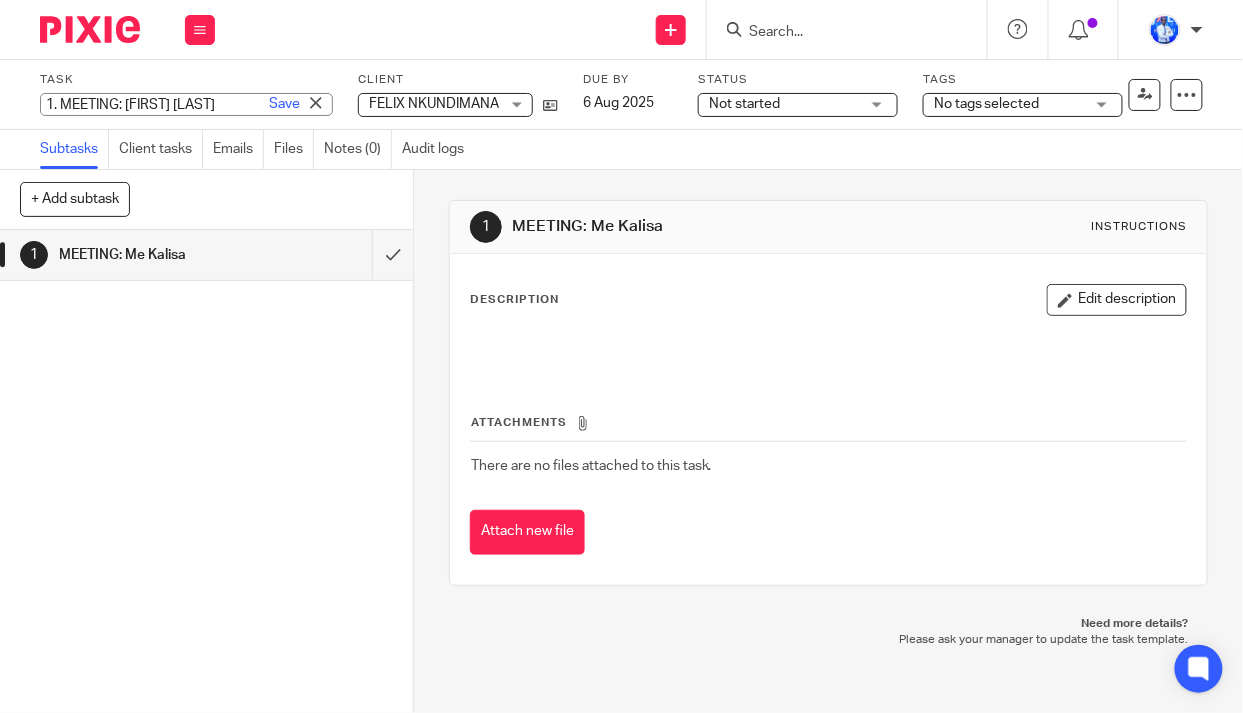 type on "1. MEETING: [FIRST] [LAST]" 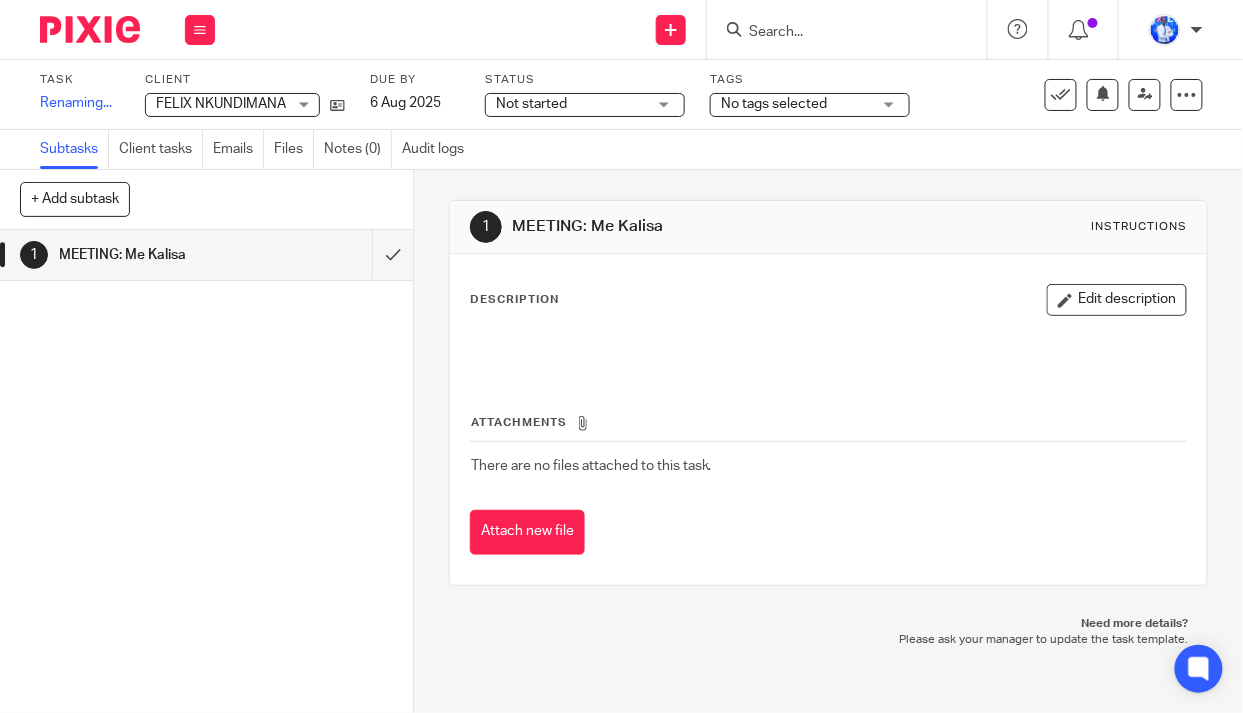 click on "FELIX NKUNDIMANA" at bounding box center [221, 104] 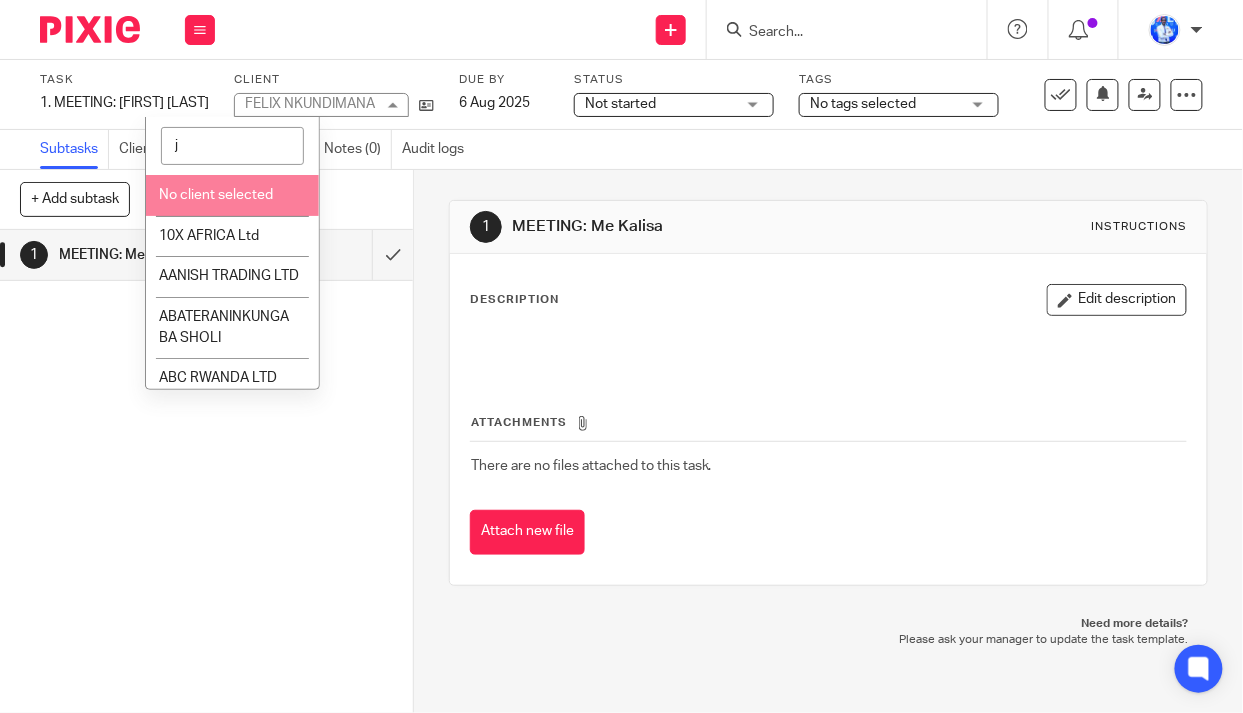 type on "ja" 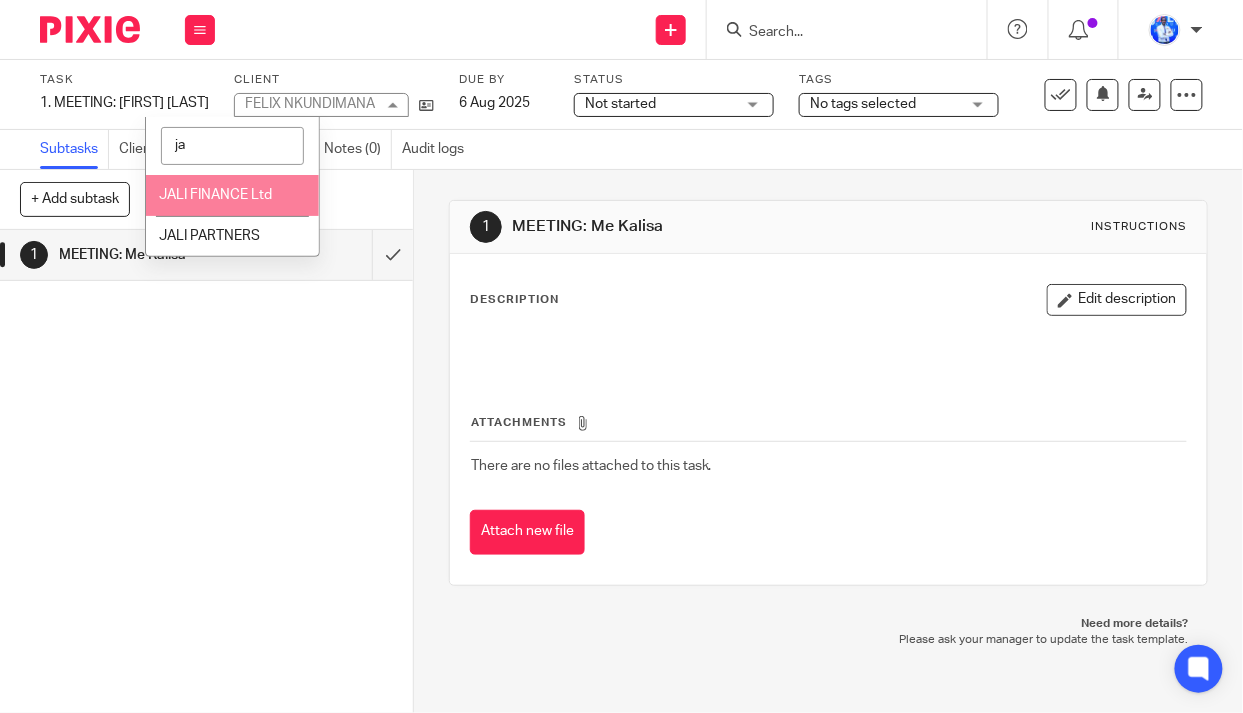 click on "JALI FINANCE Ltd" at bounding box center (215, 195) 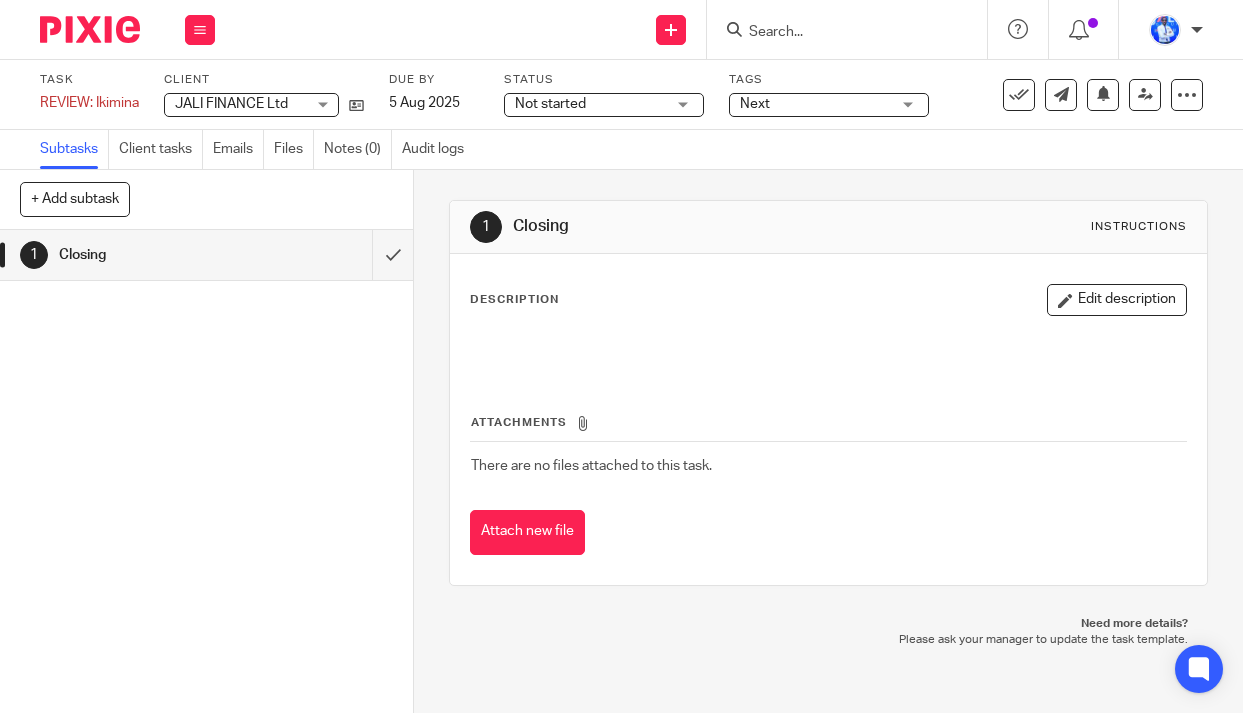 scroll, scrollTop: 0, scrollLeft: 0, axis: both 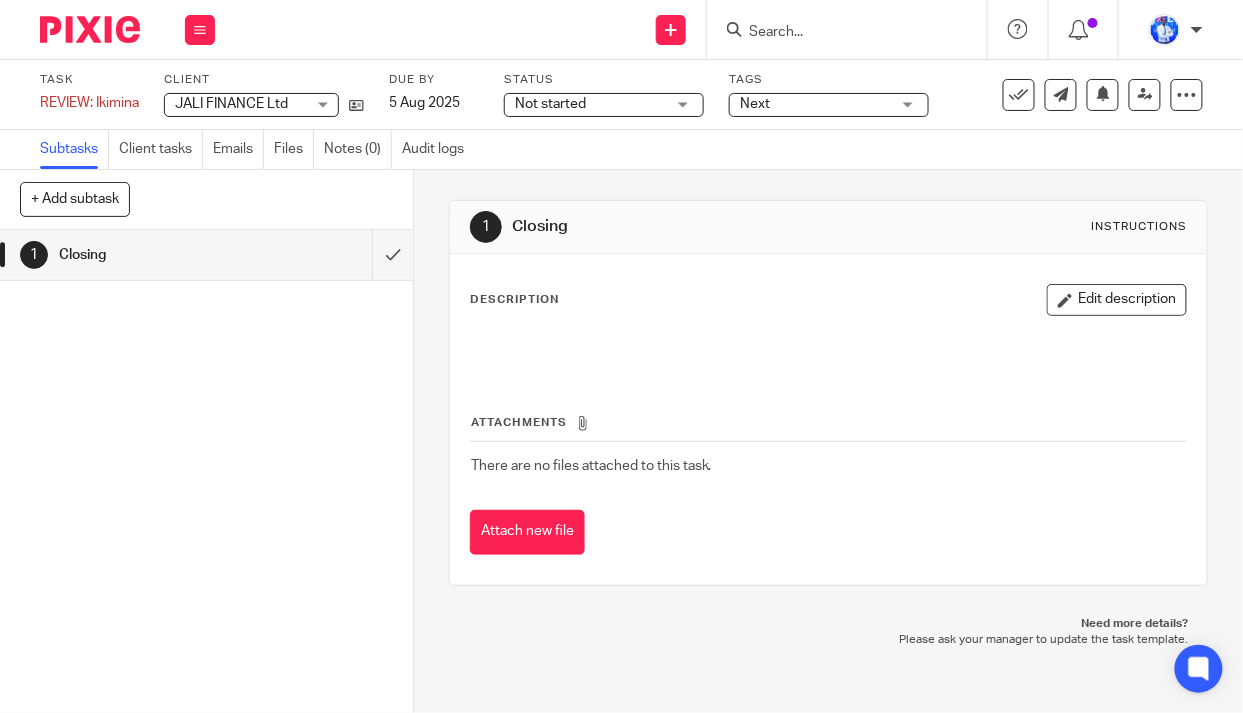 click on "REVIEW: [NAME]   Save
REVIEW: [NAME]" at bounding box center [89, 103] 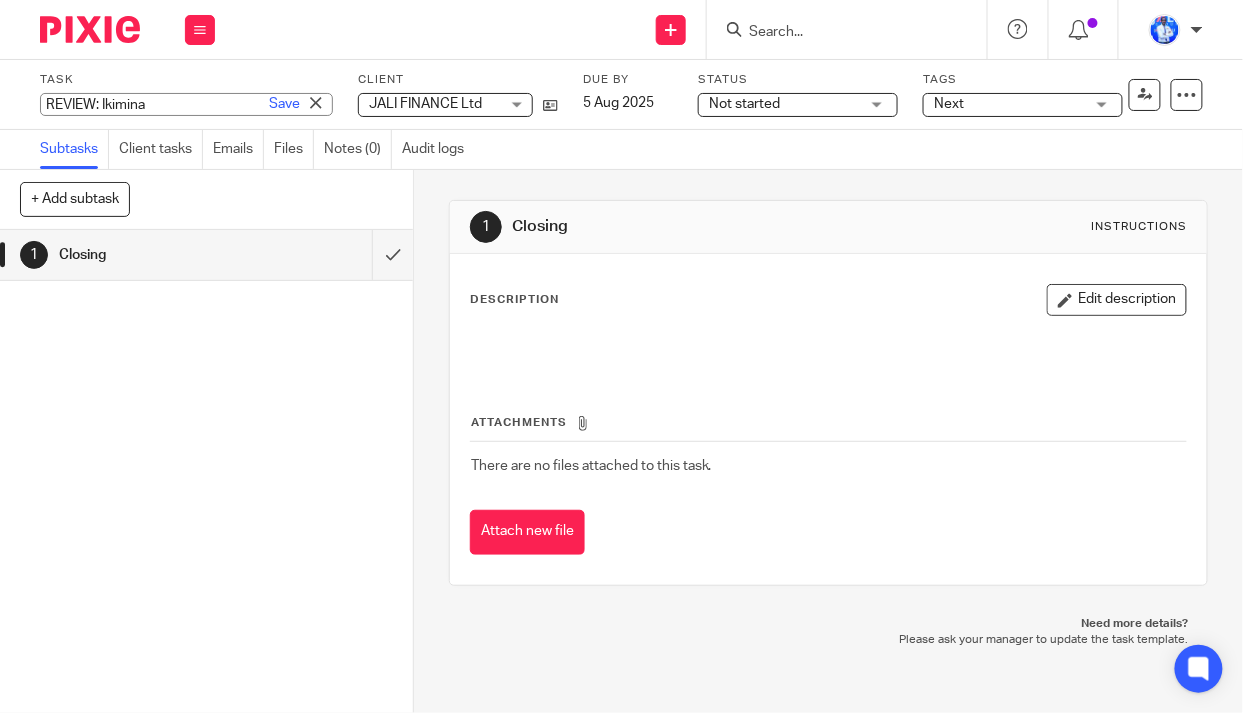 click on "REVIEW: Ikimina" at bounding box center [186, 104] 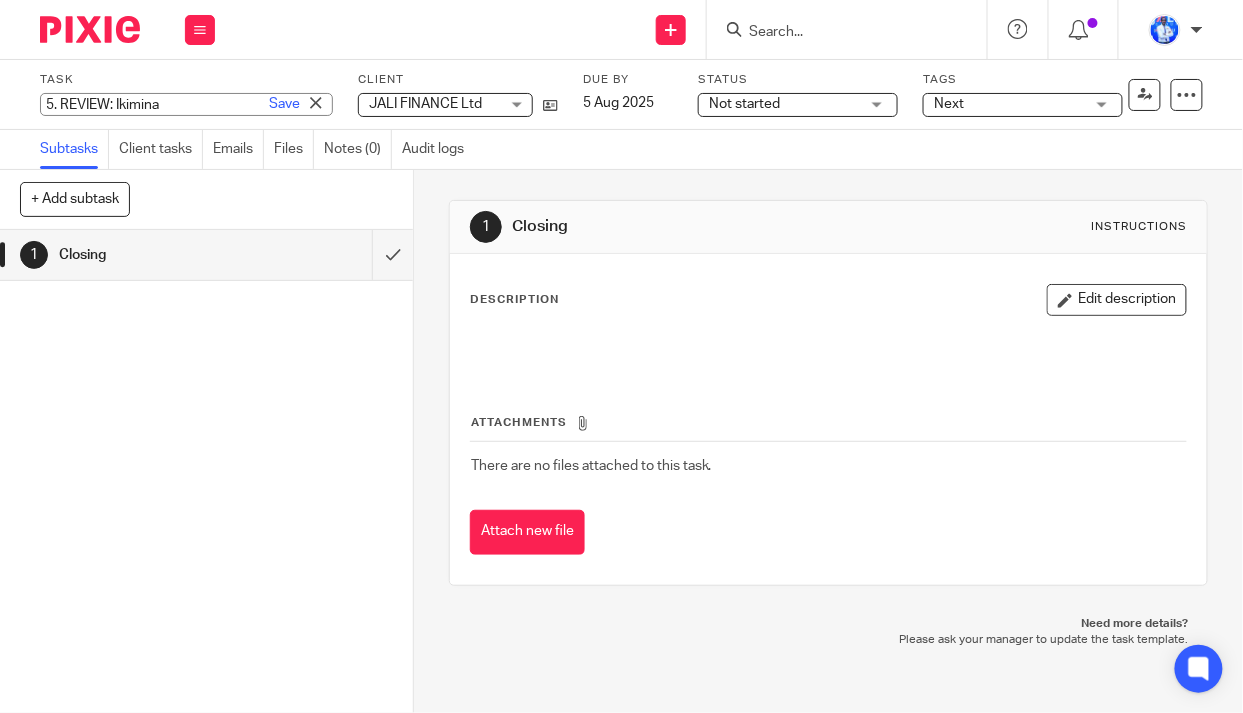 type on "5. REVIEW: Ikimina" 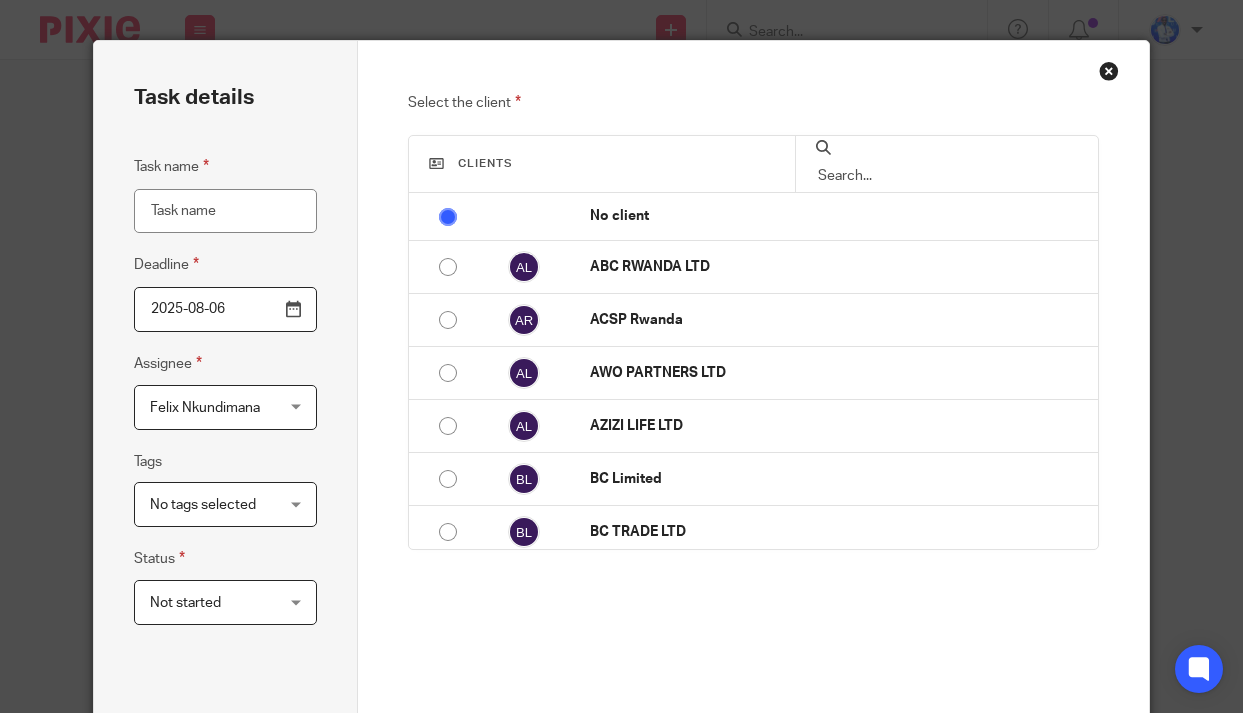scroll, scrollTop: 0, scrollLeft: 0, axis: both 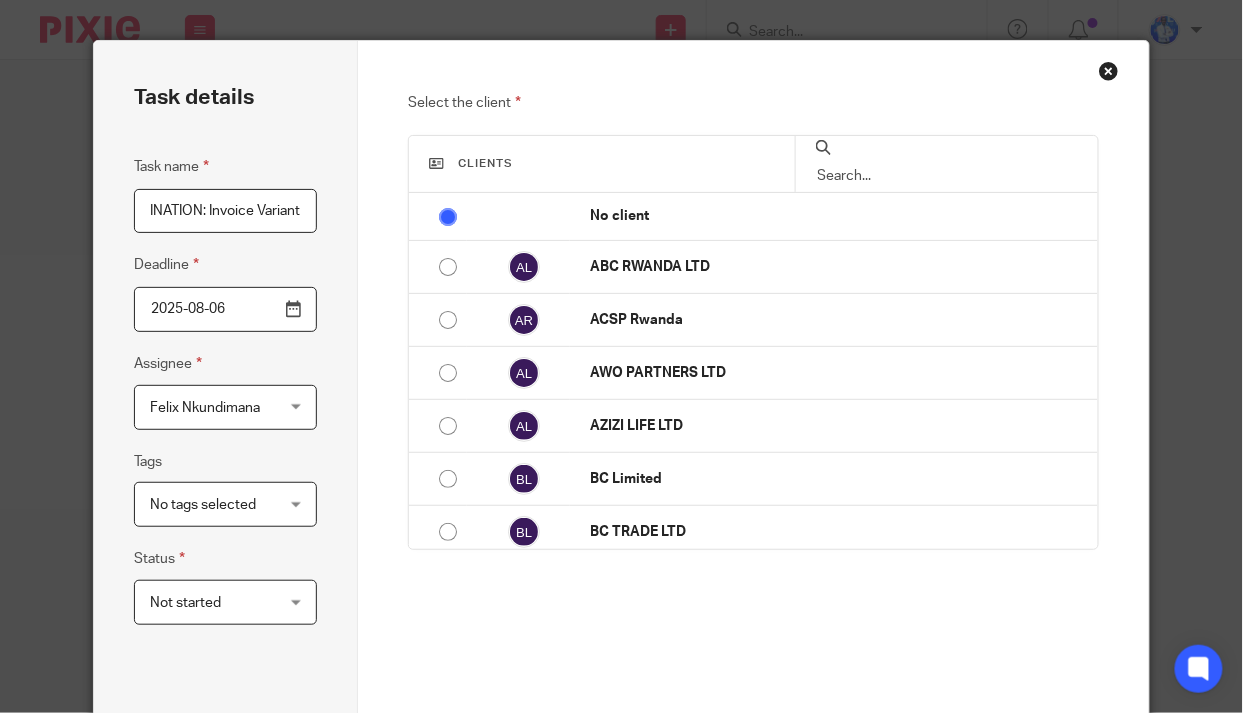 type on "2. CORDINATION: Invoice Variant" 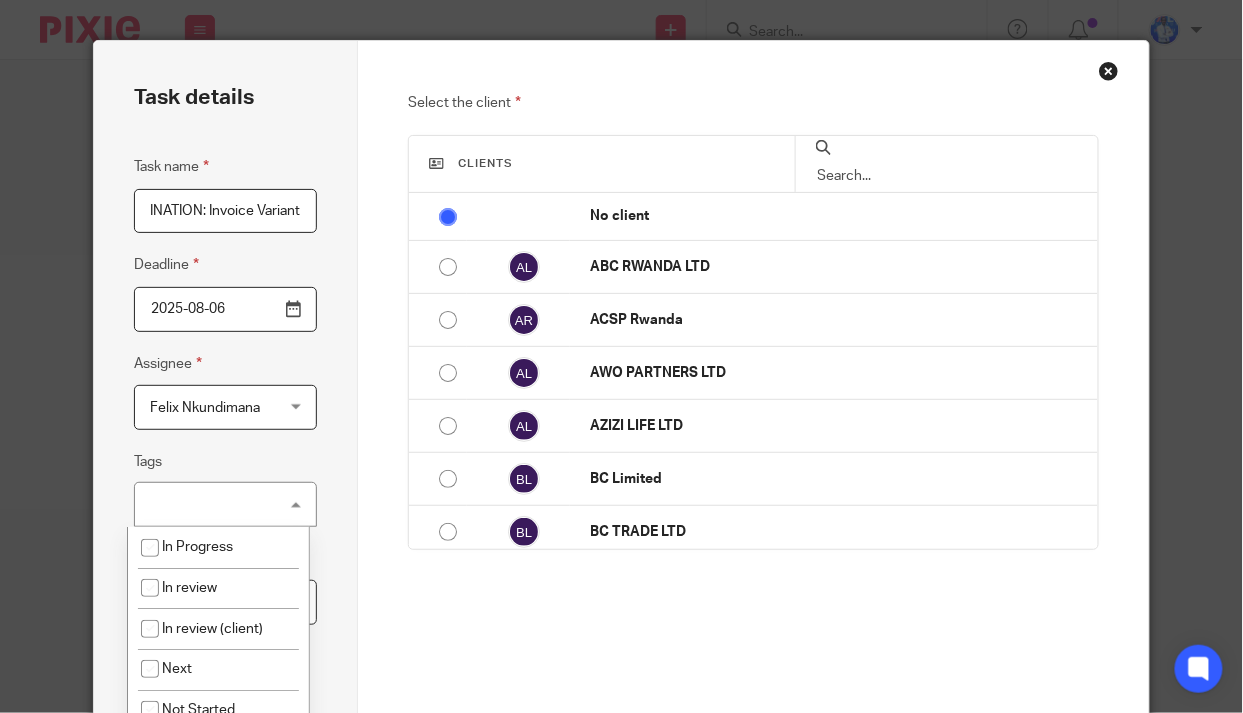 scroll, scrollTop: 0, scrollLeft: 0, axis: both 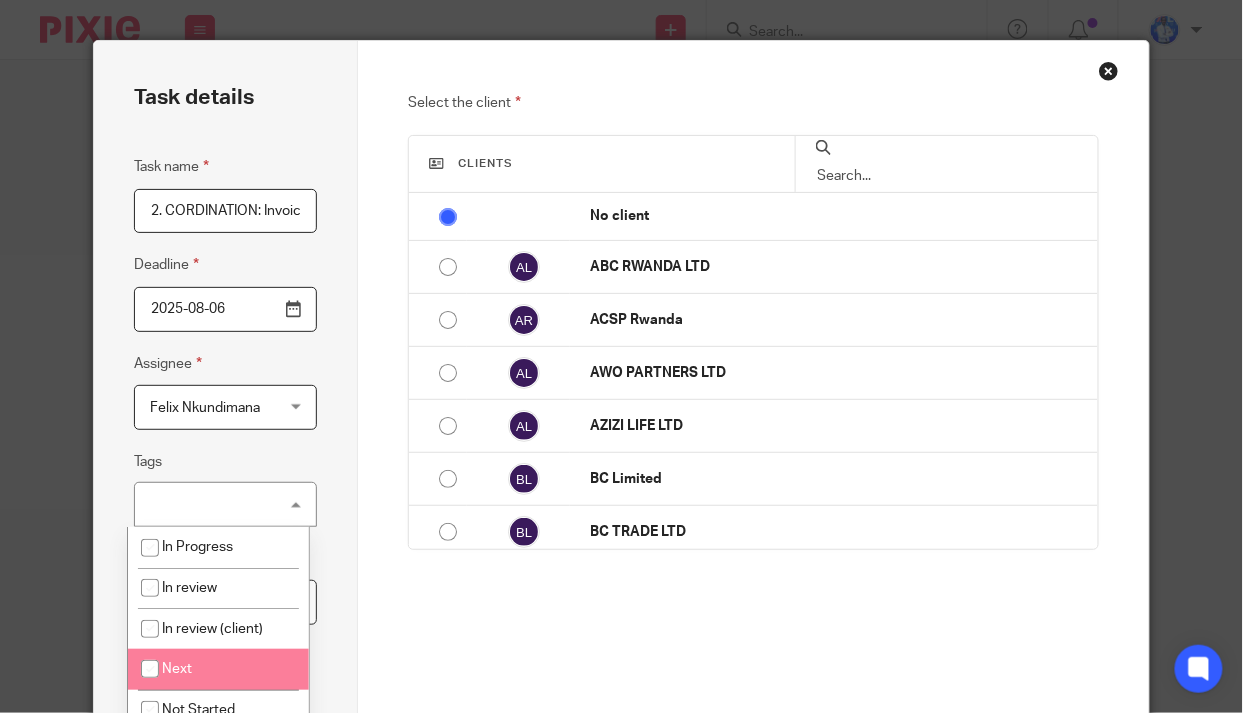 click on "Next" at bounding box center (218, 669) 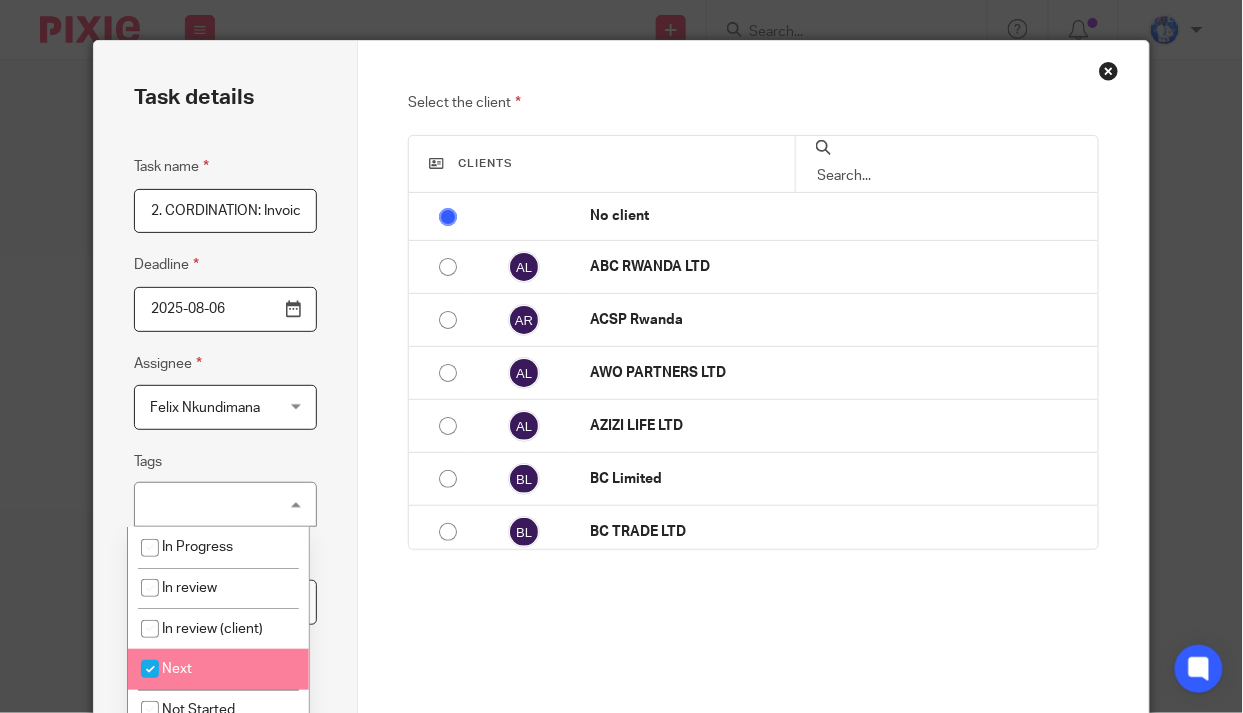 checkbox on "true" 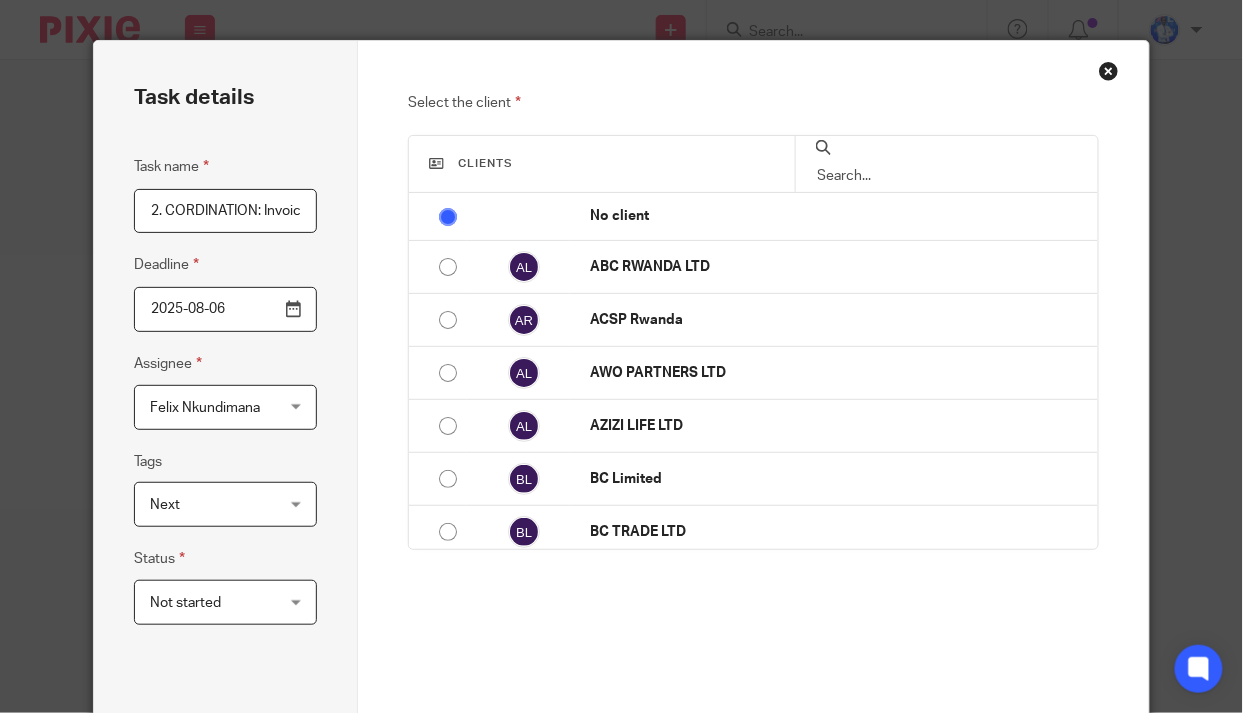 click on "Task details
Task name   2. CORDINATION: Invoice Variant
Deadline
2025-08-06   Assignee
Felix Nkundimana
Felix Nkundimana
Client manager
Angelique Mbabazi
Aphrodice Iyamuremye
Cedric Irambona
Denyse Icyeza
Esperance Umubyeyi
Felix Nkundimana
Felix Nkundimana
Former Members' Work
Francis Xavier Magara
Jolie Vivine Simbi
Rosine Dukuze
Shakira K. Nsimbi
Shema Jean Luc
Yonah Tashobya
1   Tags
Next
In Progress
In review
In review (client)" at bounding box center (226, 436) 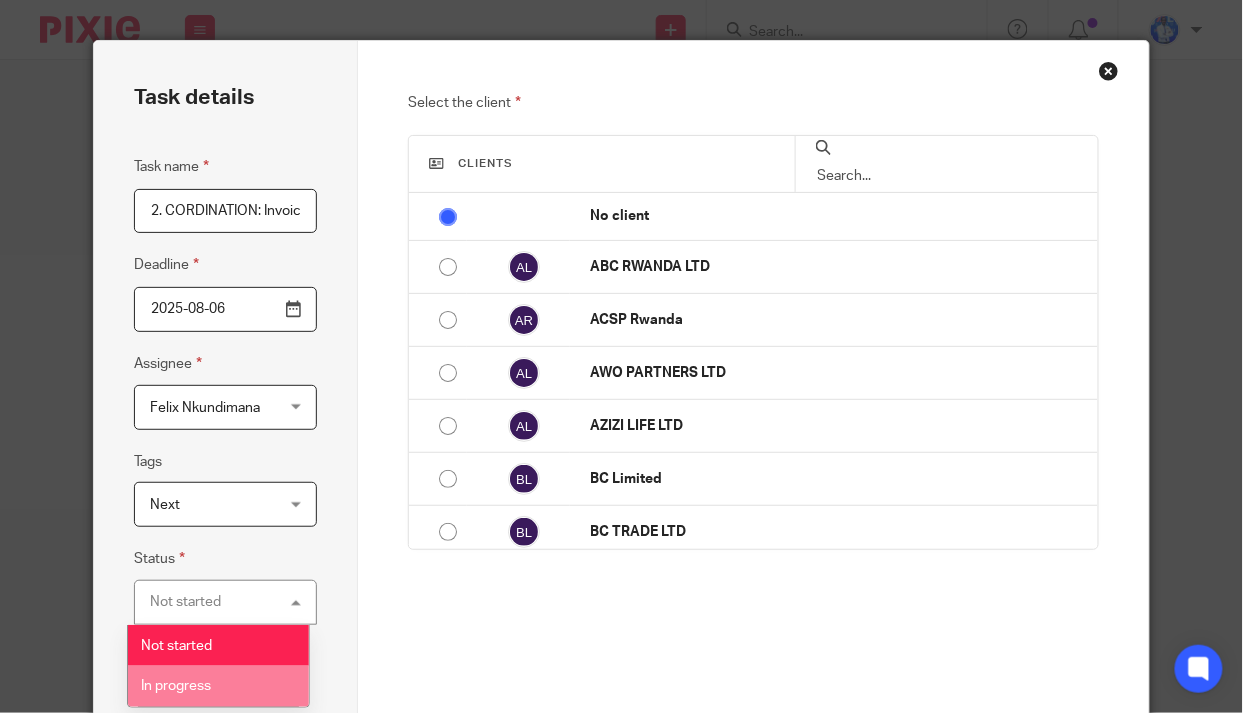 click on "In progress" at bounding box center [176, 686] 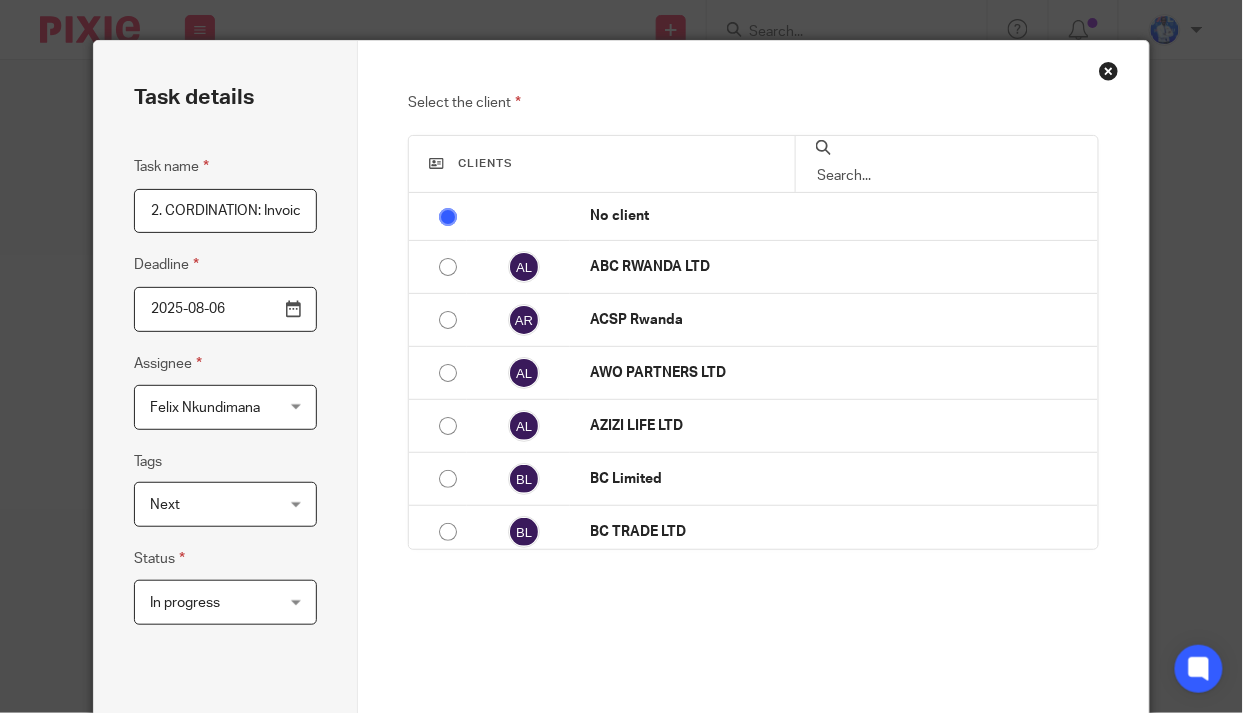 click at bounding box center [947, 176] 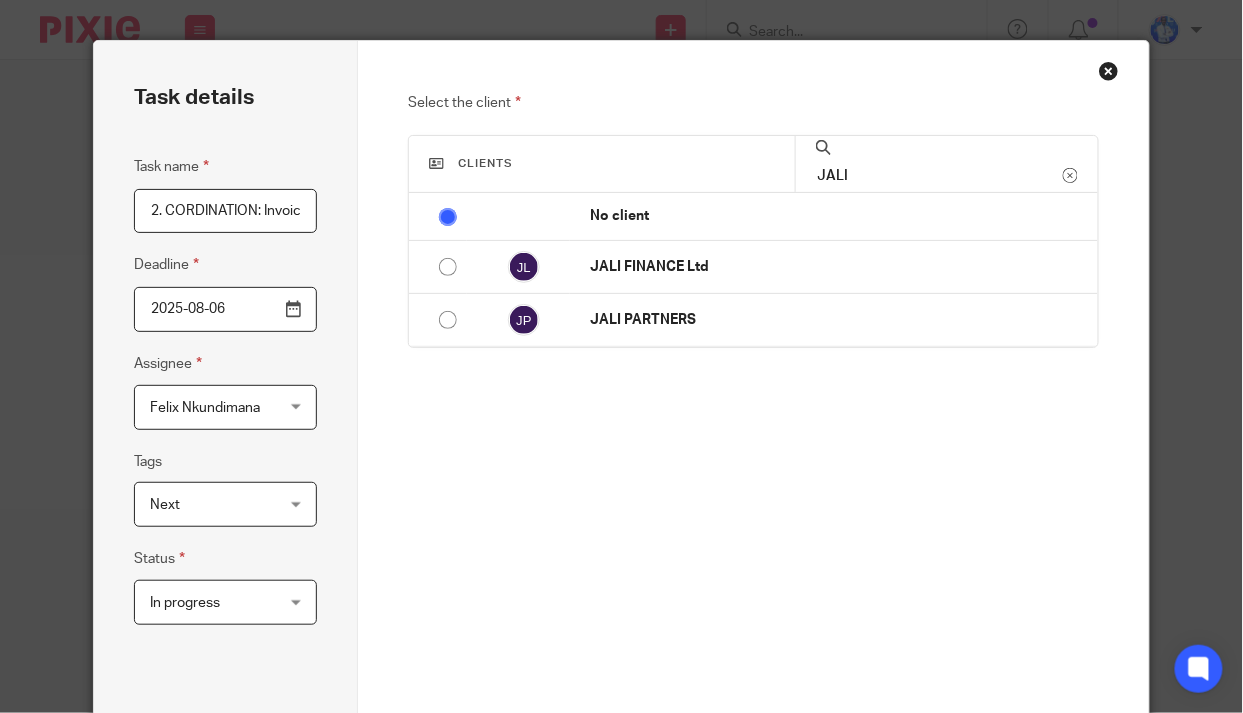 scroll, scrollTop: 158, scrollLeft: 0, axis: vertical 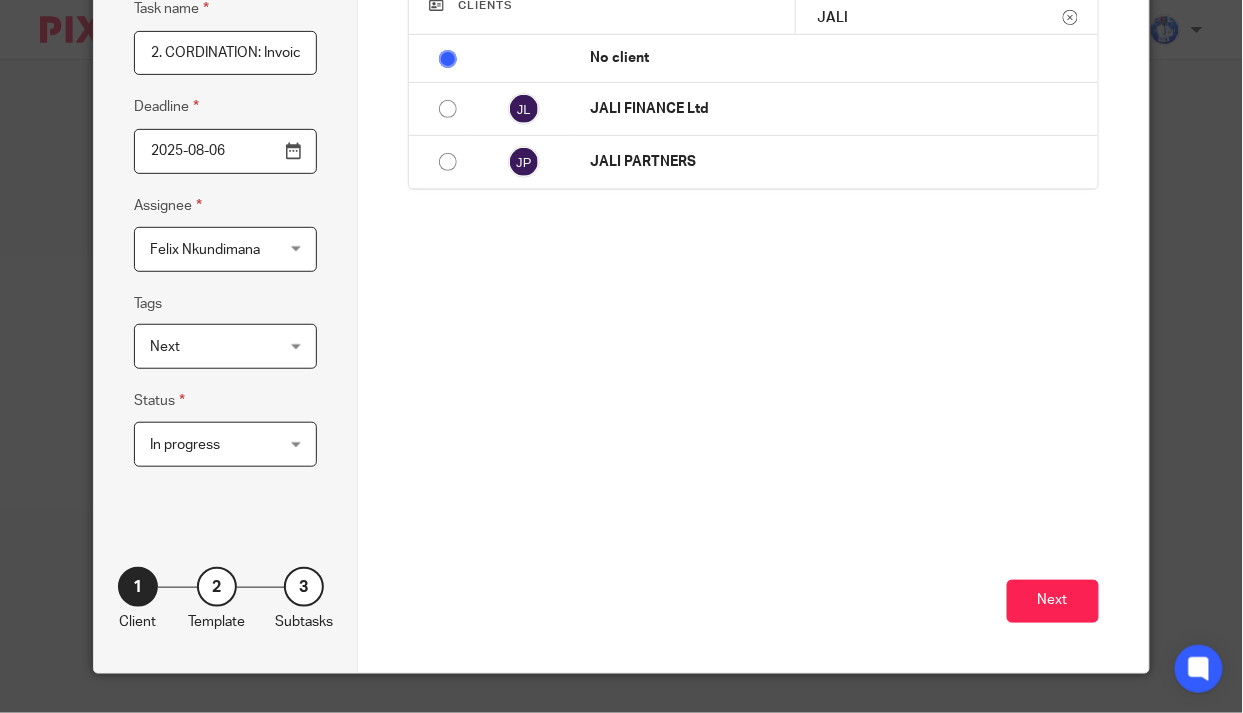 click on "Next" at bounding box center (1053, 601) 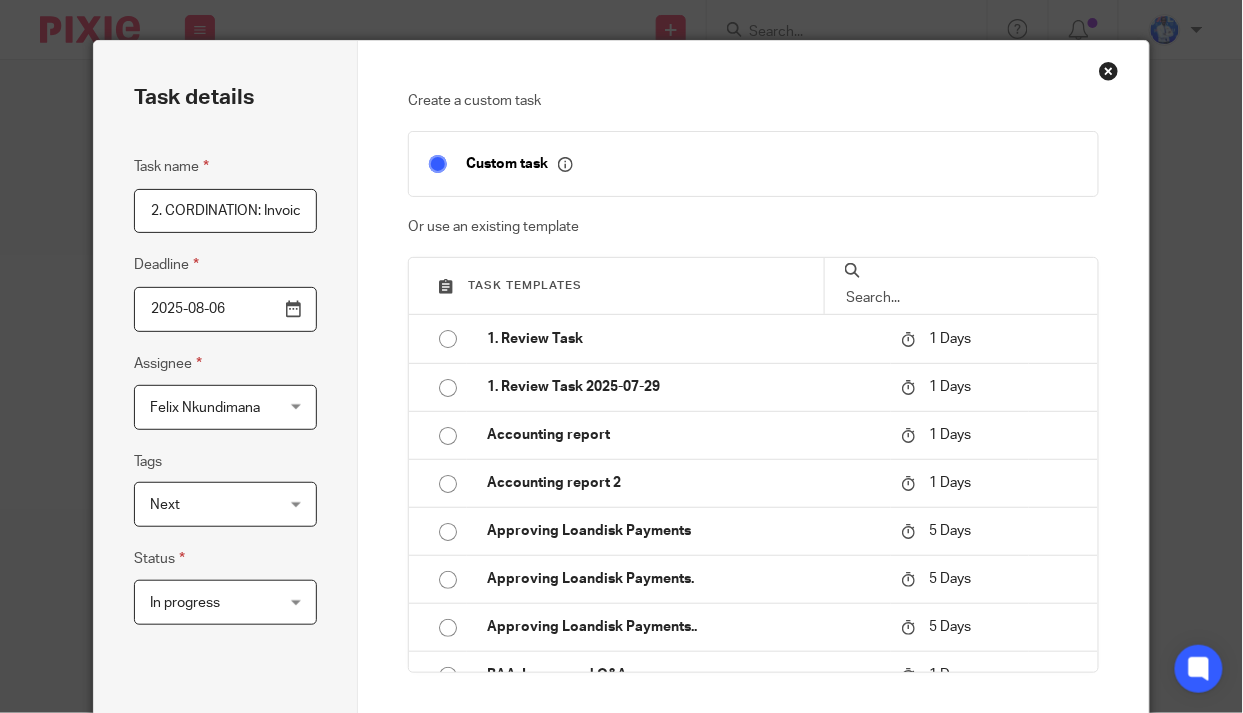 scroll, scrollTop: 158, scrollLeft: 0, axis: vertical 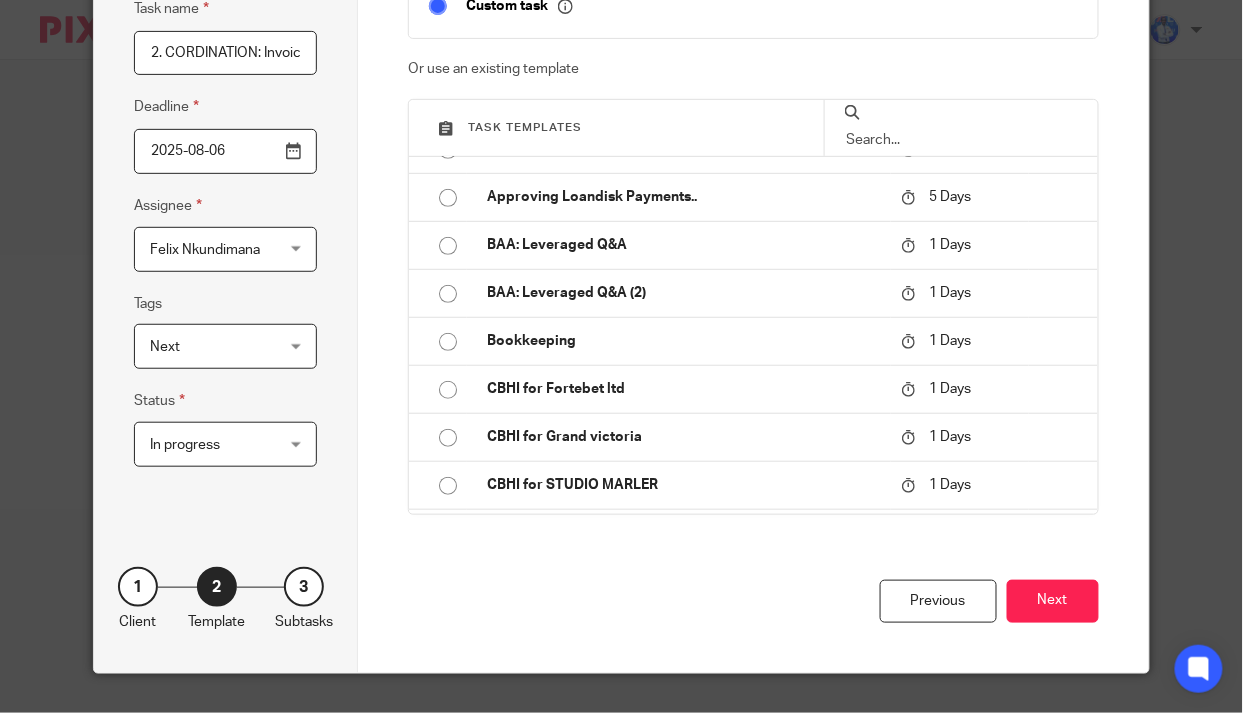 click on "Next" at bounding box center [1053, 601] 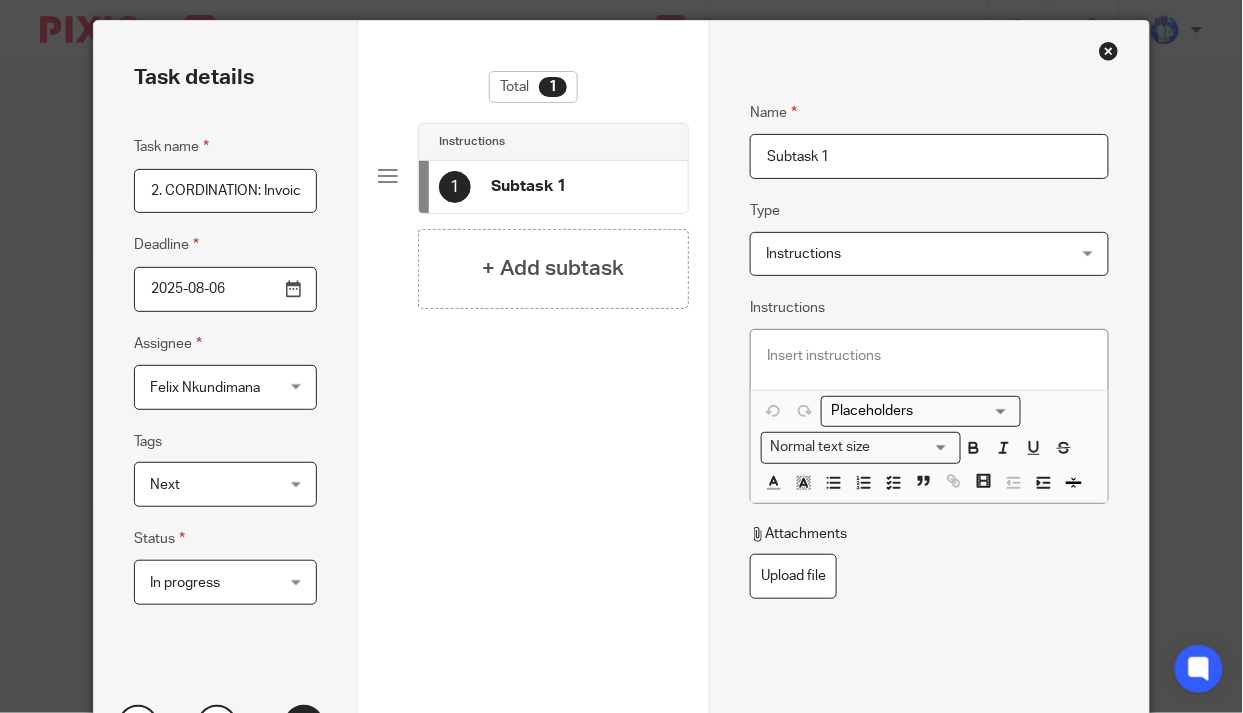 scroll, scrollTop: 0, scrollLeft: 0, axis: both 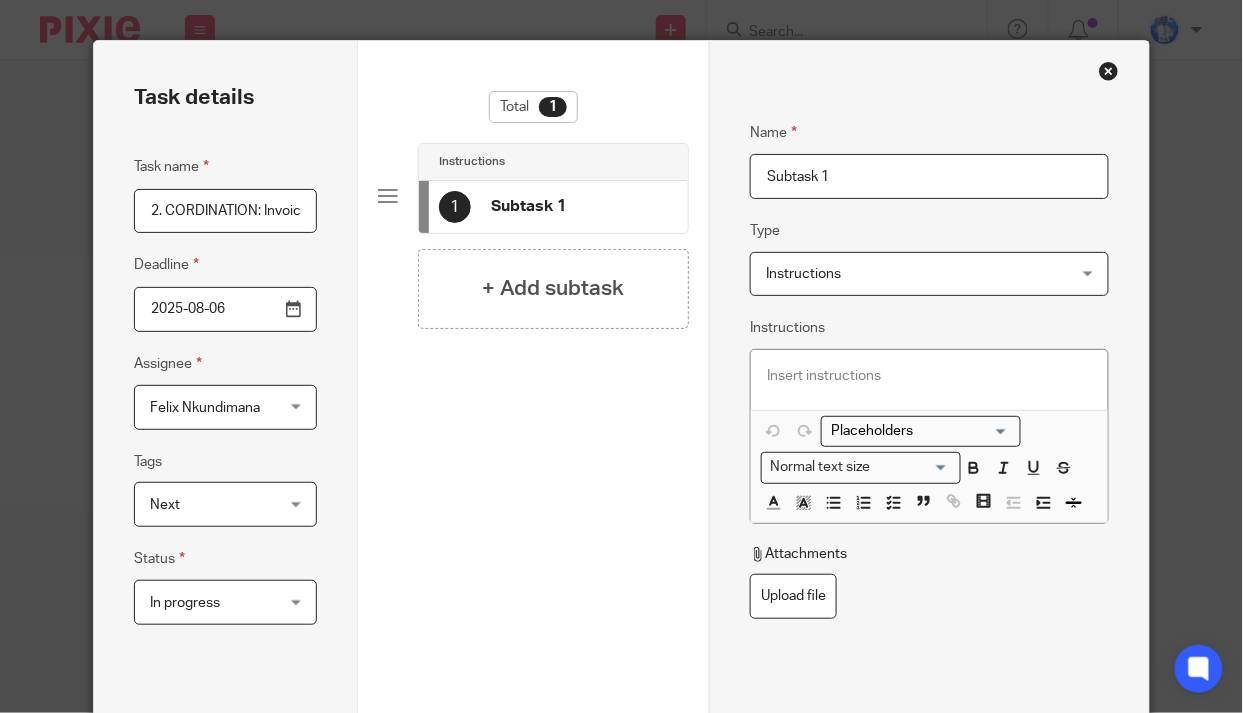drag, startPoint x: 741, startPoint y: 176, endPoint x: 688, endPoint y: 174, distance: 53.037724 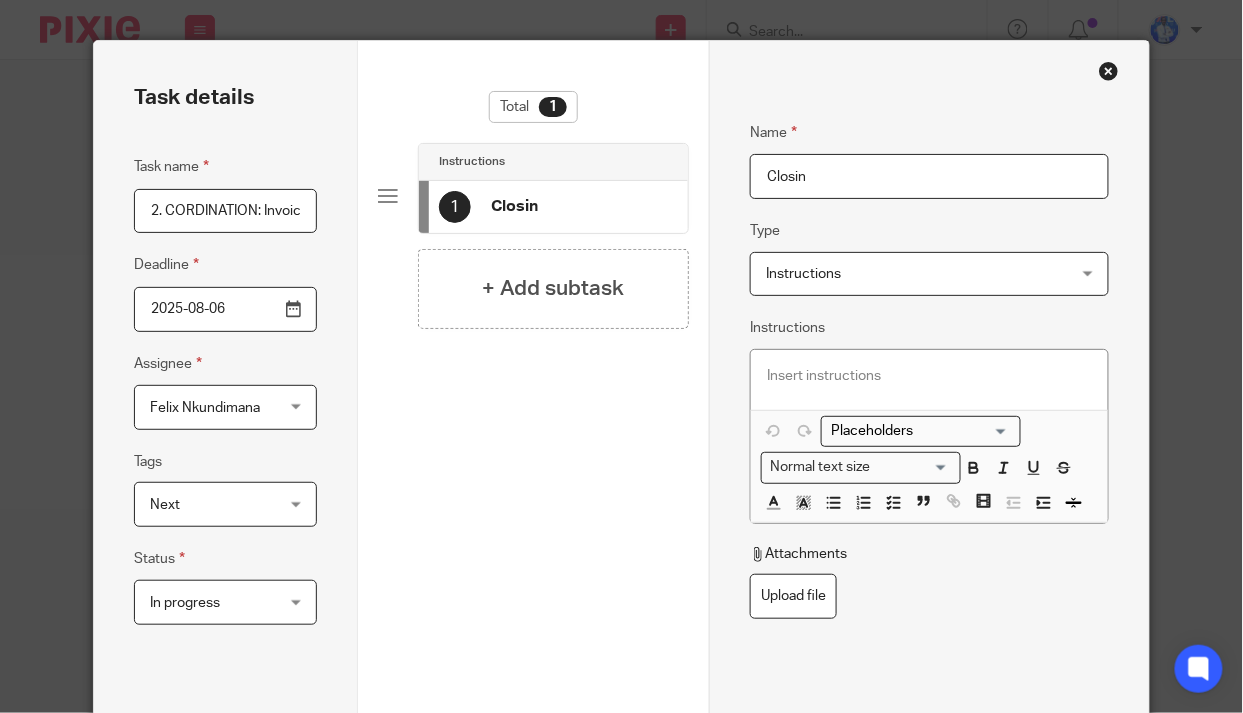 type on "Closing" 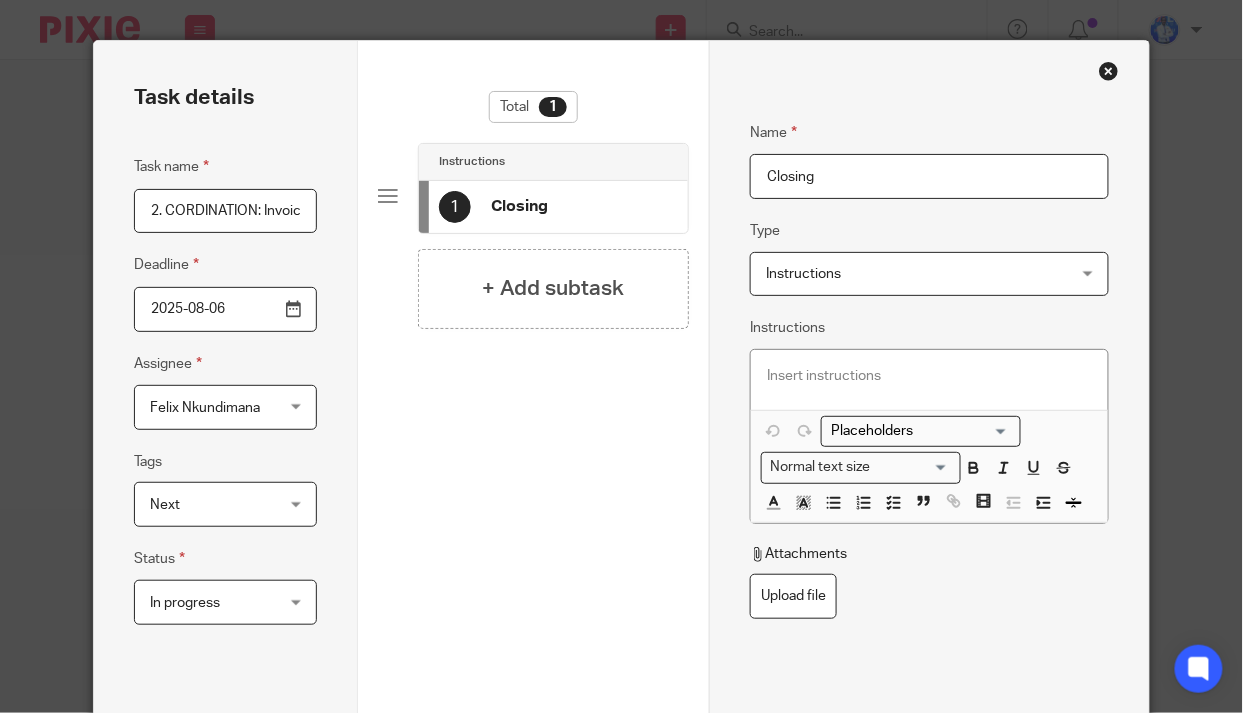 click on "+ Add subtask" at bounding box center [554, 288] 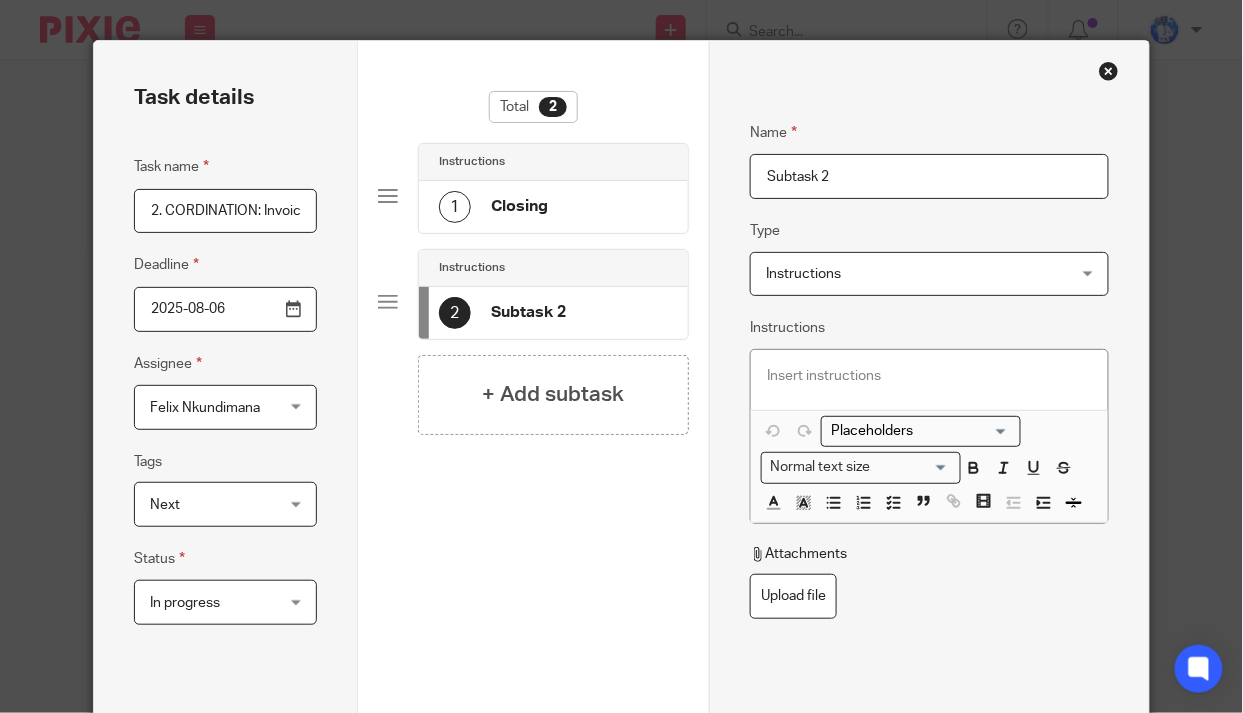 drag, startPoint x: 826, startPoint y: 174, endPoint x: 696, endPoint y: 178, distance: 130.06152 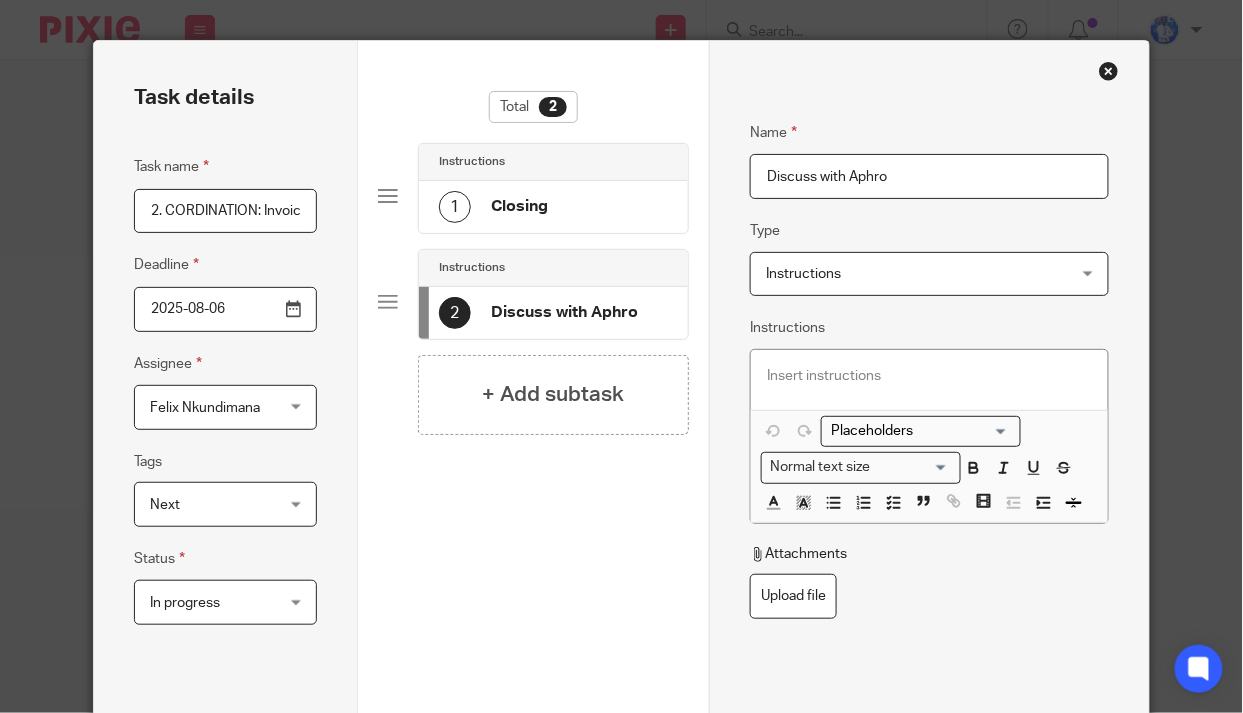 type on "Discuss with Aphro" 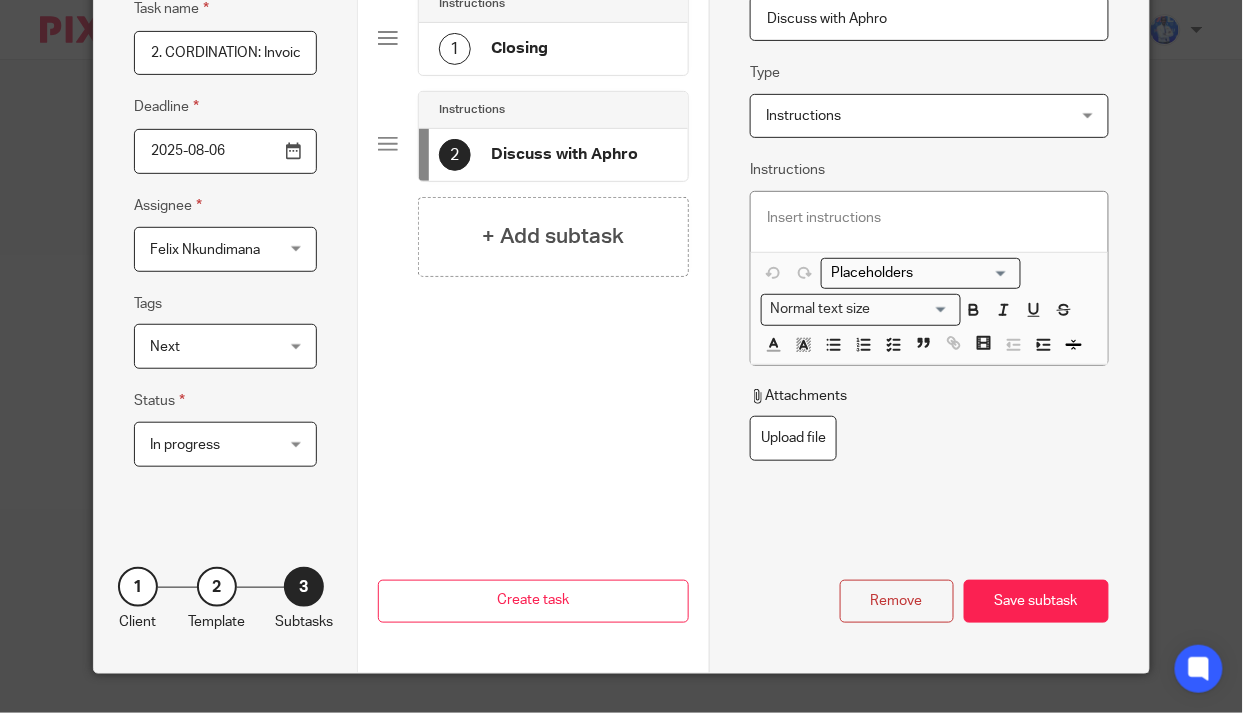 click on "Save subtask" at bounding box center [1036, 601] 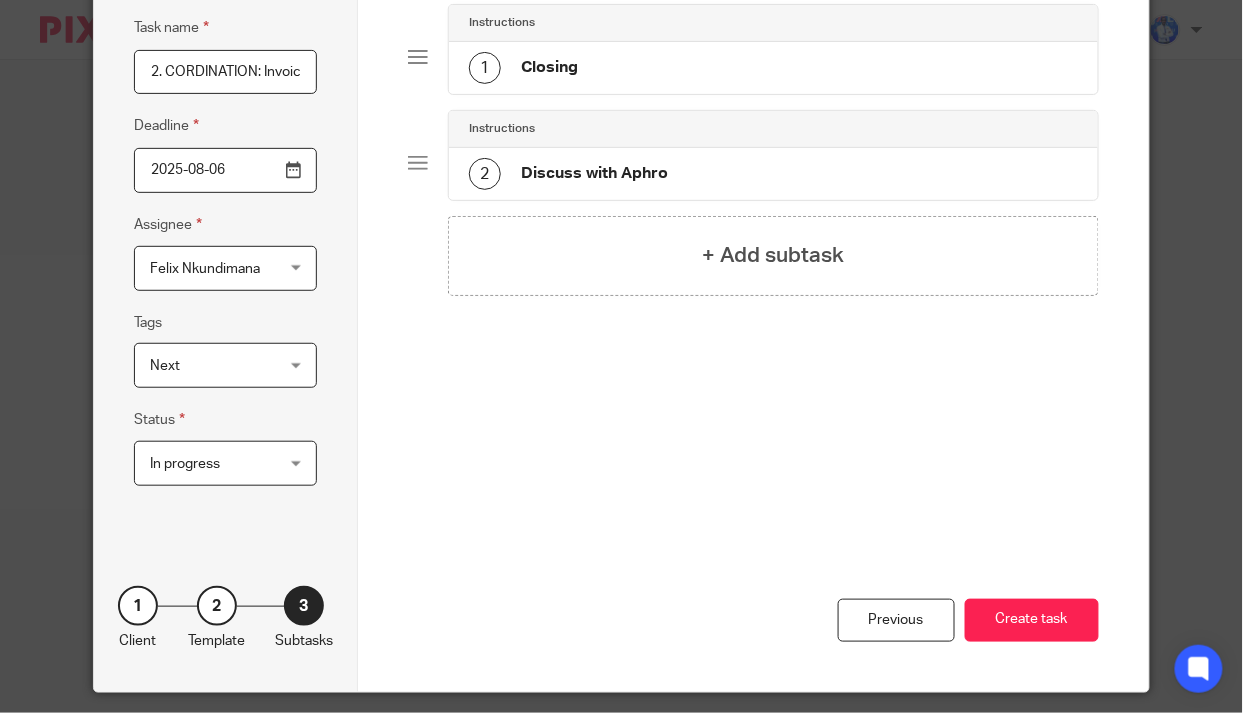 scroll, scrollTop: 158, scrollLeft: 0, axis: vertical 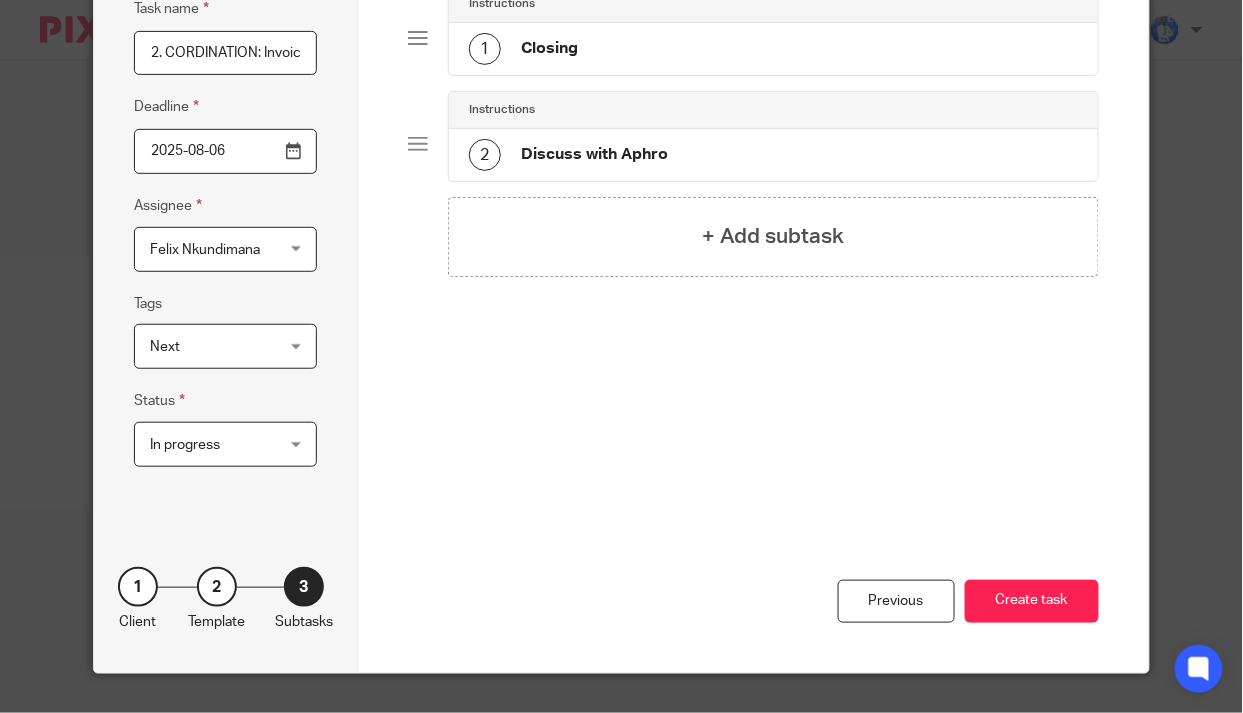 click on "Create task" at bounding box center [1032, 601] 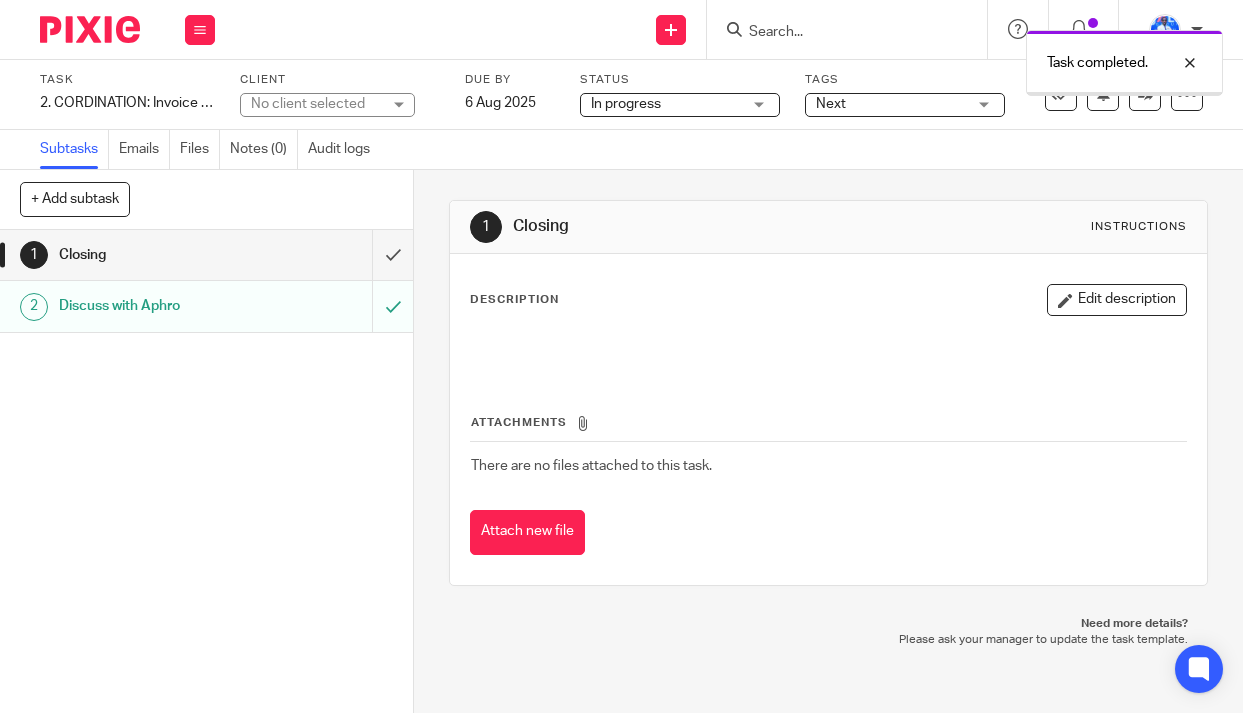 scroll, scrollTop: 0, scrollLeft: 0, axis: both 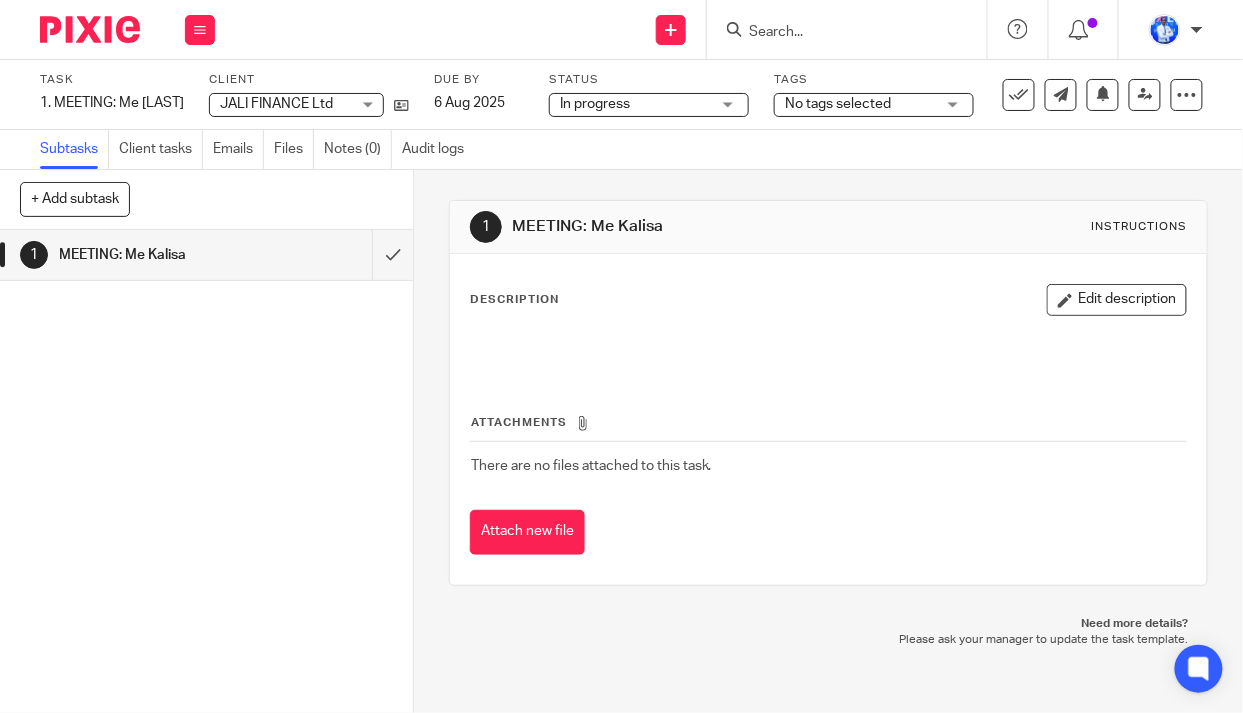 click on "No tags selected" at bounding box center (838, 104) 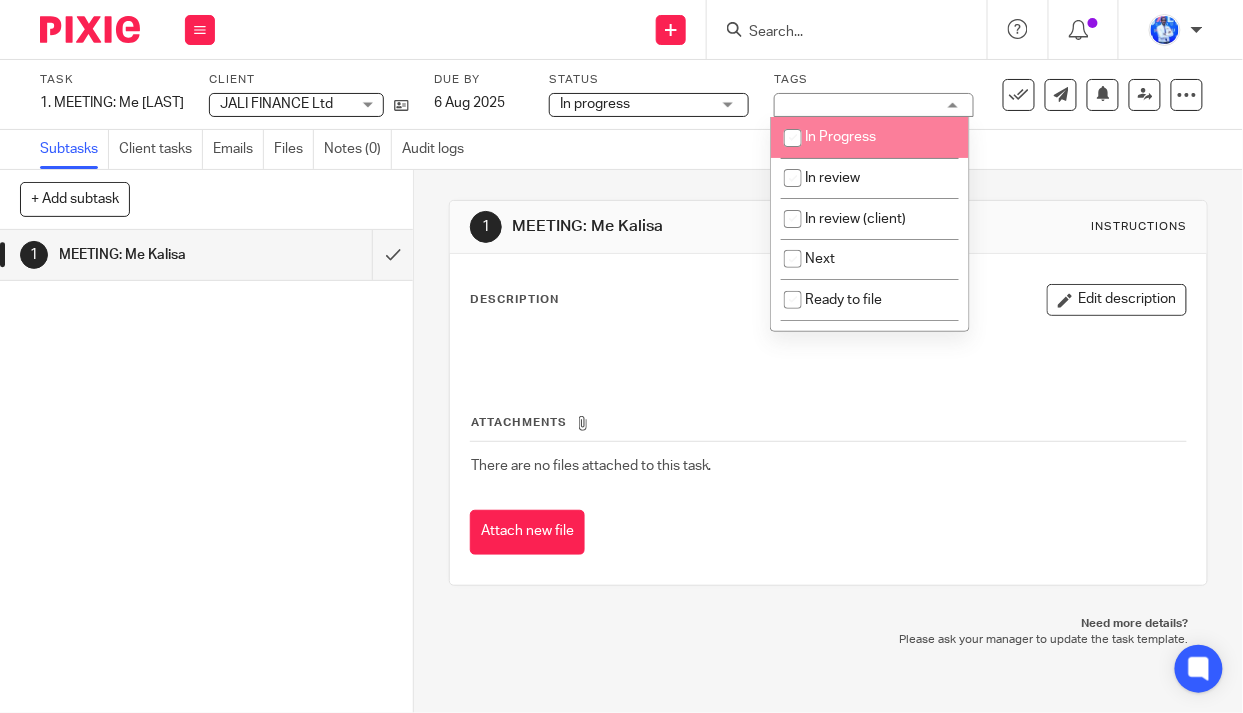 click on "In Progress" at bounding box center (870, 137) 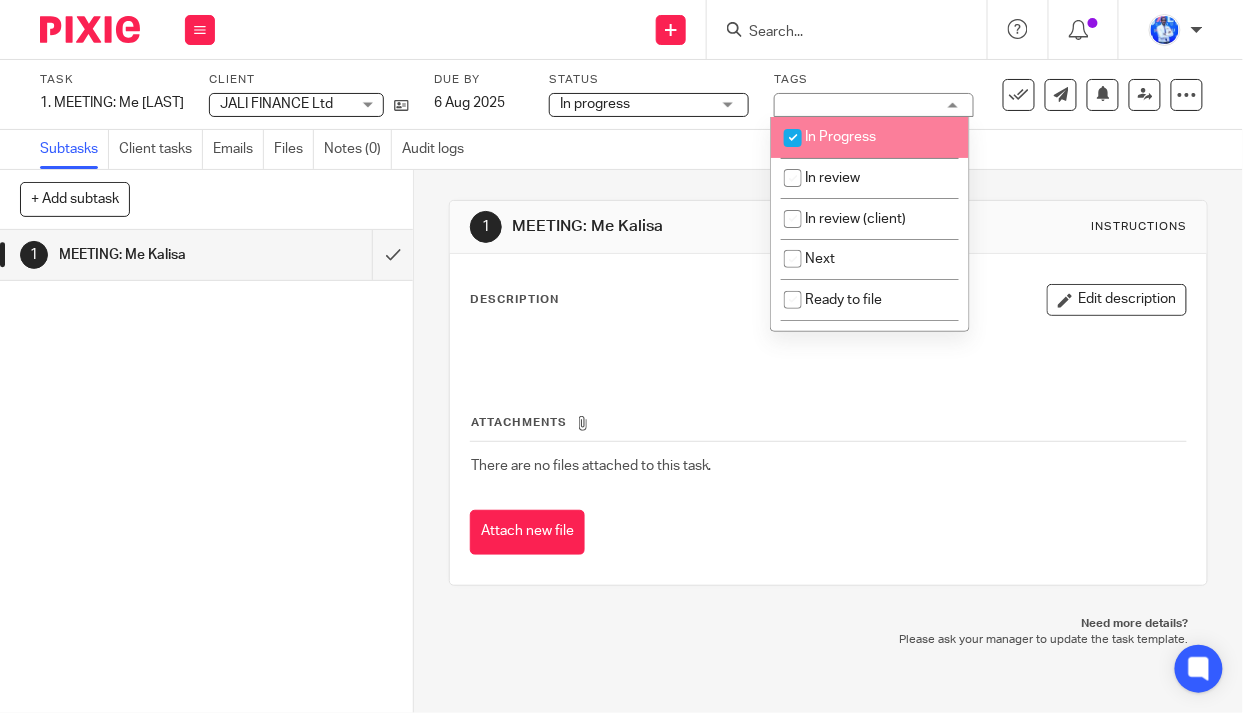checkbox on "true" 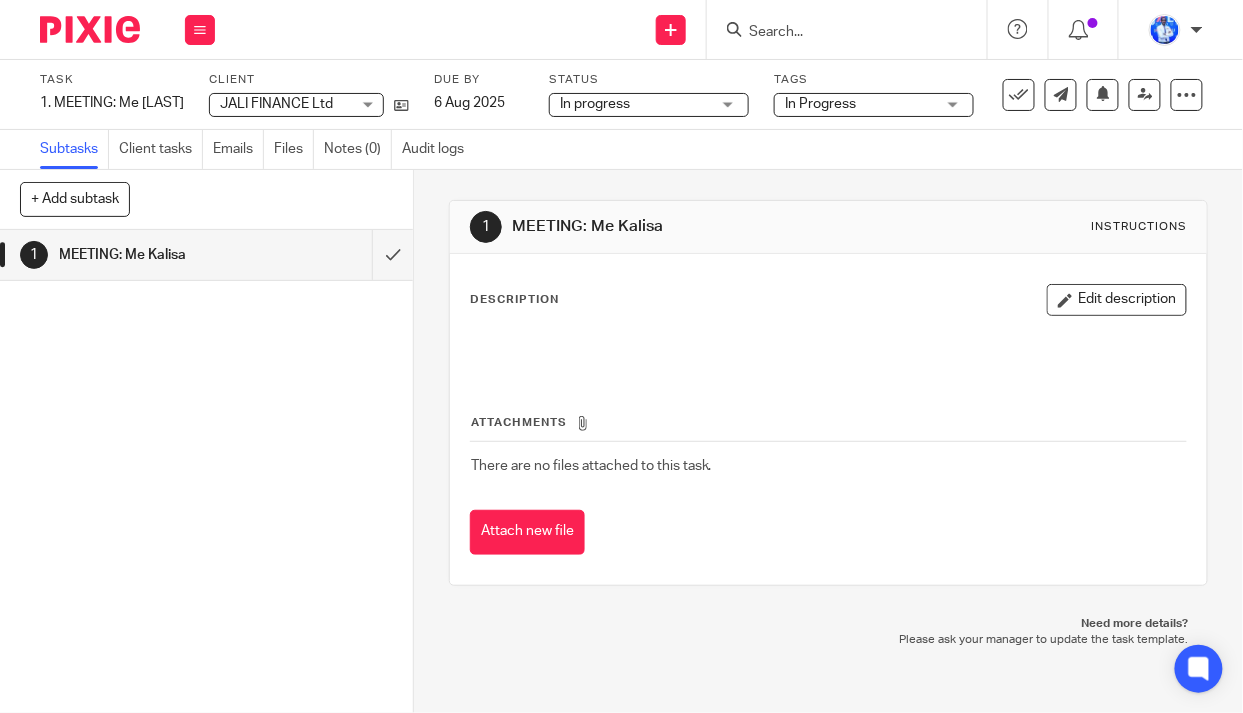 click on "Subtasks
Client tasks
Emails
Files
Notes (0)
Audit logs" at bounding box center (621, 150) 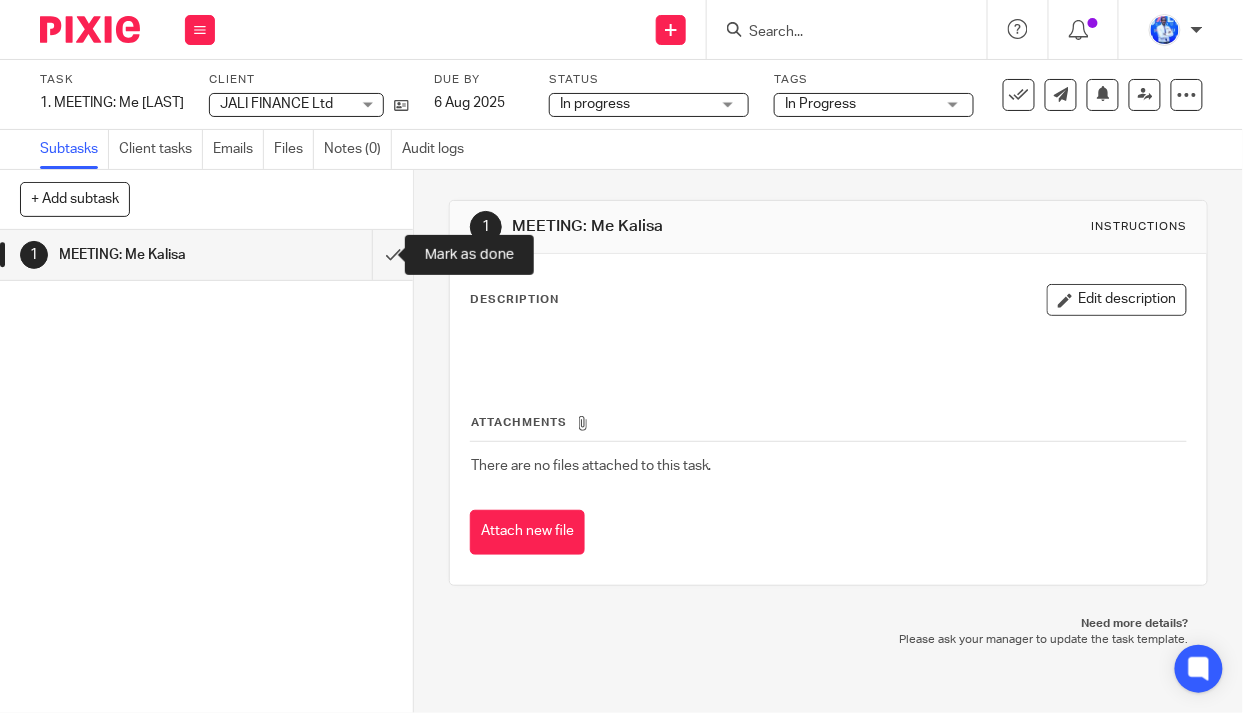 click at bounding box center [206, 255] 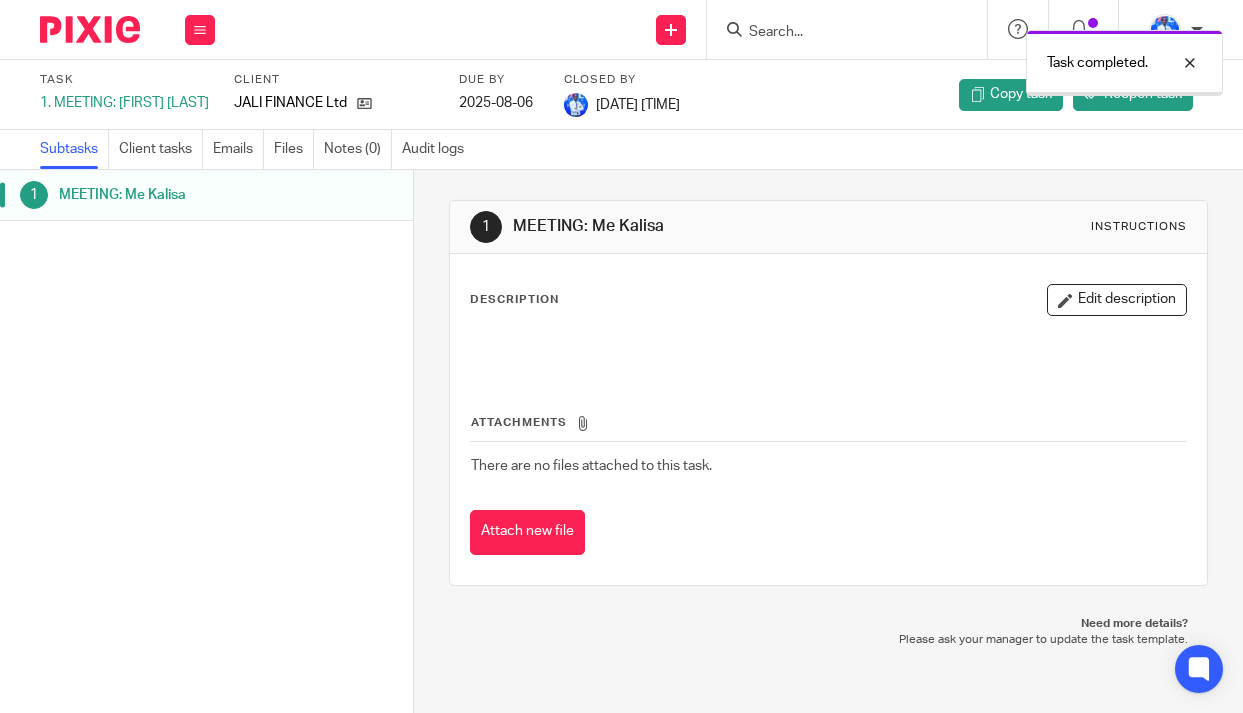 scroll, scrollTop: 0, scrollLeft: 0, axis: both 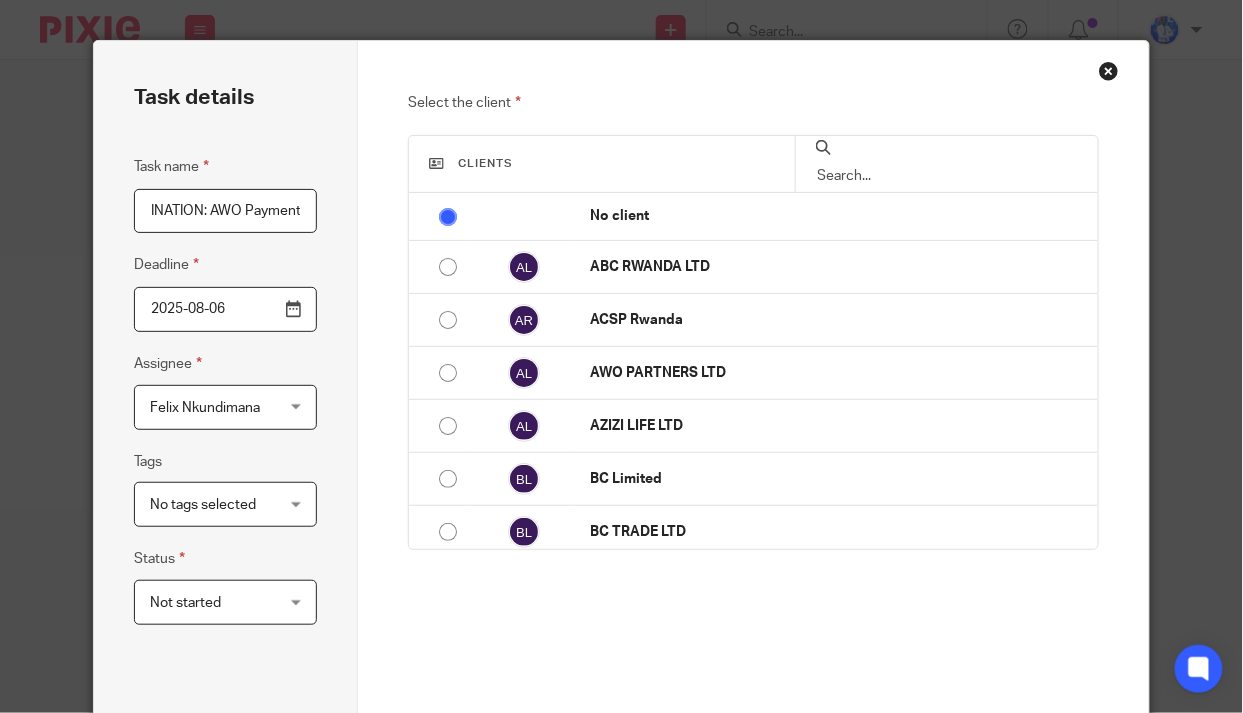 type on "3. CORDINATION: AWO Payment" 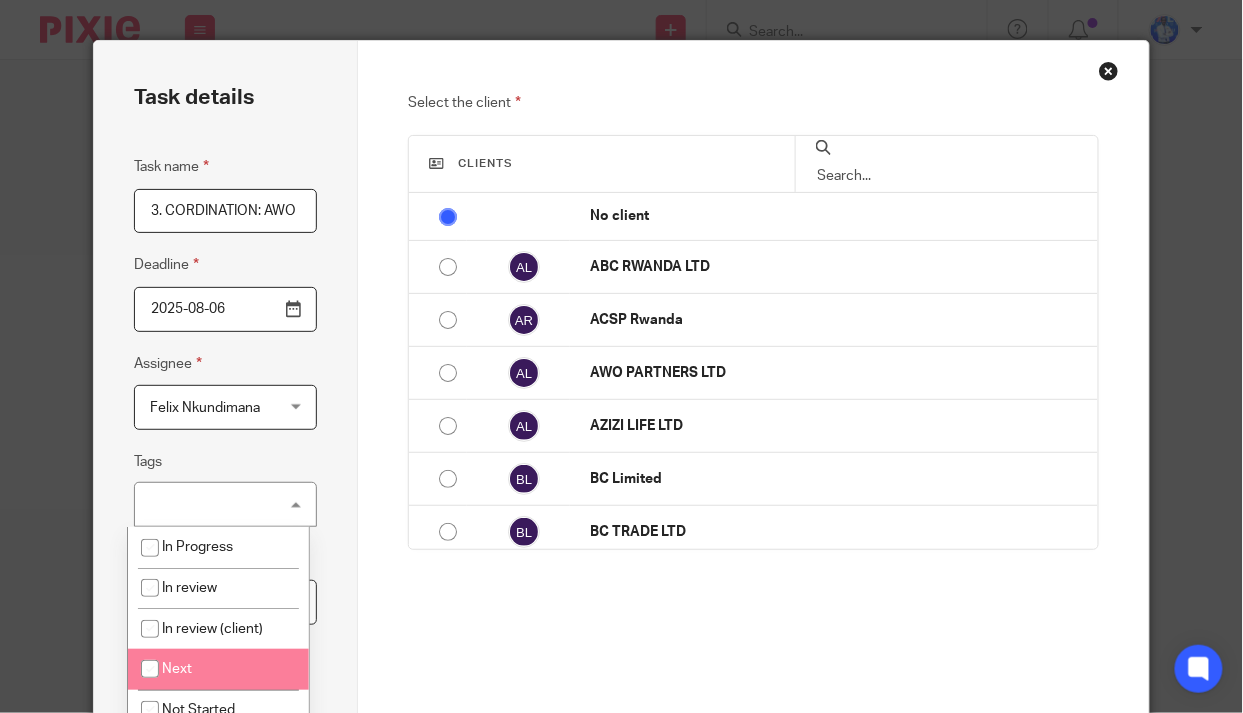 click on "Next" at bounding box center [218, 669] 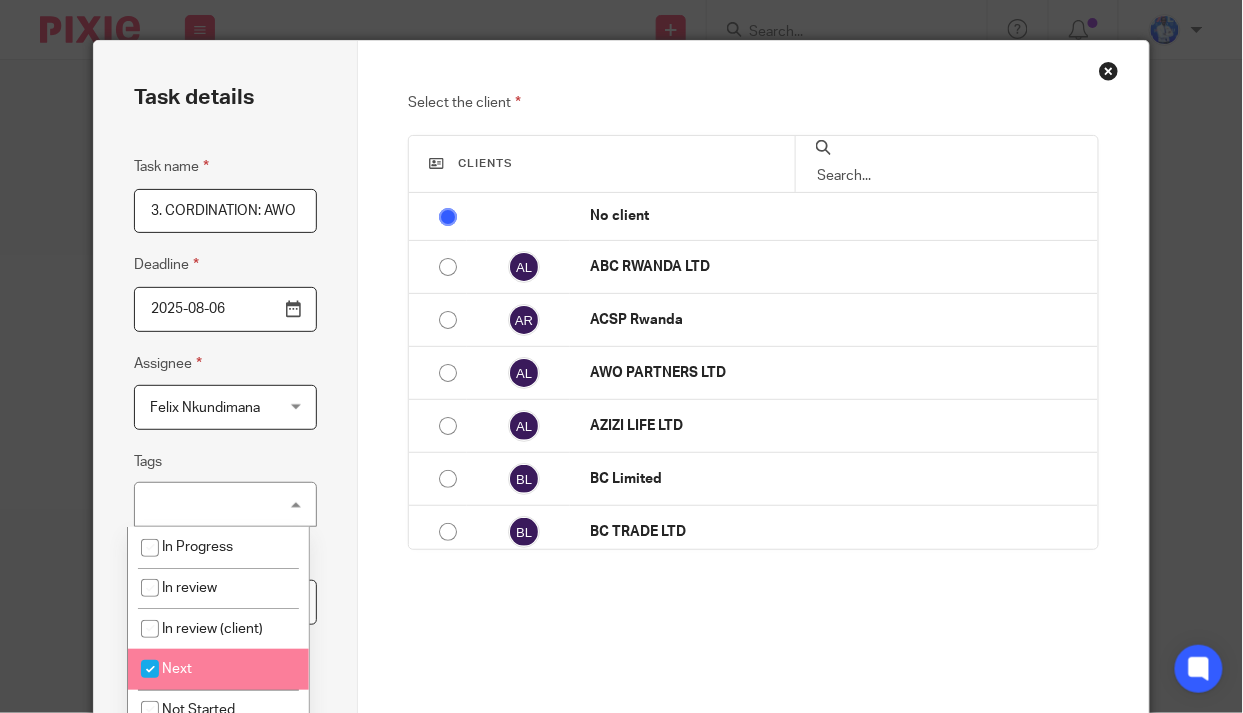 checkbox on "true" 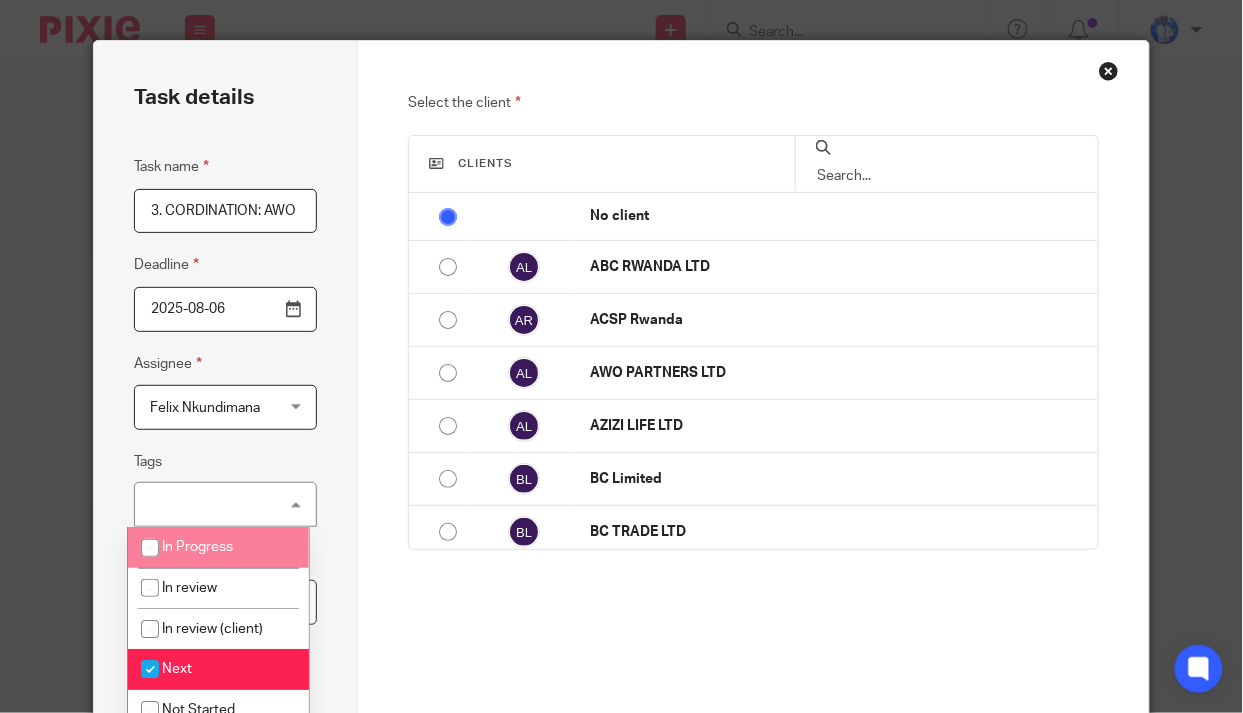 click on "In Progress" at bounding box center [218, 547] 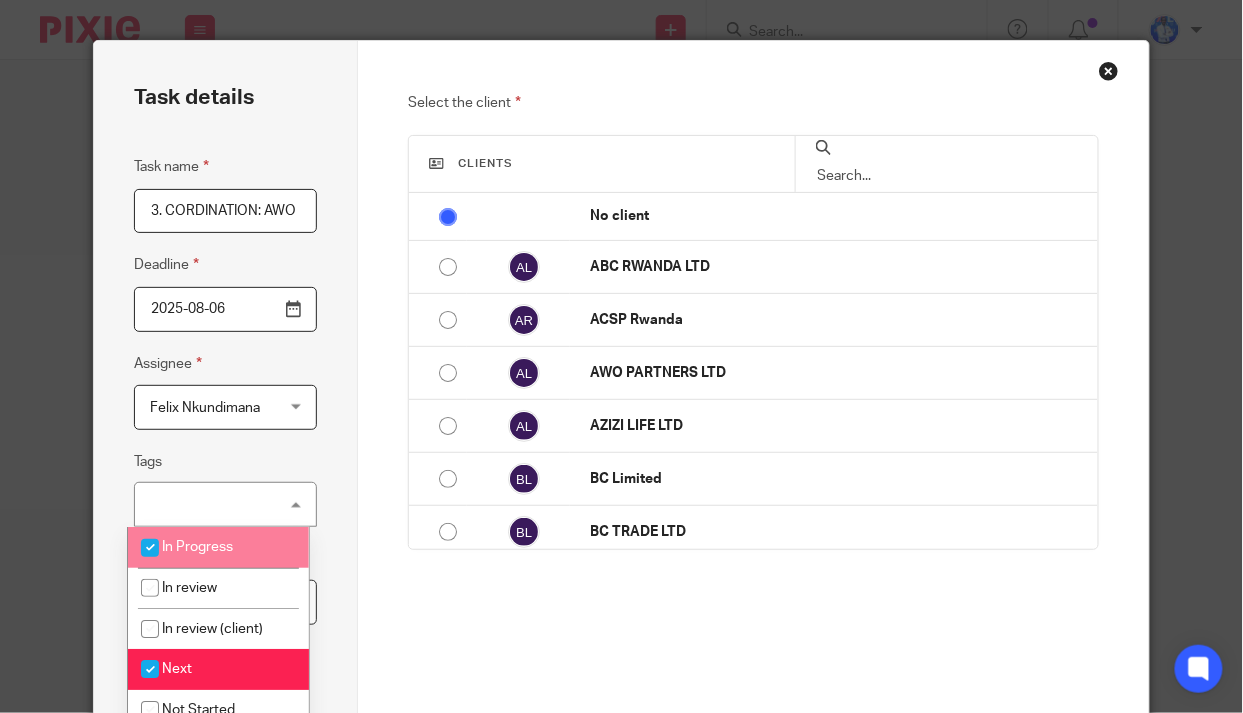 checkbox on "true" 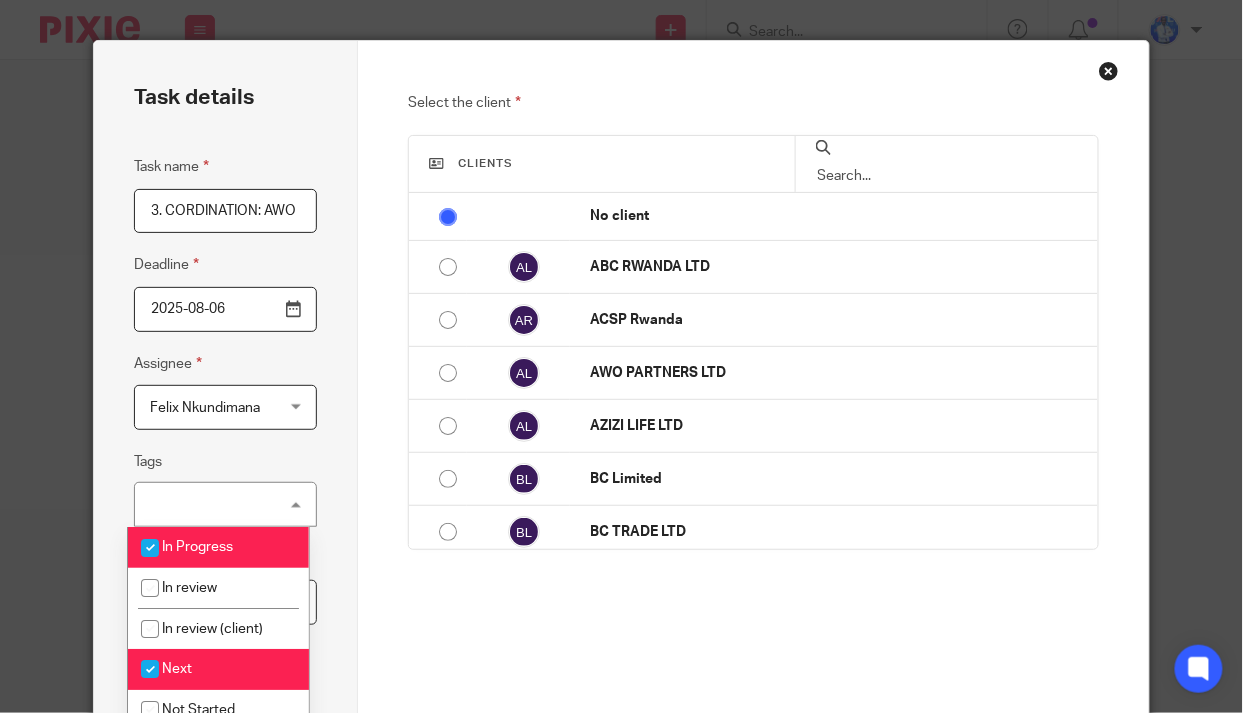 click on "Next" at bounding box center (177, 669) 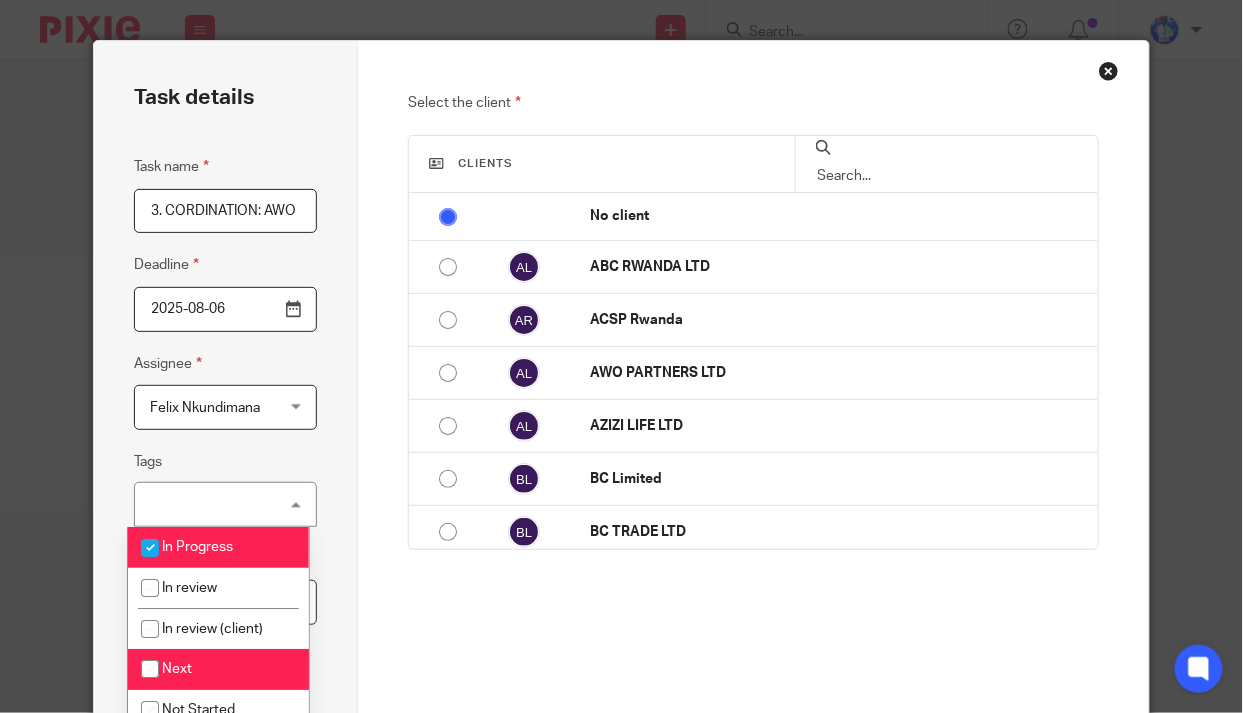checkbox on "false" 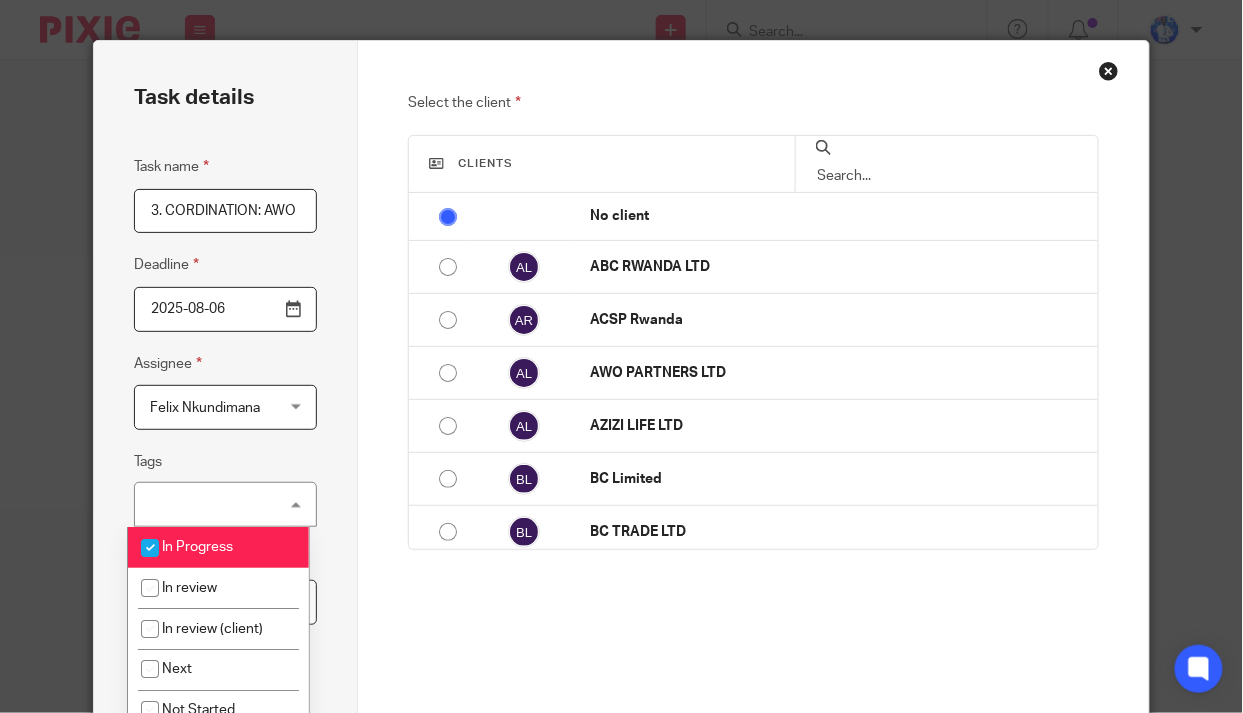 click on "Task details
Task name   3. CORDINATION: AWO Payment
Deadline
2025-08-06   Assignee
[FIRST] [LAST]
[FIRST] [LAST]
Client manager
[FIRST] [LAST]
[FIRST] [LAST]
[FIRST] [LAST]
[FIRST] [LAST]
[FIRST] [LAST]
[FIRST] [LAST]
[FIRST] [LAST]
Former Members' Work
[FIRST] [LAST]
[FIRST] [LAST]
[FIRST] [LAST]
[FIRST] [LAST]
[FIRST] [LAST]
[FIRST] [LAST]
1   Tags
In Progress
In Progress
In review
In review (client)" at bounding box center [226, 436] 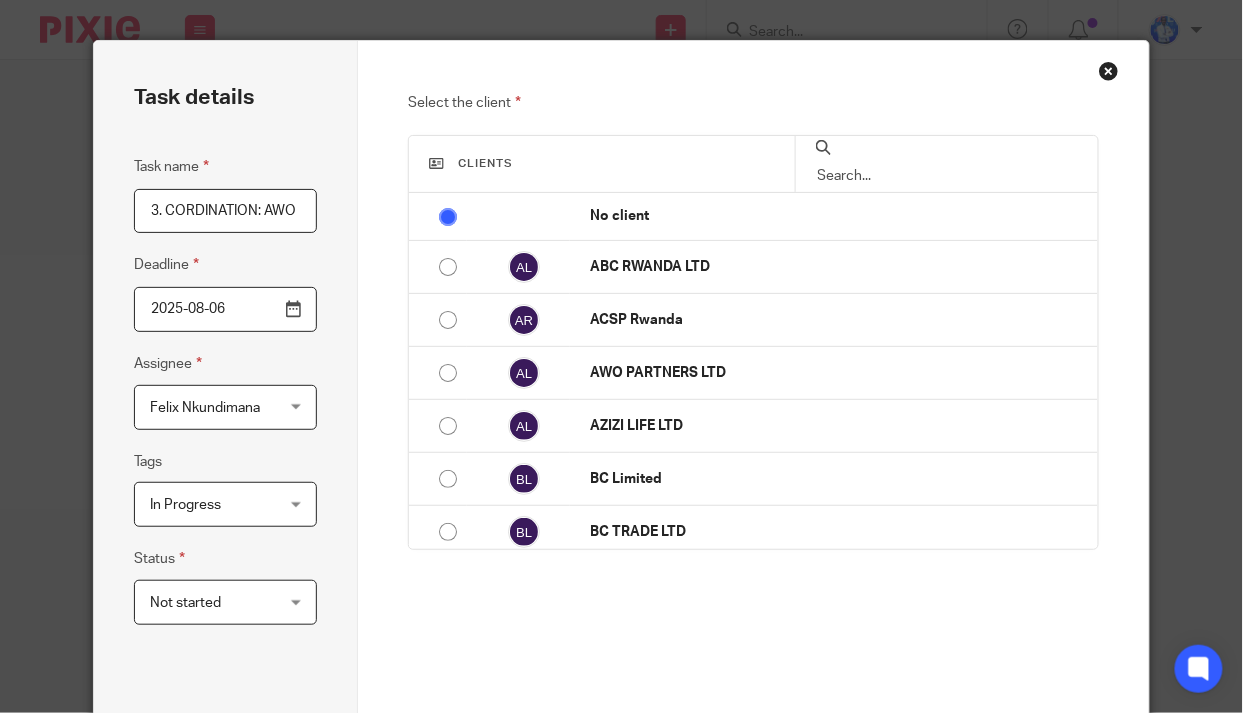 click on "Not started" at bounding box center [185, 603] 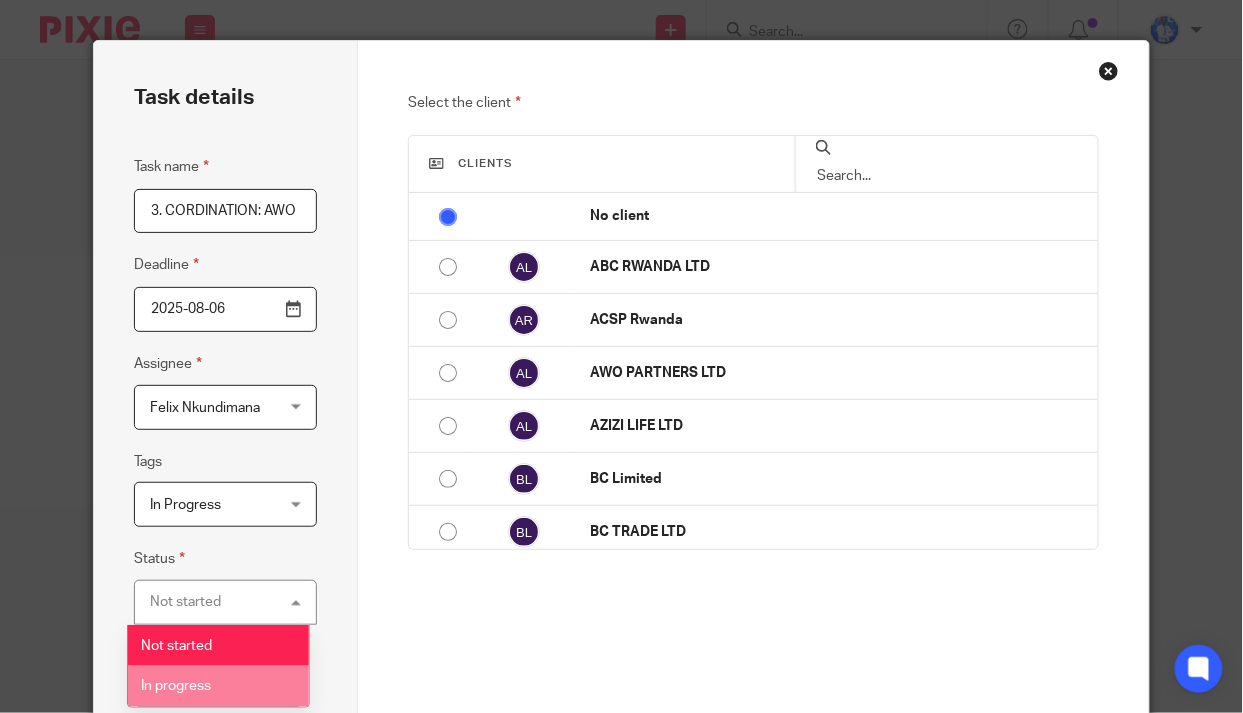 click on "In progress" at bounding box center [176, 686] 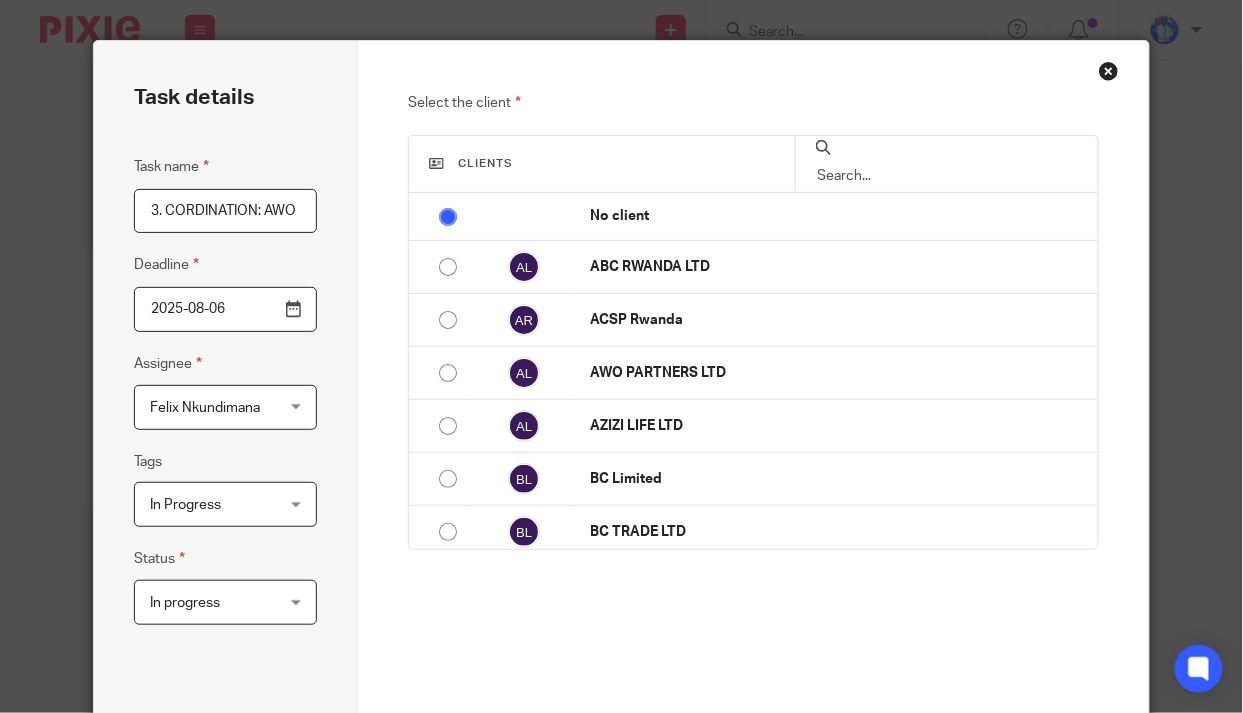 click at bounding box center [947, 176] 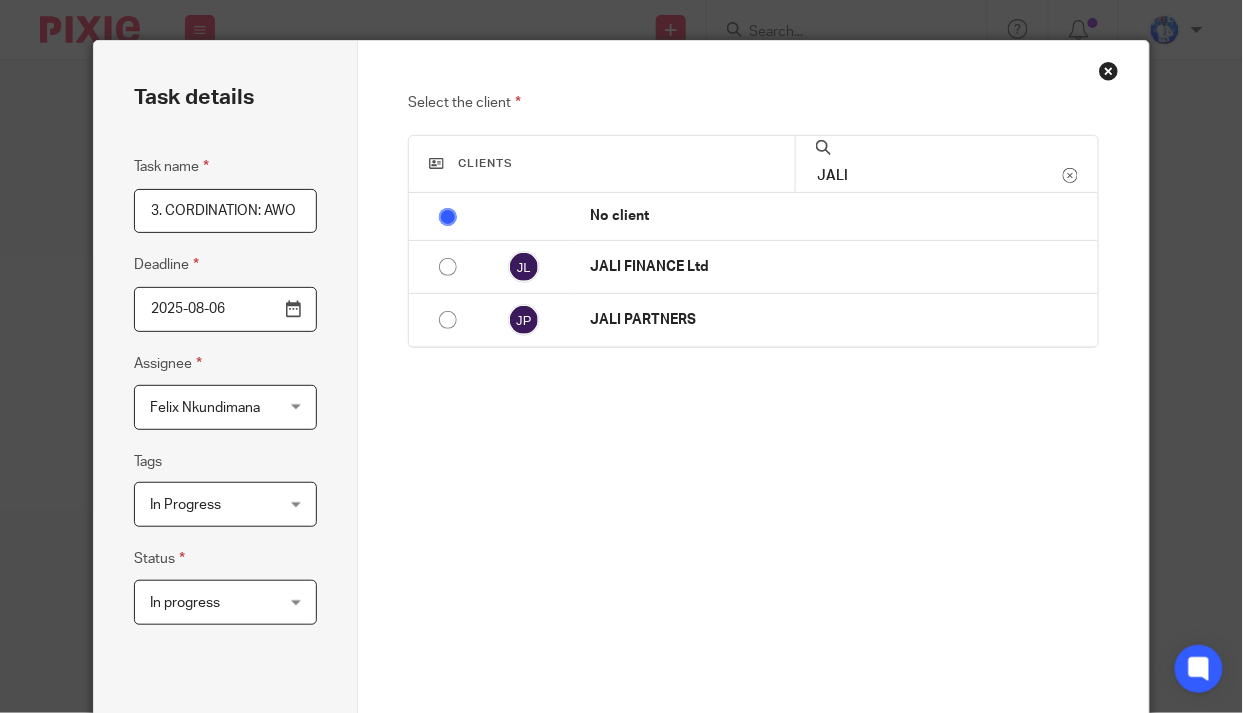 click at bounding box center [448, 267] 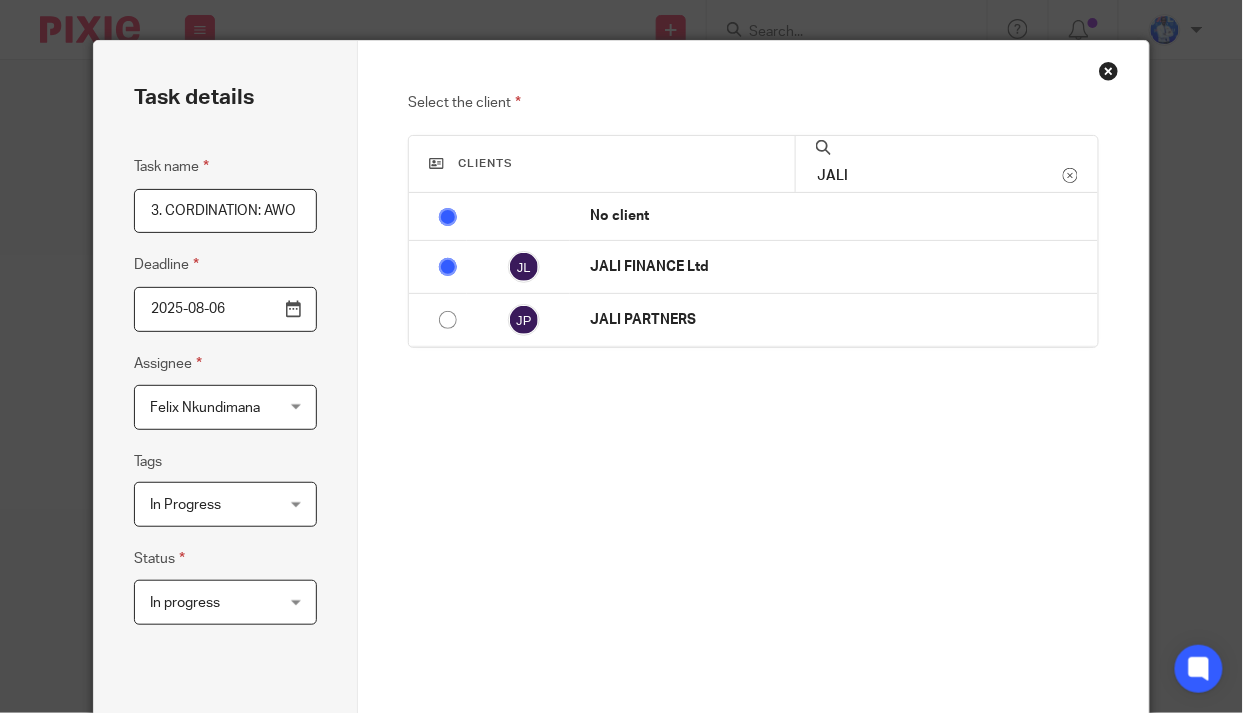 radio on "false" 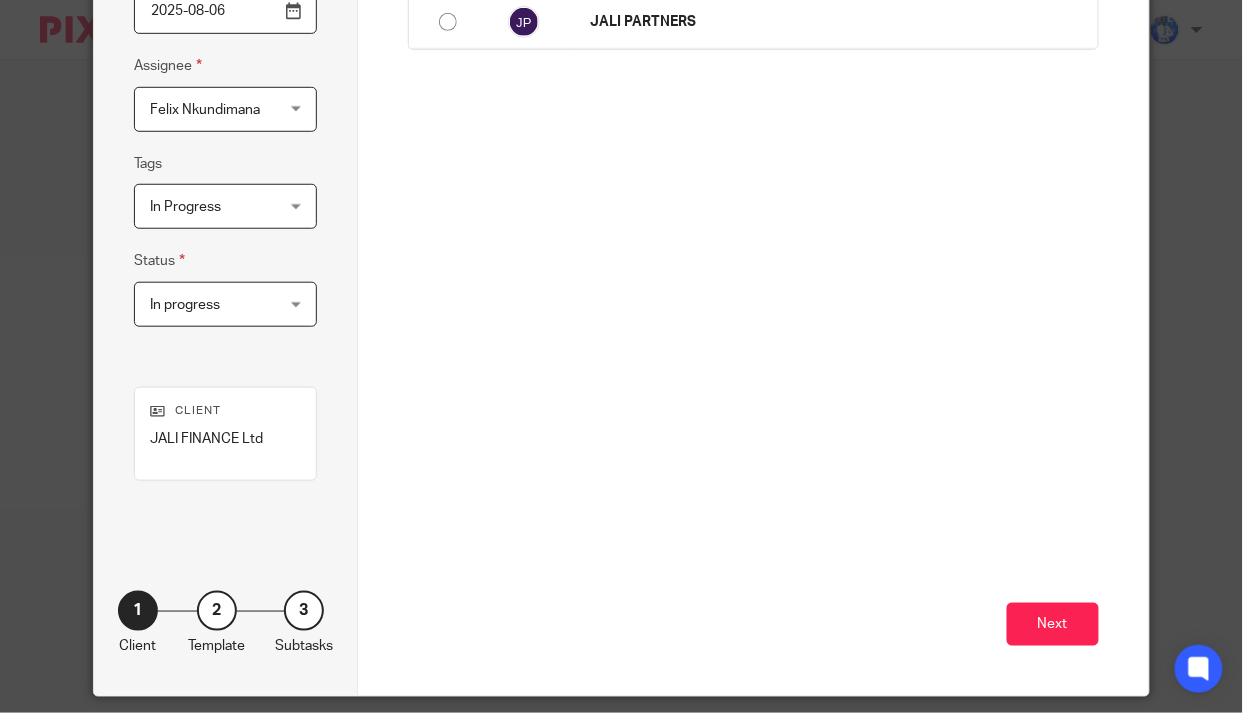 scroll, scrollTop: 321, scrollLeft: 0, axis: vertical 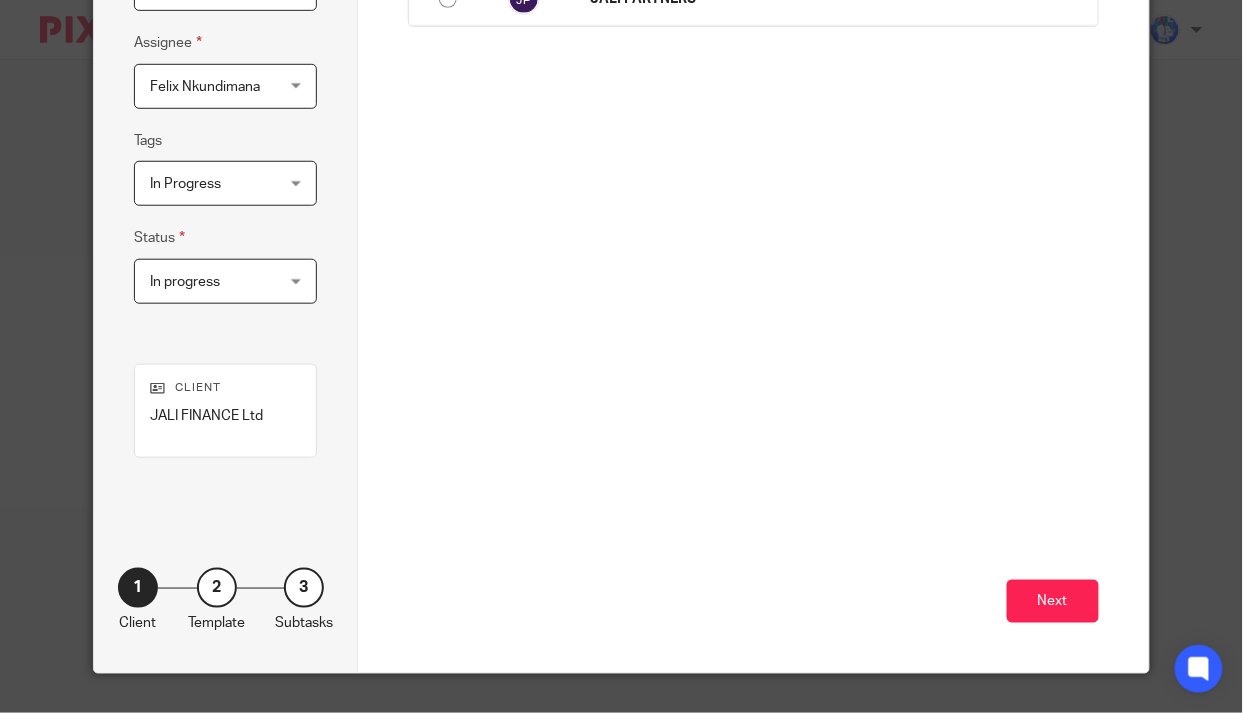 click on "Next" at bounding box center [1053, 601] 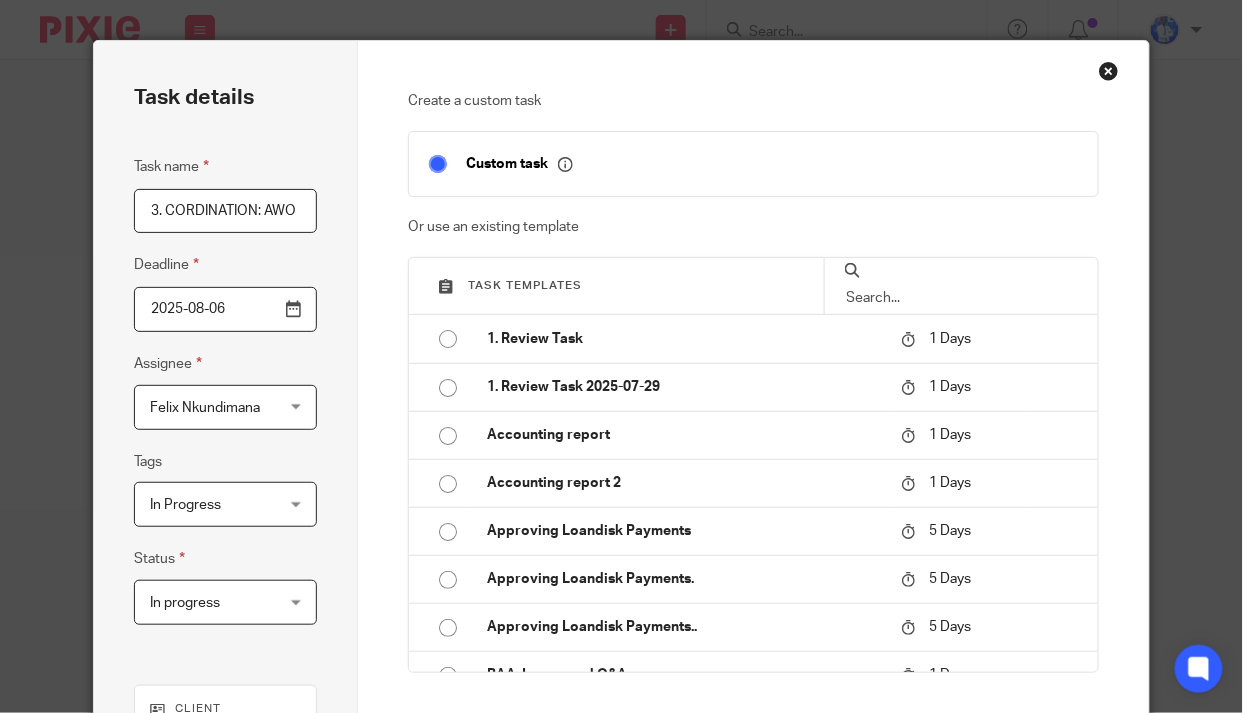 scroll, scrollTop: 272, scrollLeft: 0, axis: vertical 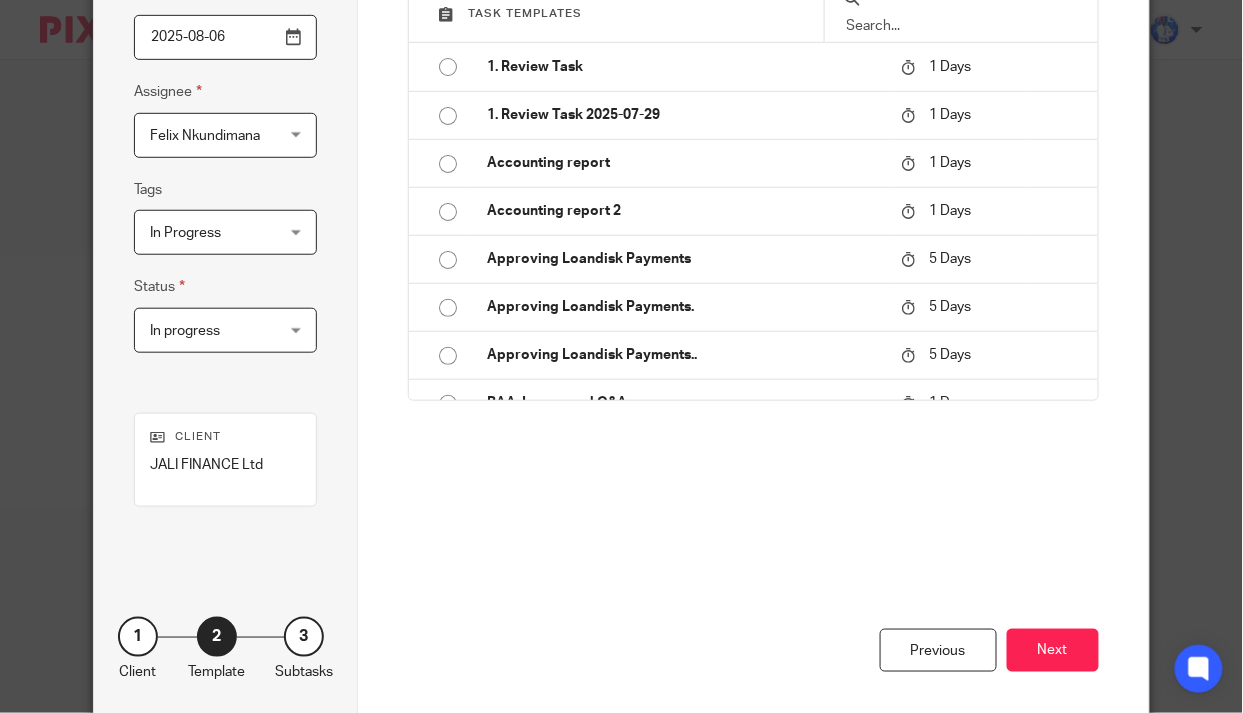 click on "Next" at bounding box center [1053, 650] 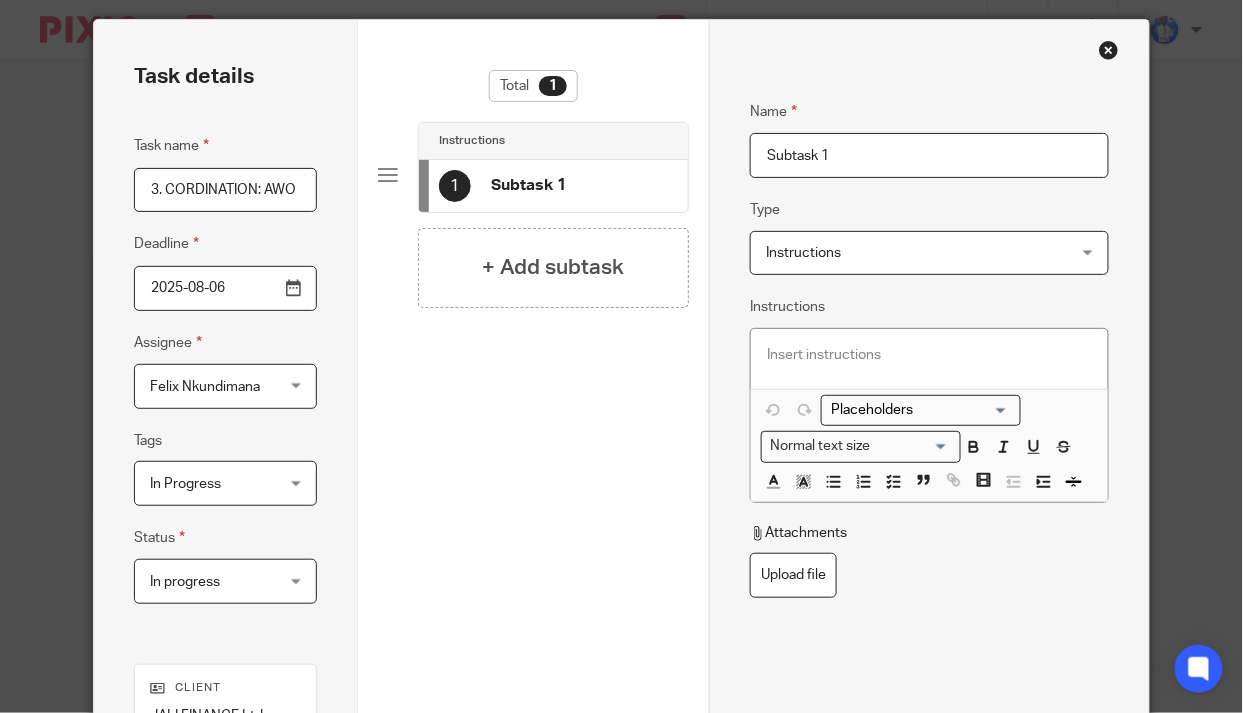 scroll, scrollTop: 0, scrollLeft: 0, axis: both 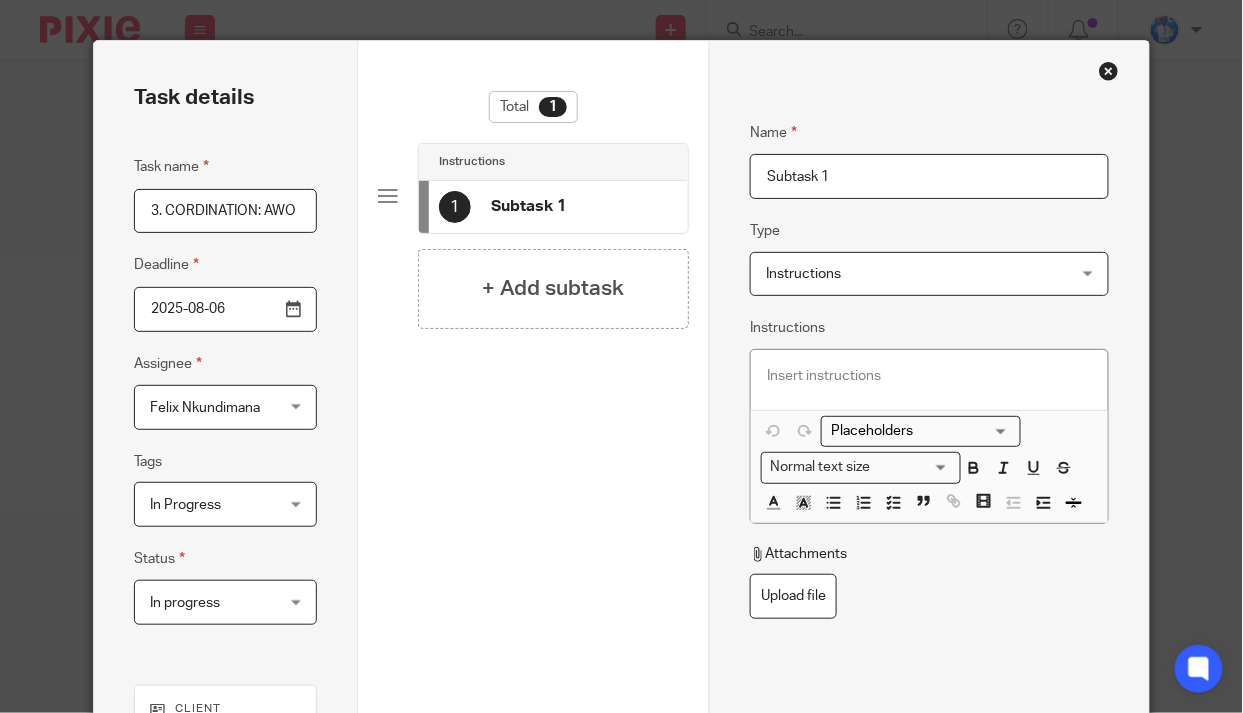 drag, startPoint x: 827, startPoint y: 175, endPoint x: 706, endPoint y: 188, distance: 121.69634 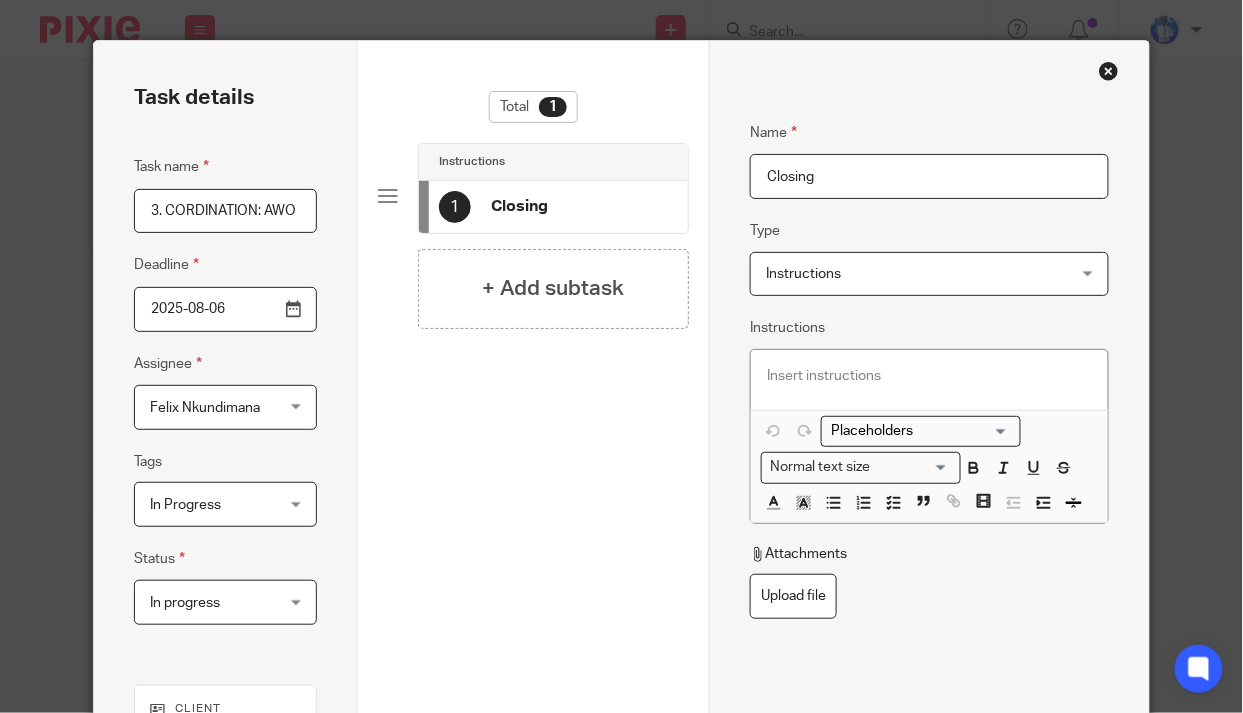 type on "Closing" 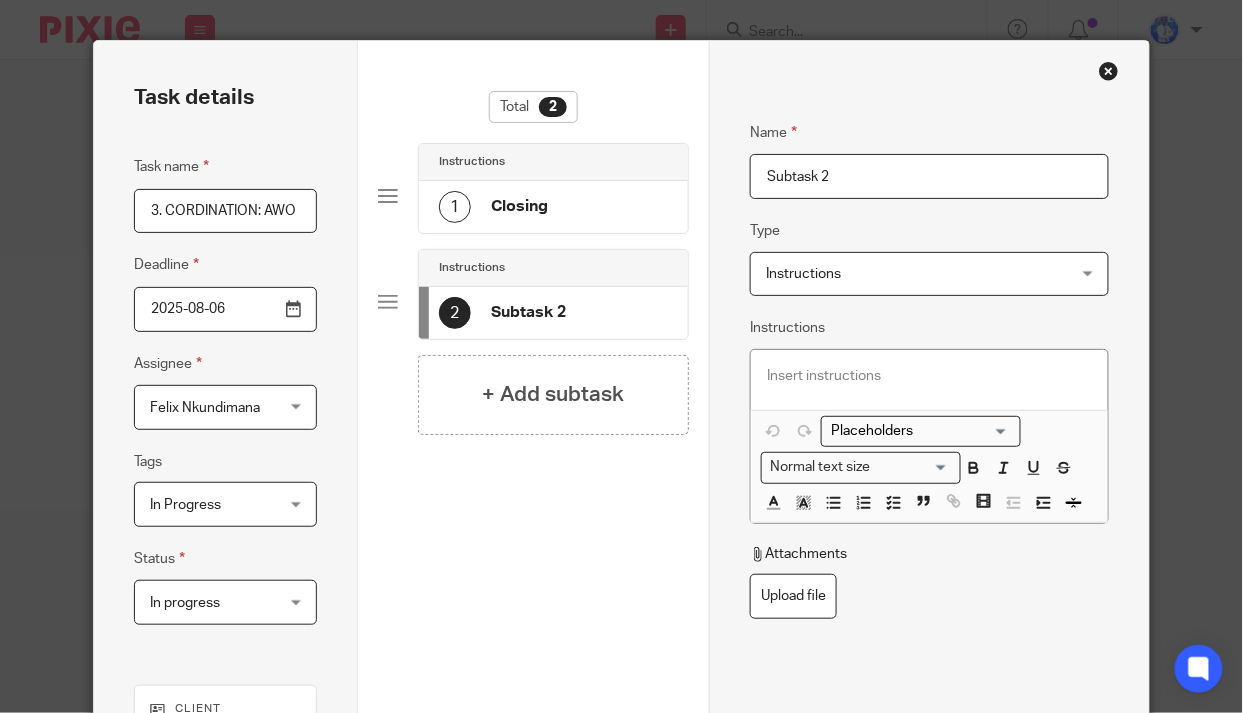 drag, startPoint x: 830, startPoint y: 179, endPoint x: 727, endPoint y: 174, distance: 103.121284 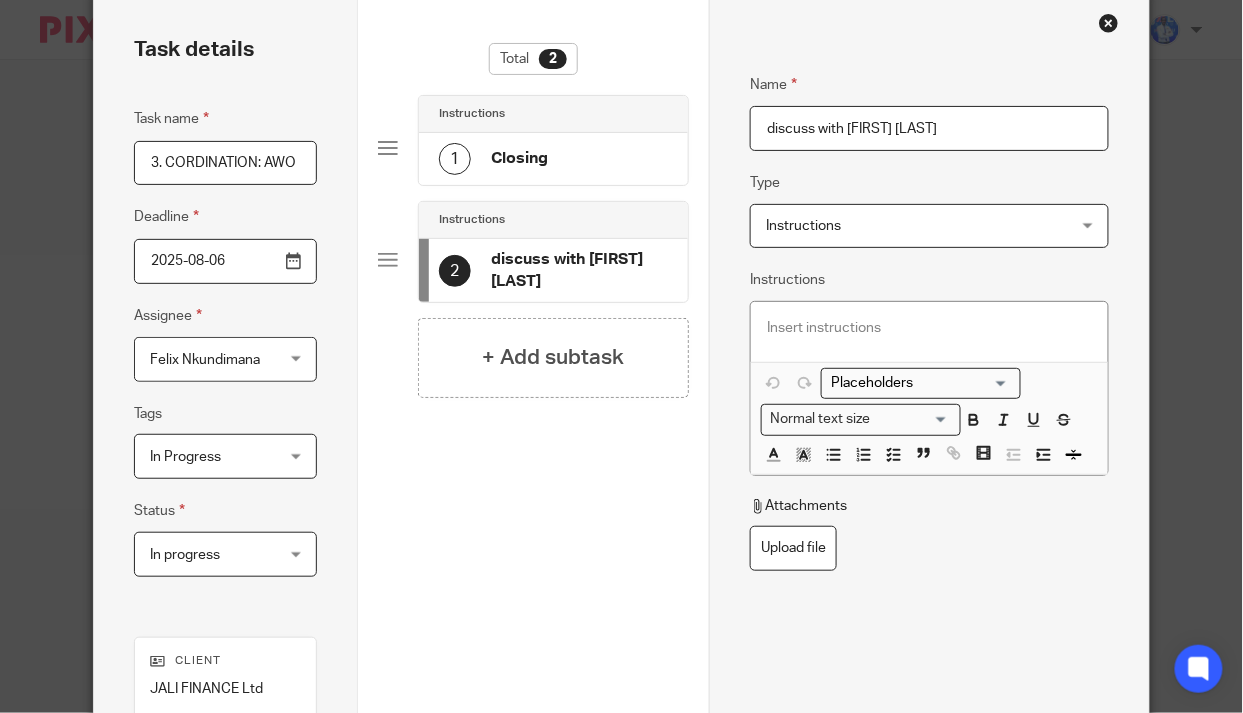 scroll, scrollTop: 321, scrollLeft: 0, axis: vertical 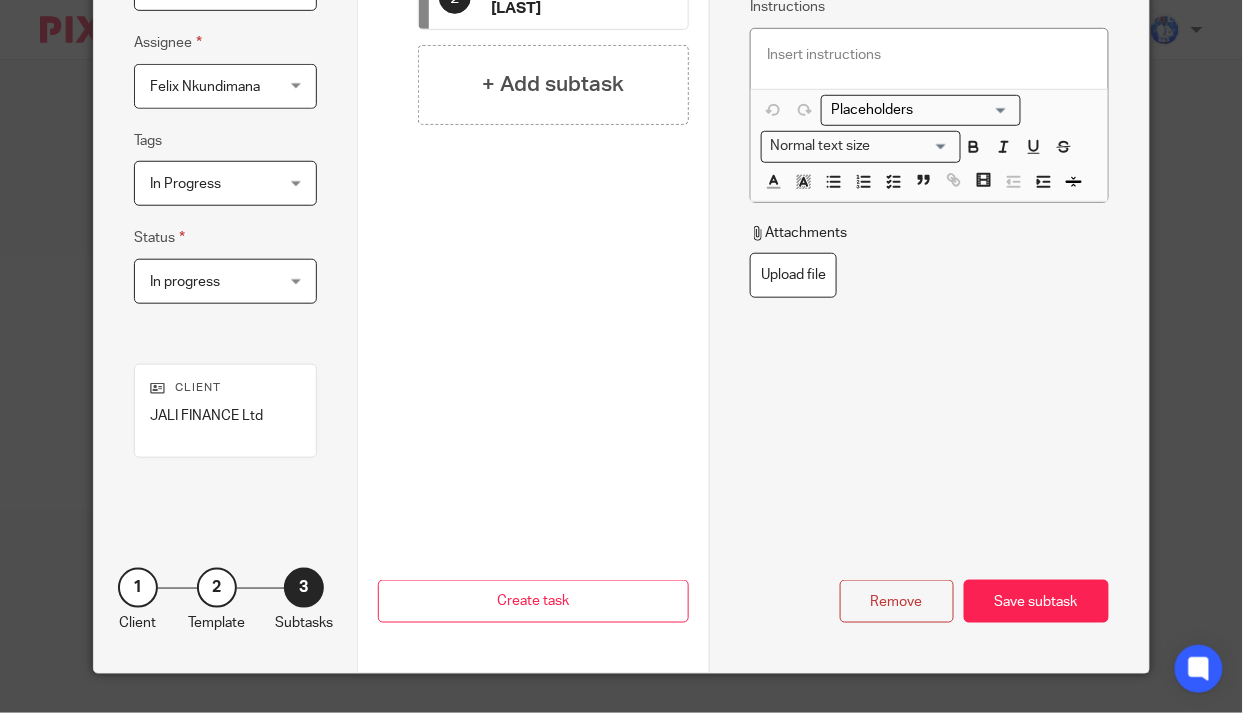 type on "discuss with [PERSON]" 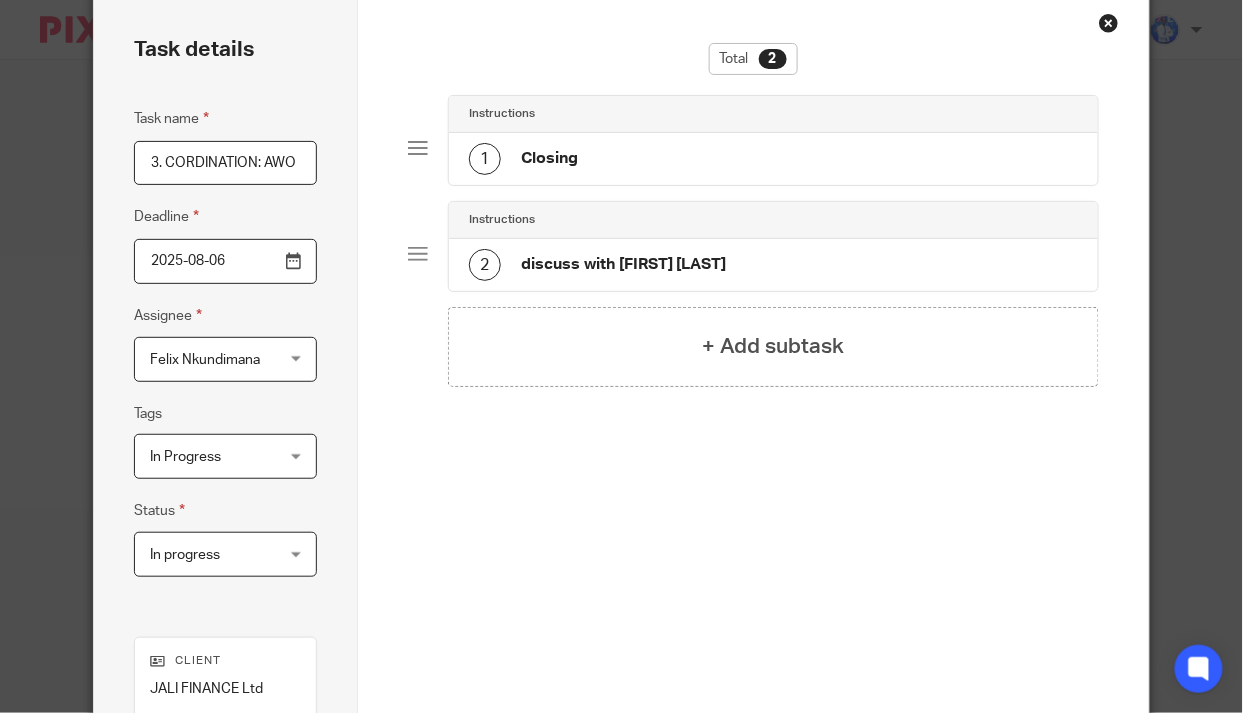 scroll, scrollTop: 321, scrollLeft: 0, axis: vertical 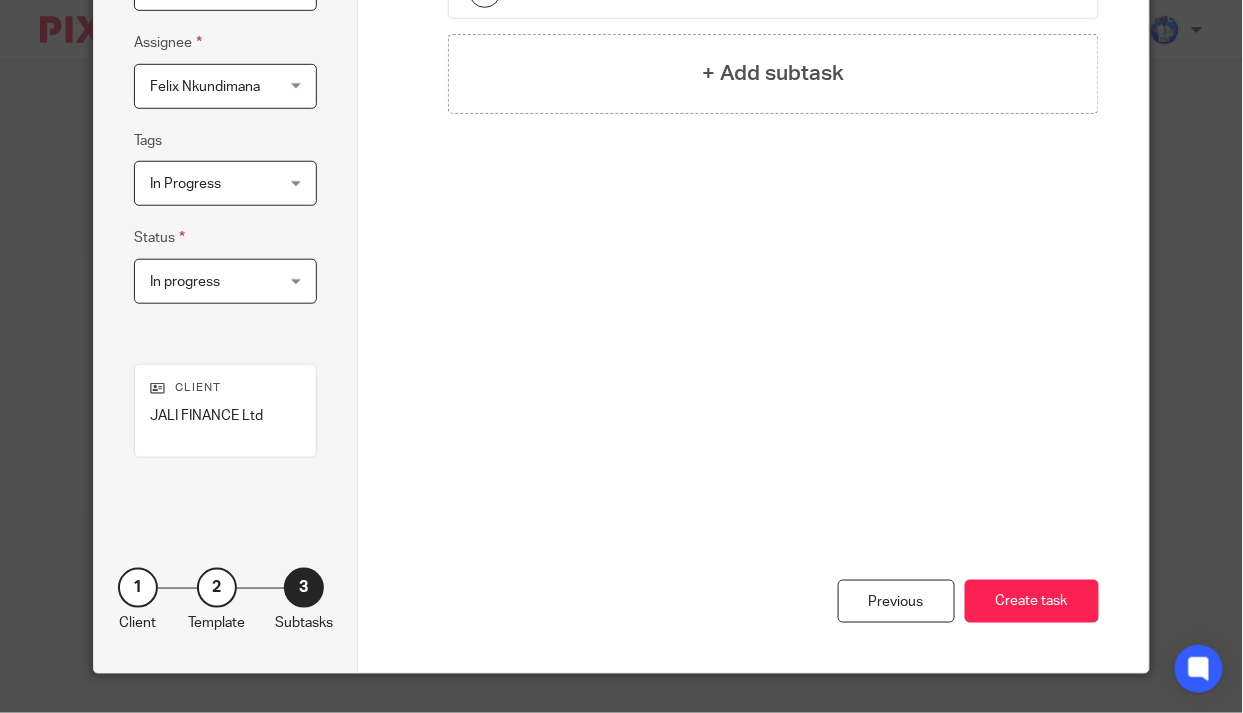 click on "Create task" at bounding box center (1032, 601) 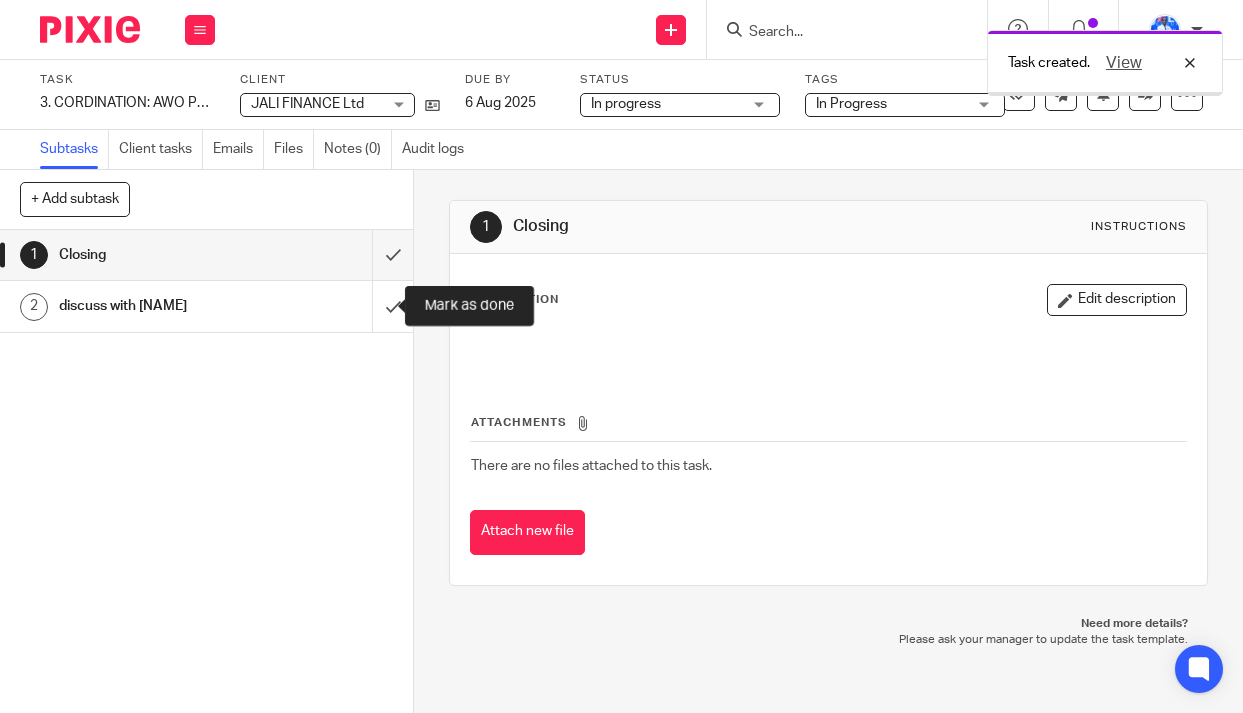 scroll, scrollTop: 0, scrollLeft: 0, axis: both 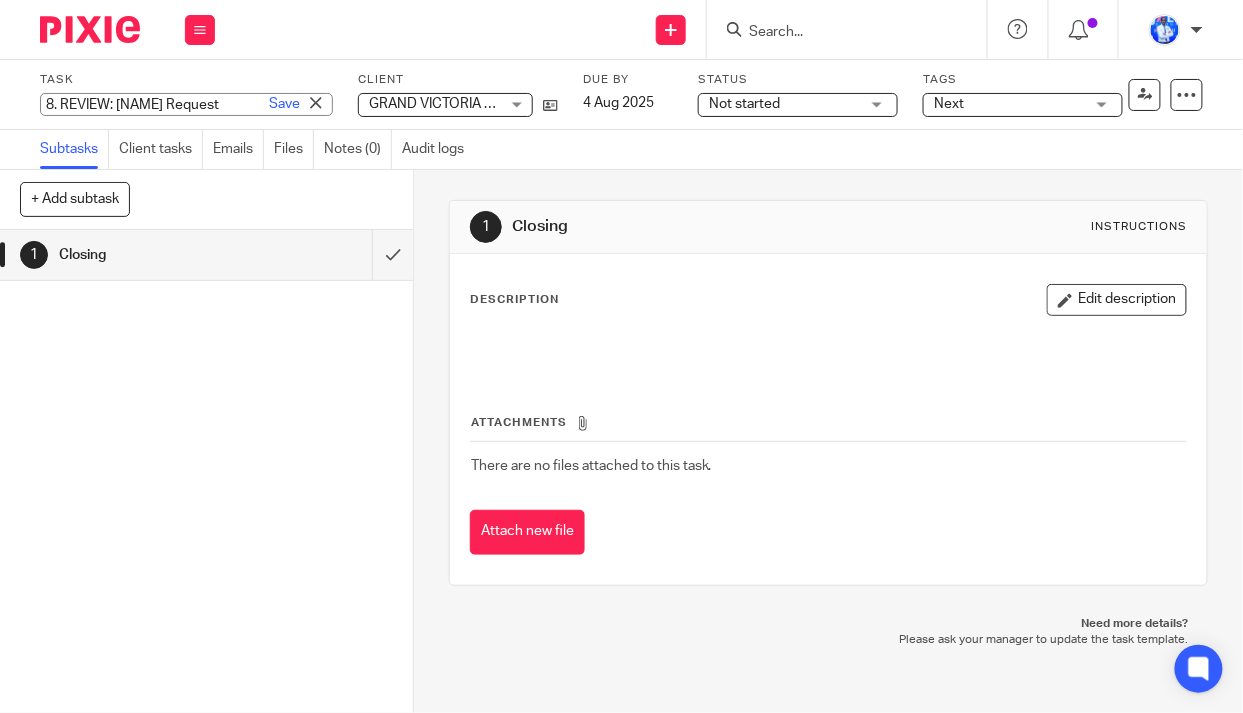 type on "8. REVIEW: [NAME] Request" 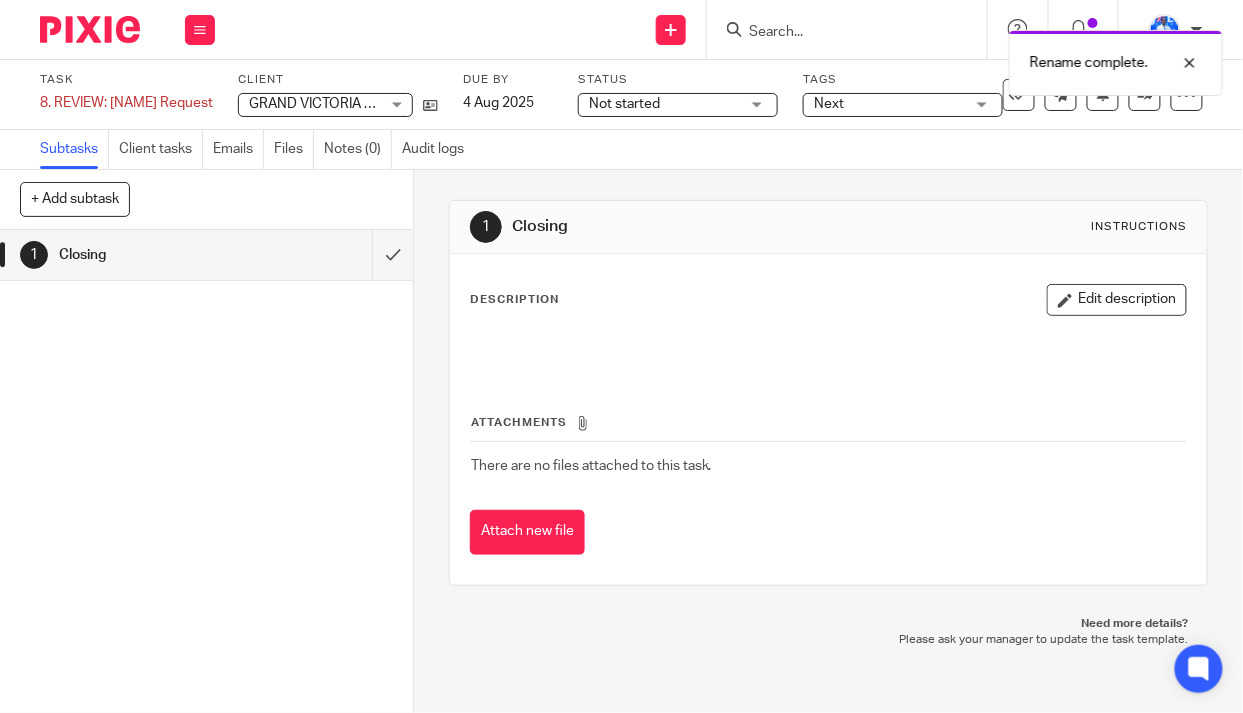 click on "Not started" at bounding box center [664, 104] 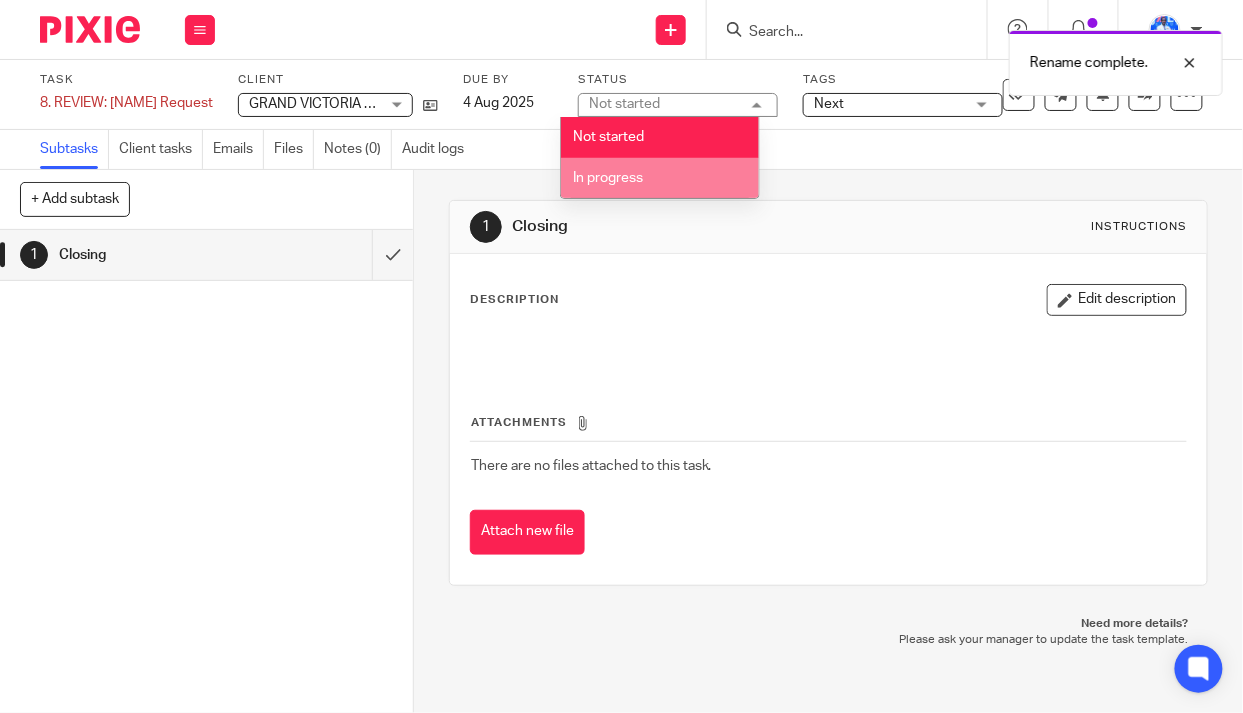 click on "In progress" at bounding box center (660, 178) 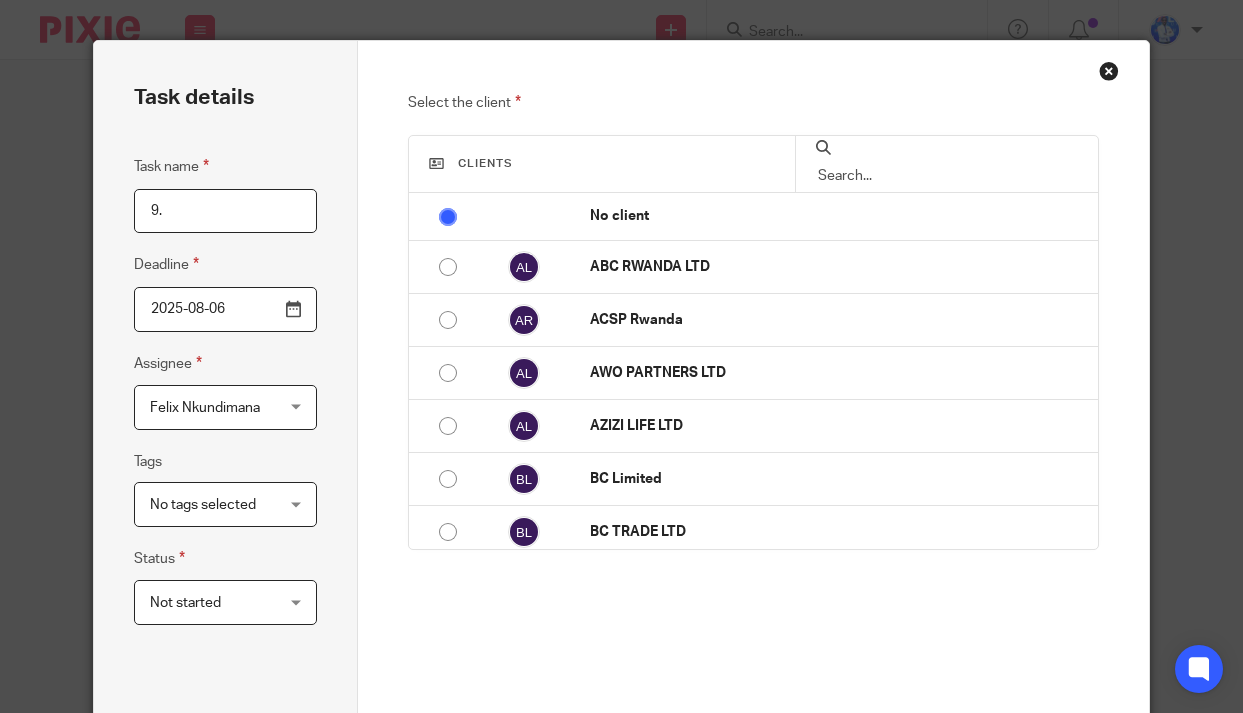 scroll, scrollTop: 0, scrollLeft: 0, axis: both 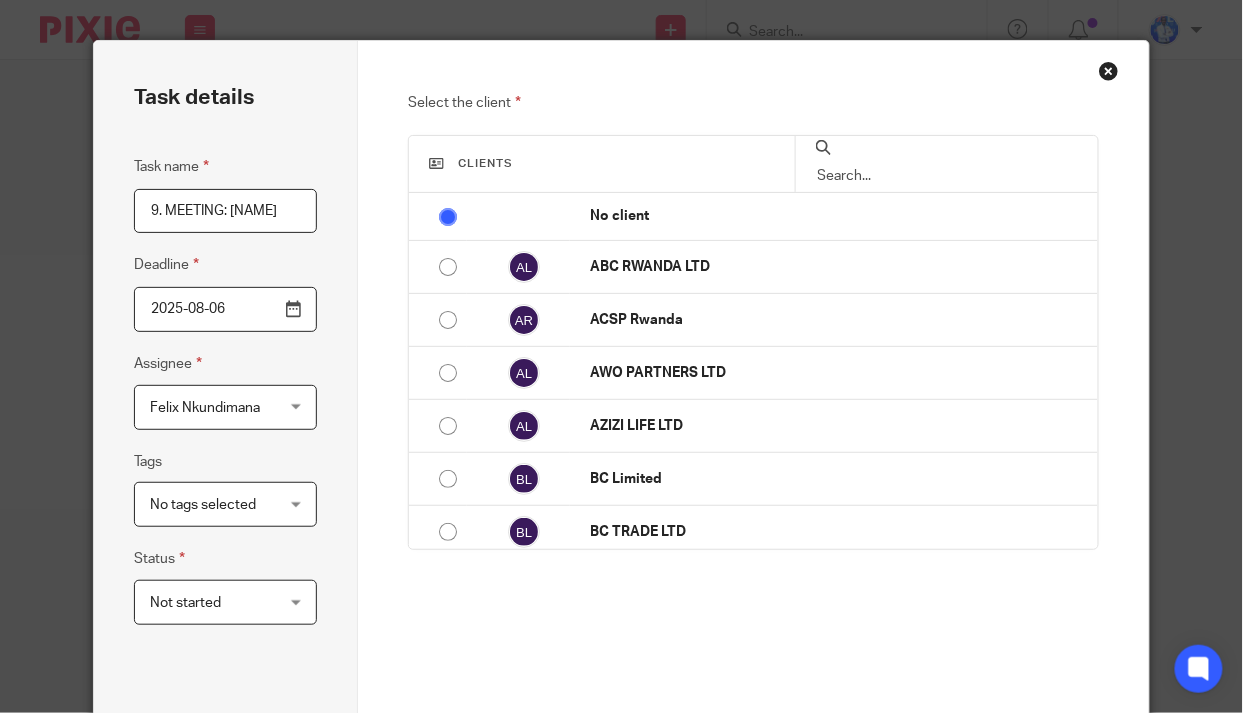 type on "9. MEETING: [NAME]" 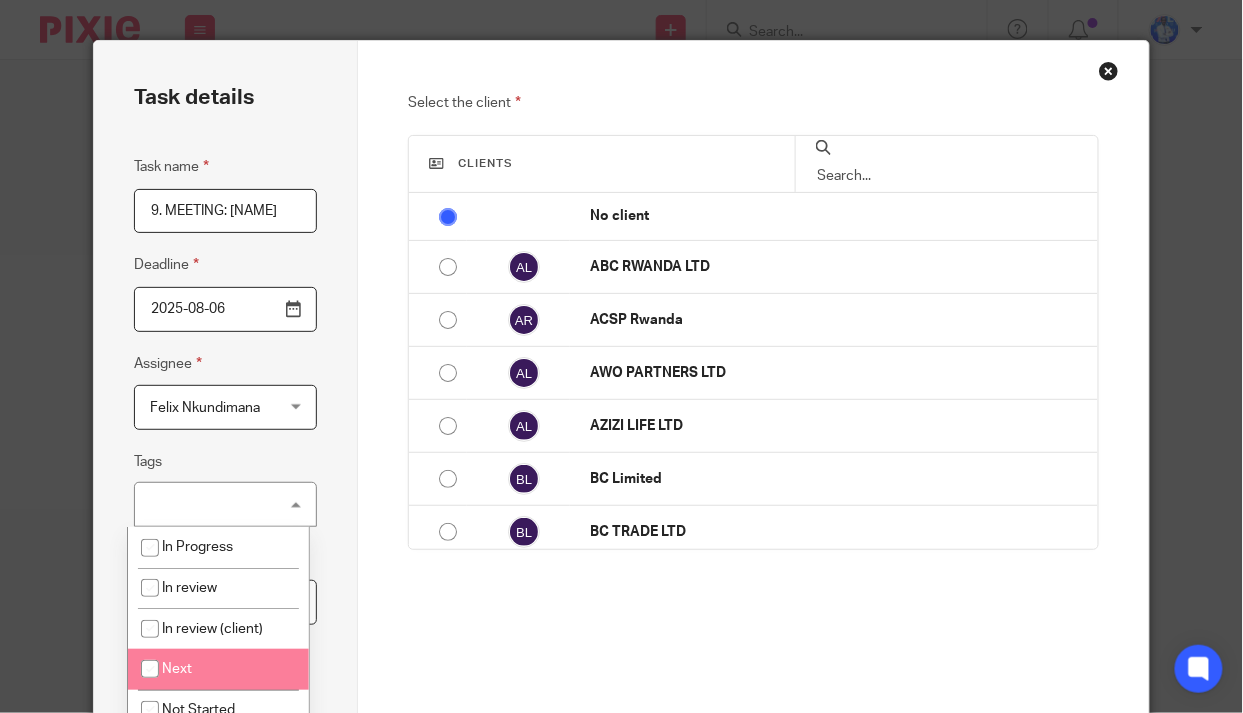 click on "Next" at bounding box center (218, 669) 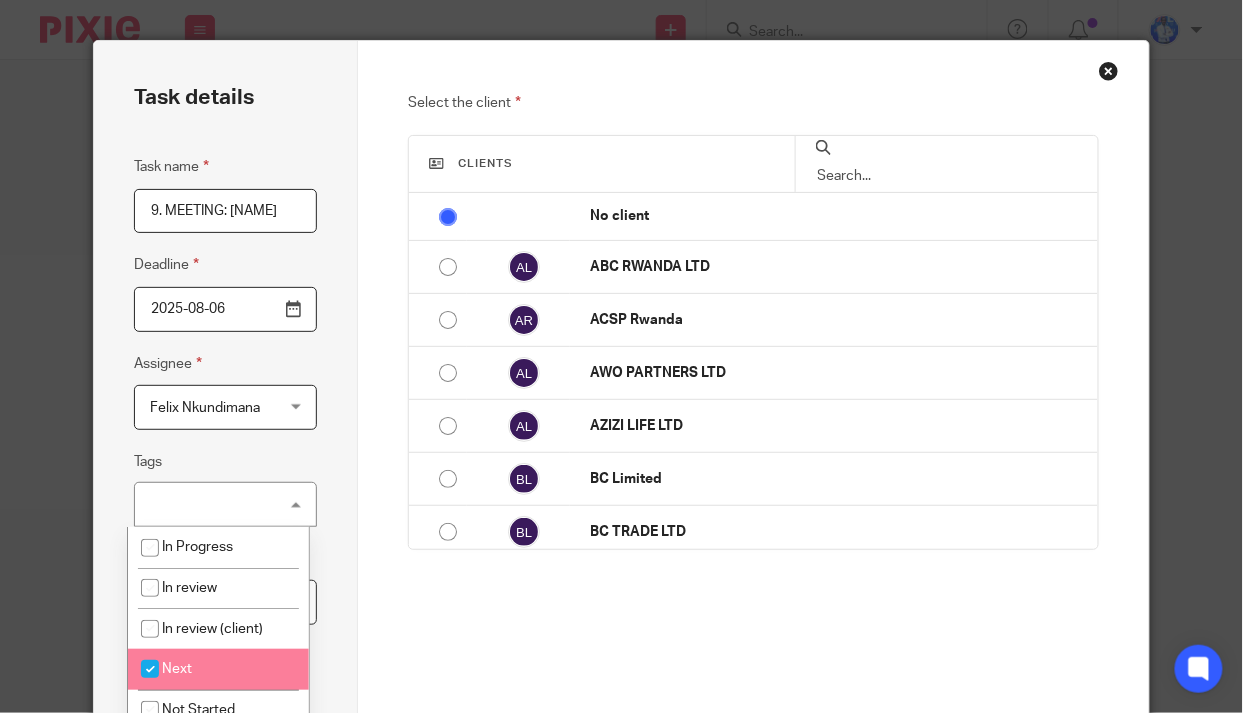 checkbox on "true" 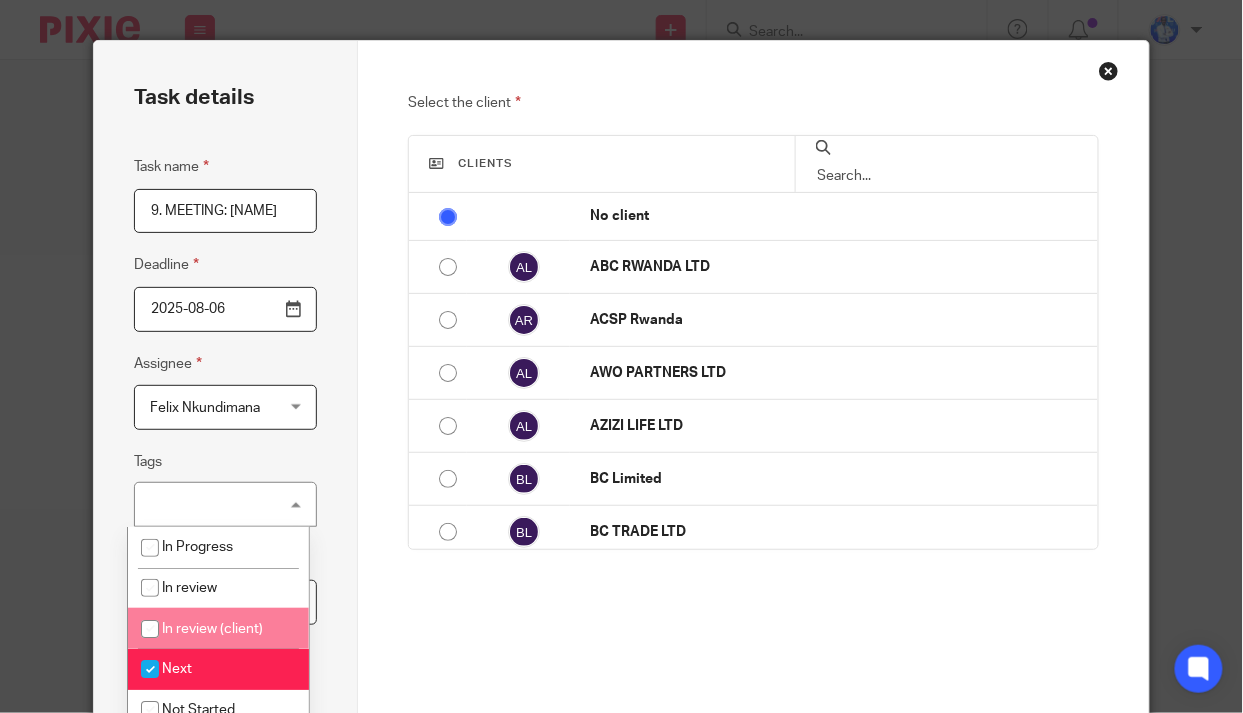 click on "Task details
Task name   9. MEETING: Yvan BDF
Deadline
2025-08-06   Assignee
Felix Nkundimana
Felix Nkundimana
Client manager
Angelique Mbabazi
Aphrodice Iyamuremye
Cedric Irambona
Denyse Icyeza
Esperance Umubyeyi
Felix Nkundimana
Felix Nkundimana
Former Members' Work
Francis Xavier Magara
Jolie Vivine Simbi
Rosine Dukuze
Shakira K. Nsimbi
Shema Jean Luc
Yonah Tashobya
1   Tags
Next
In Progress
In review
In review (client)" at bounding box center [226, 436] 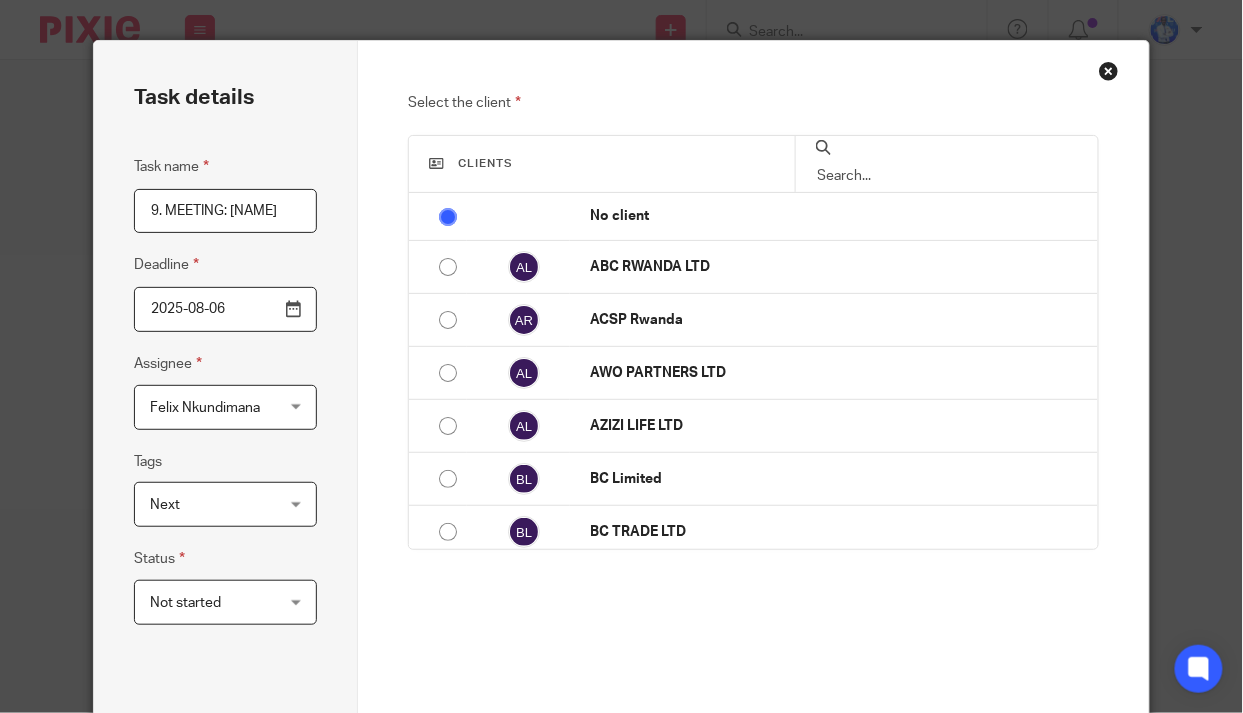 click on "Not started" at bounding box center [185, 603] 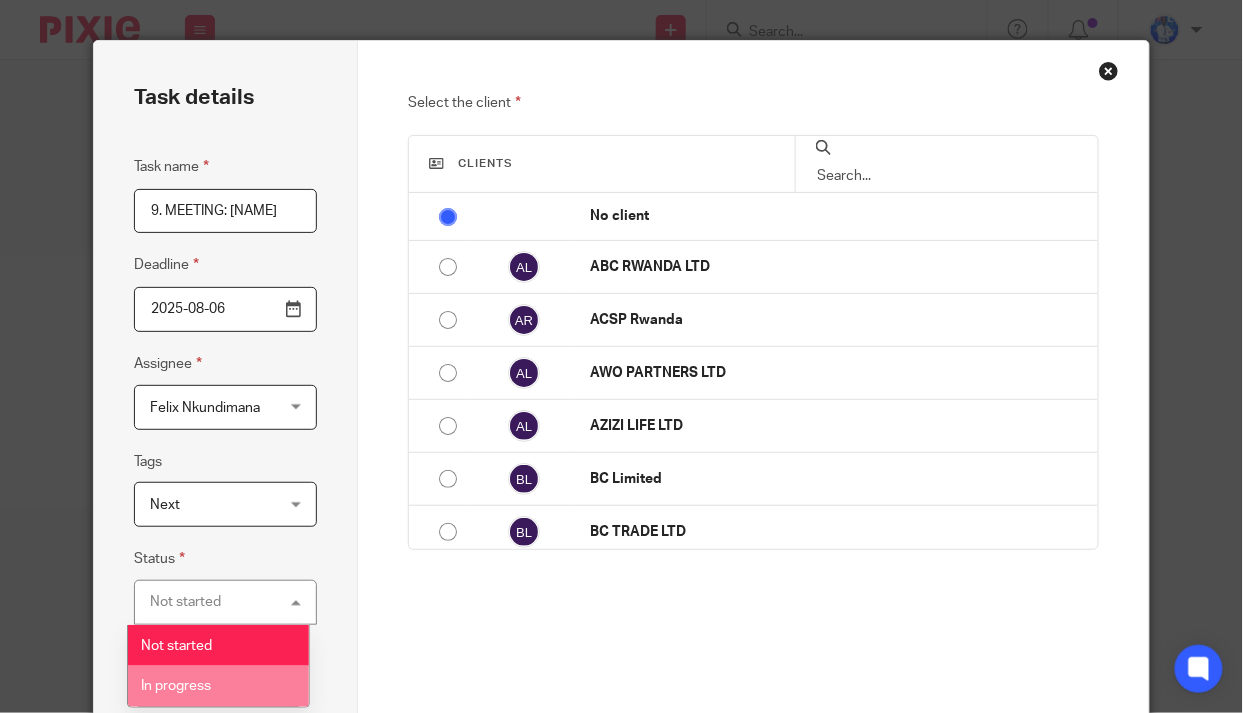 click on "In progress" at bounding box center (218, 686) 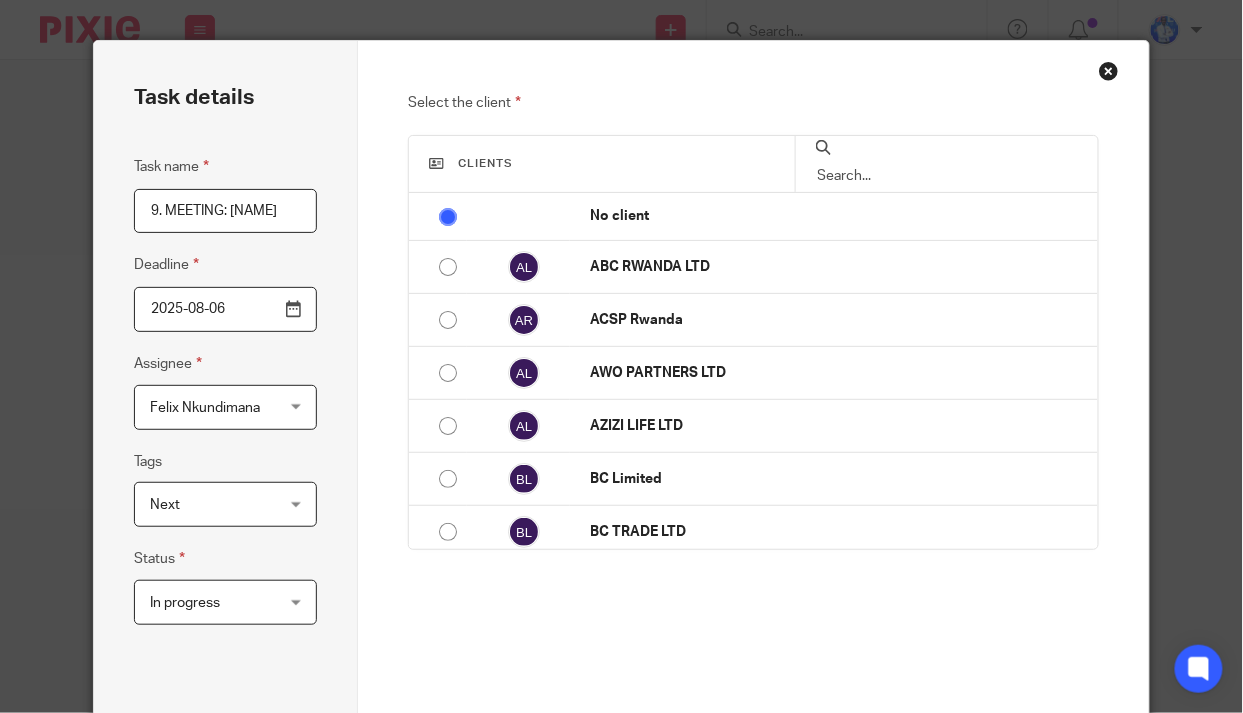 click at bounding box center (947, 176) 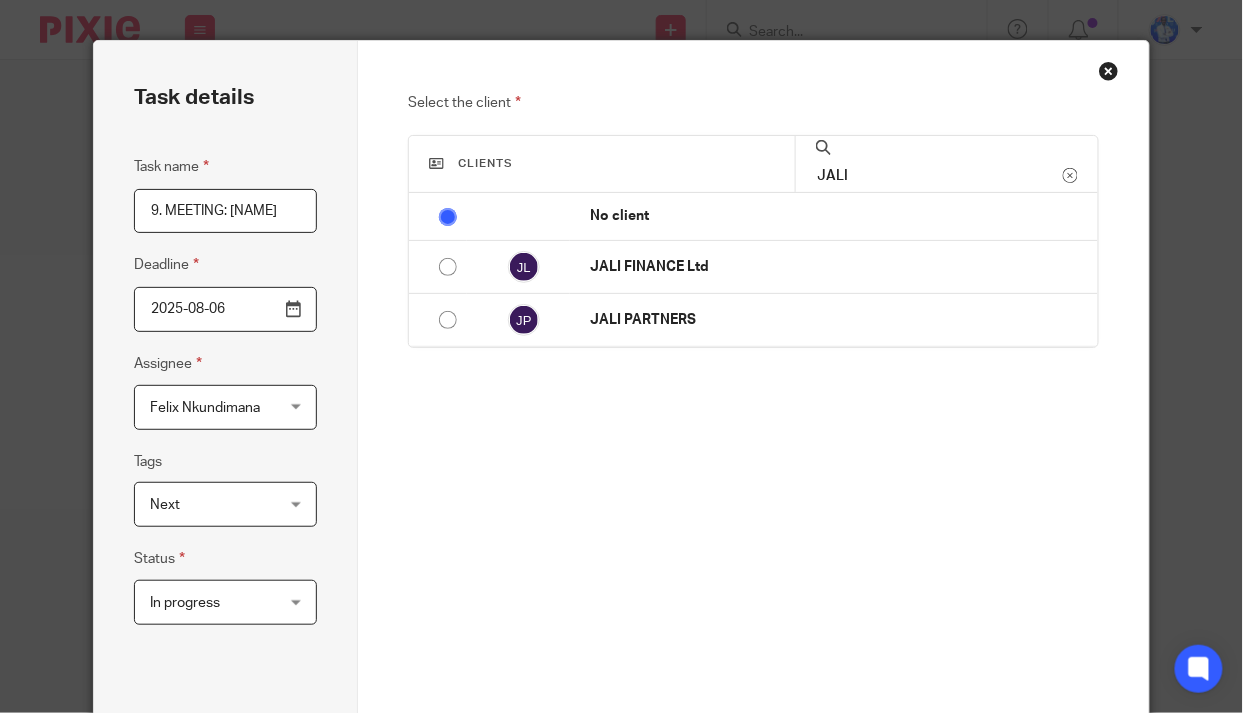 click at bounding box center [448, 267] 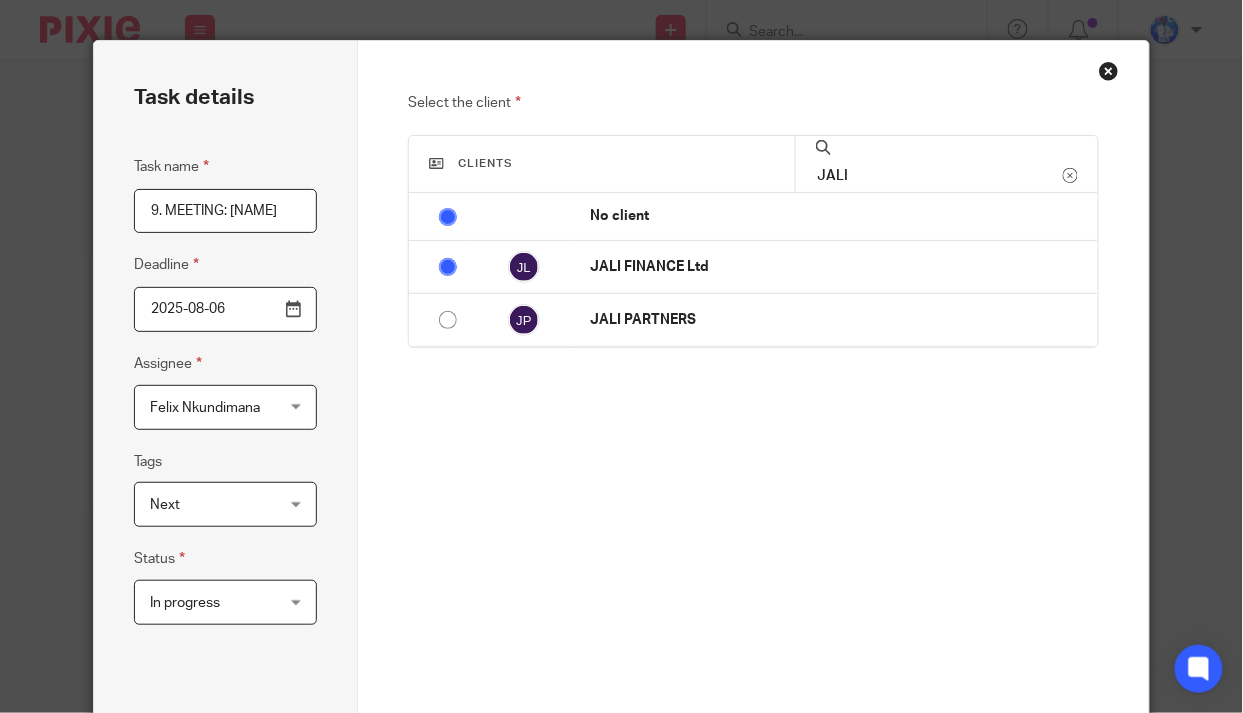 radio on "false" 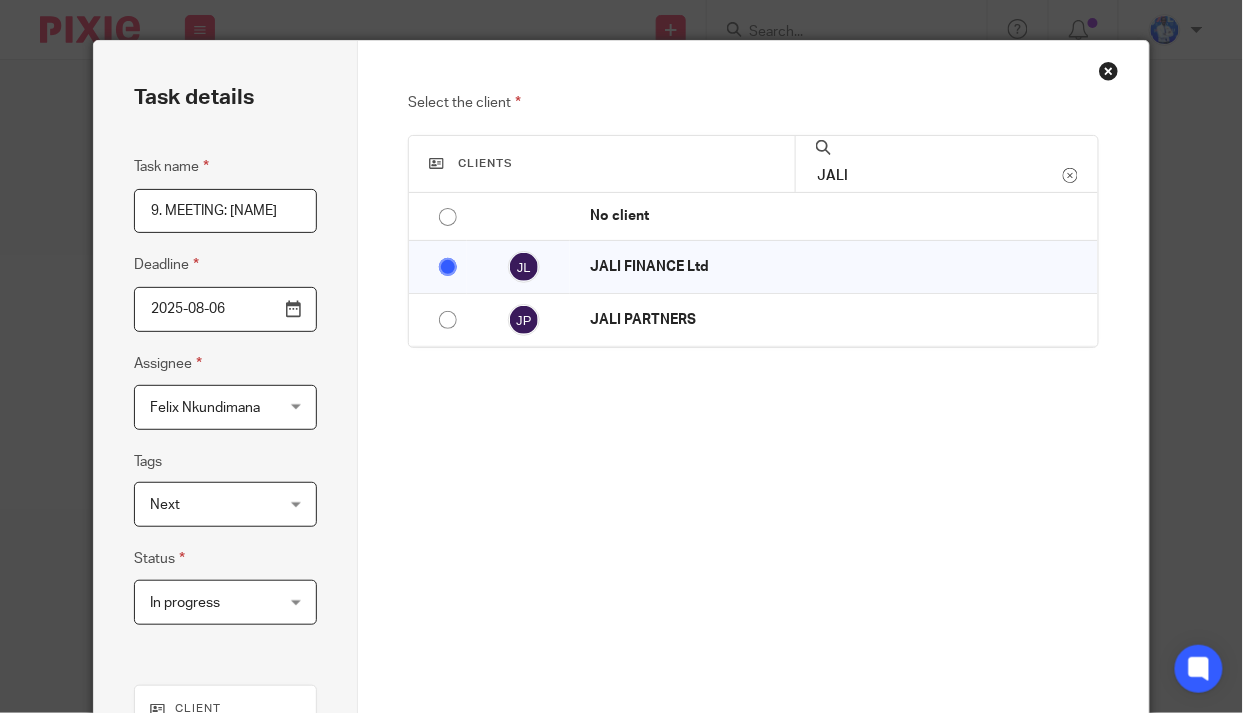 scroll, scrollTop: 272, scrollLeft: 0, axis: vertical 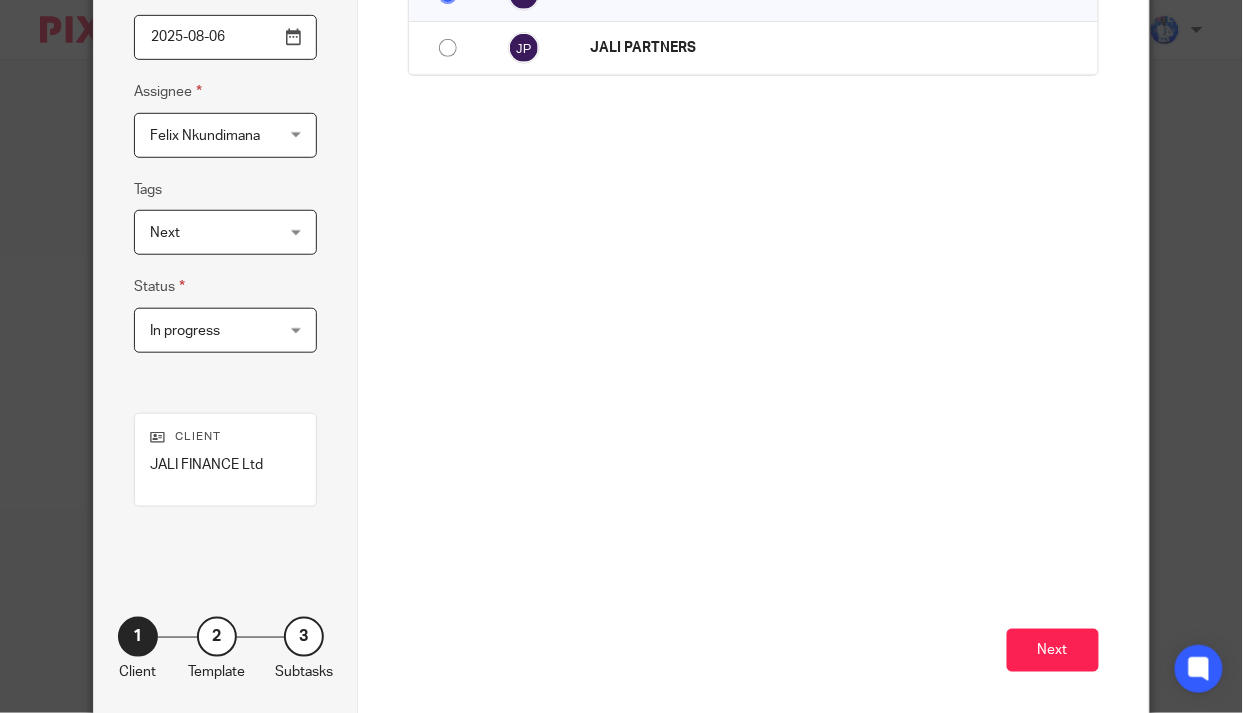 click on "Next" at bounding box center (1053, 650) 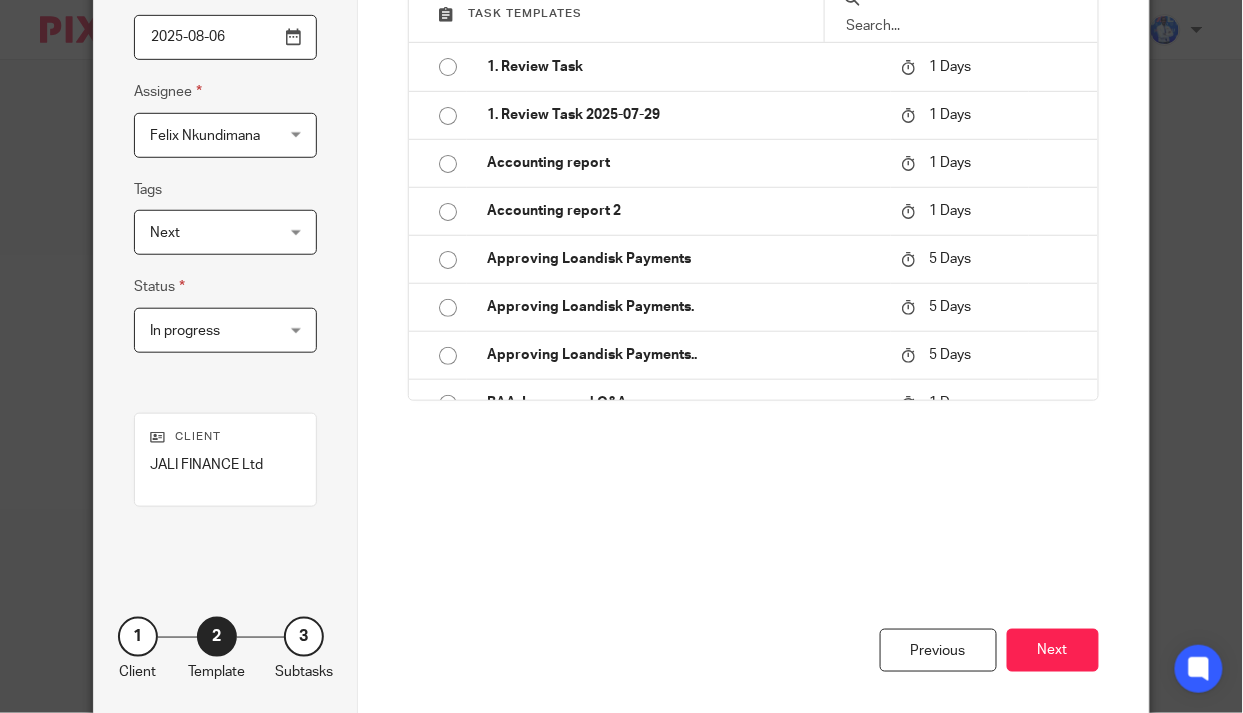 scroll, scrollTop: 0, scrollLeft: 0, axis: both 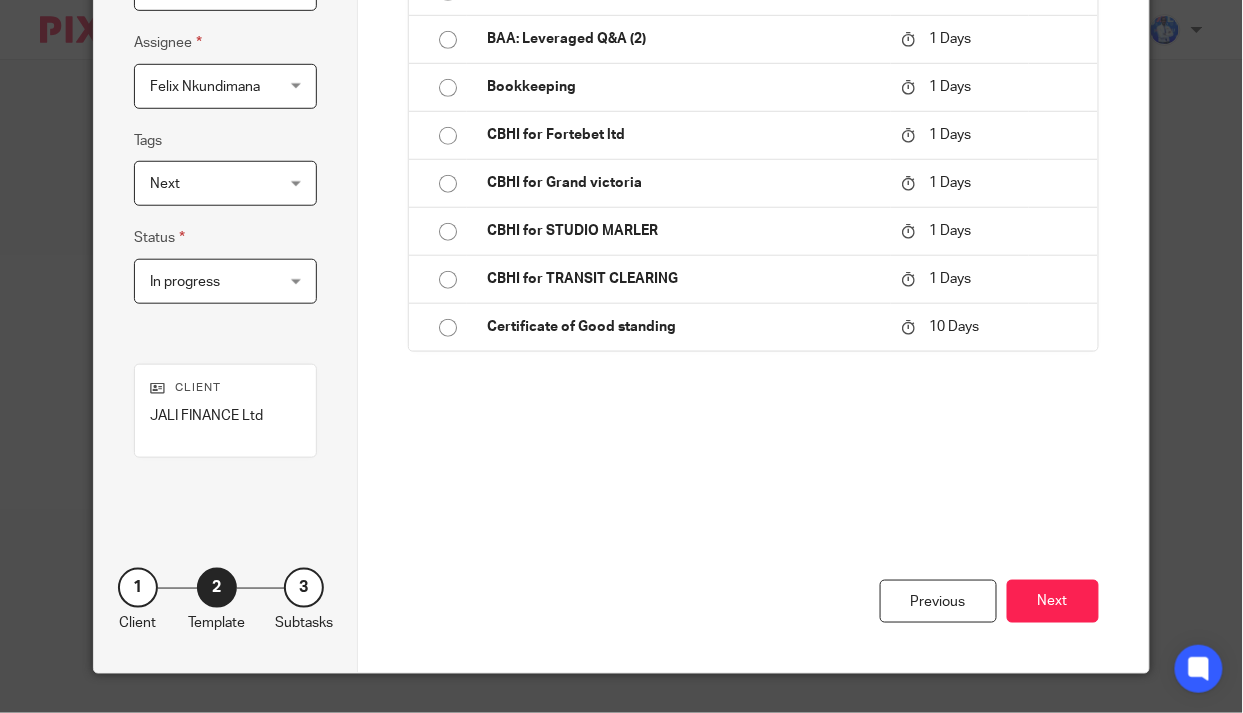 click on "Next" at bounding box center [1053, 601] 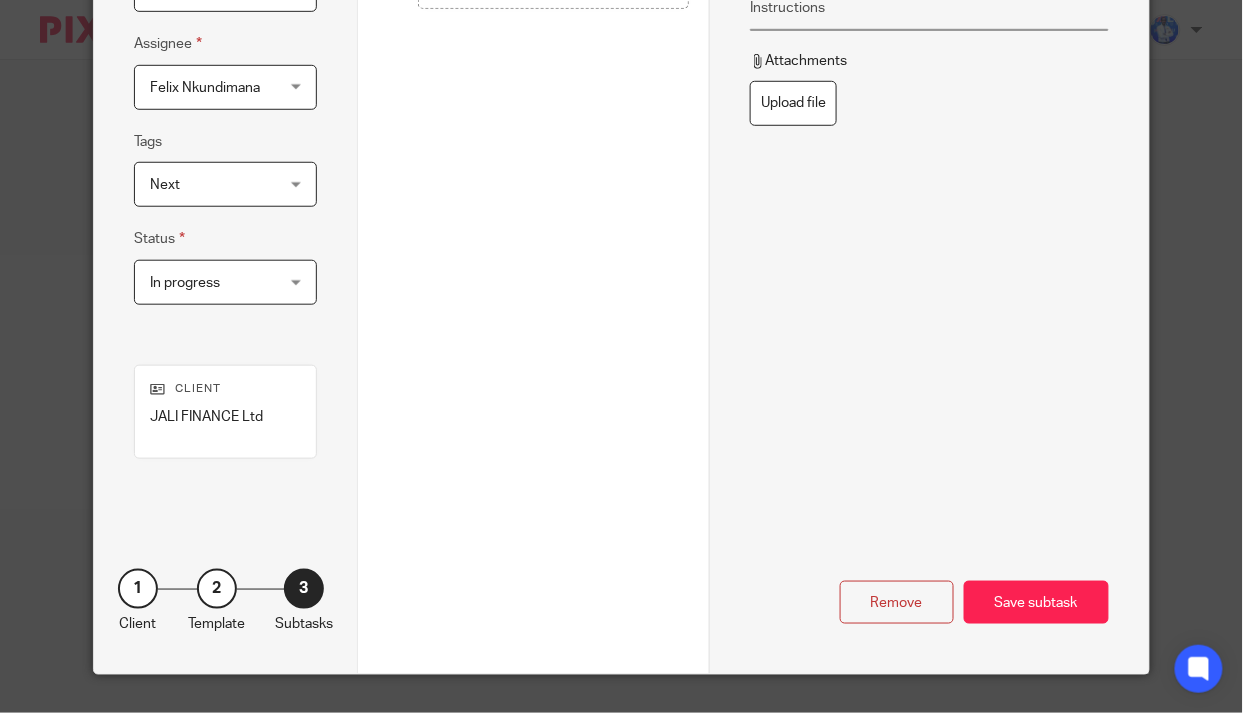 scroll, scrollTop: 321, scrollLeft: 0, axis: vertical 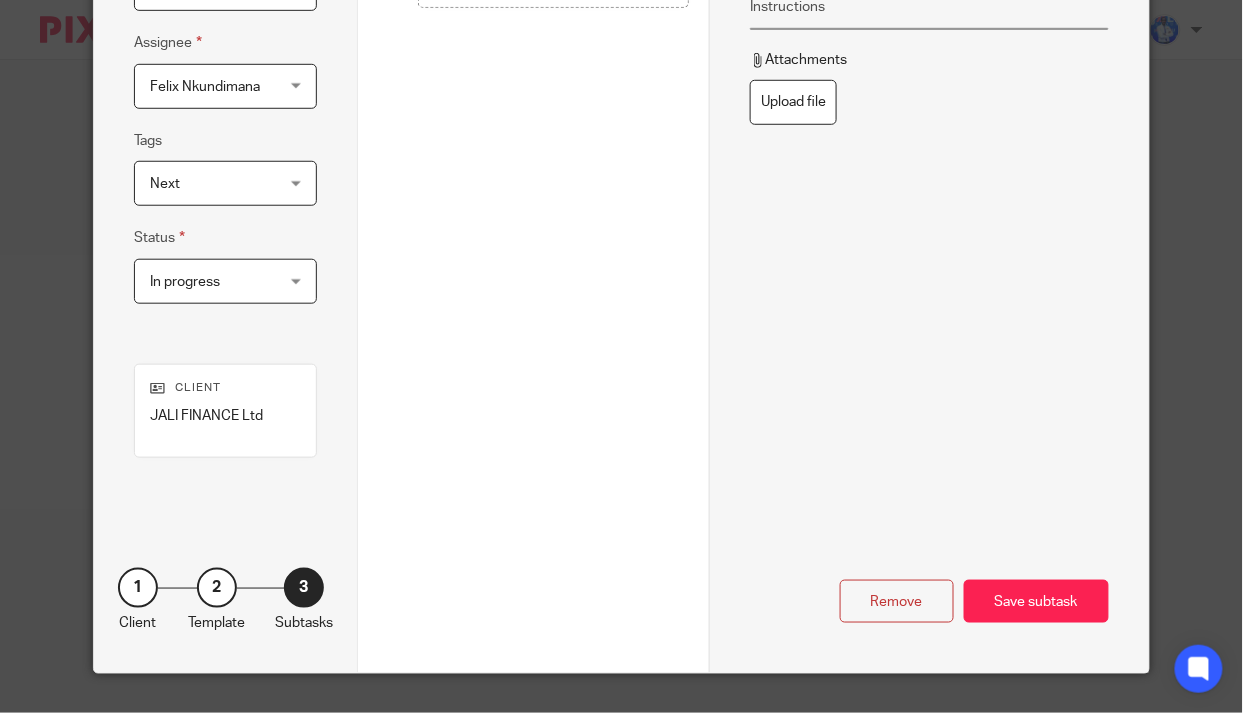 click on "Save subtask" at bounding box center [1036, 601] 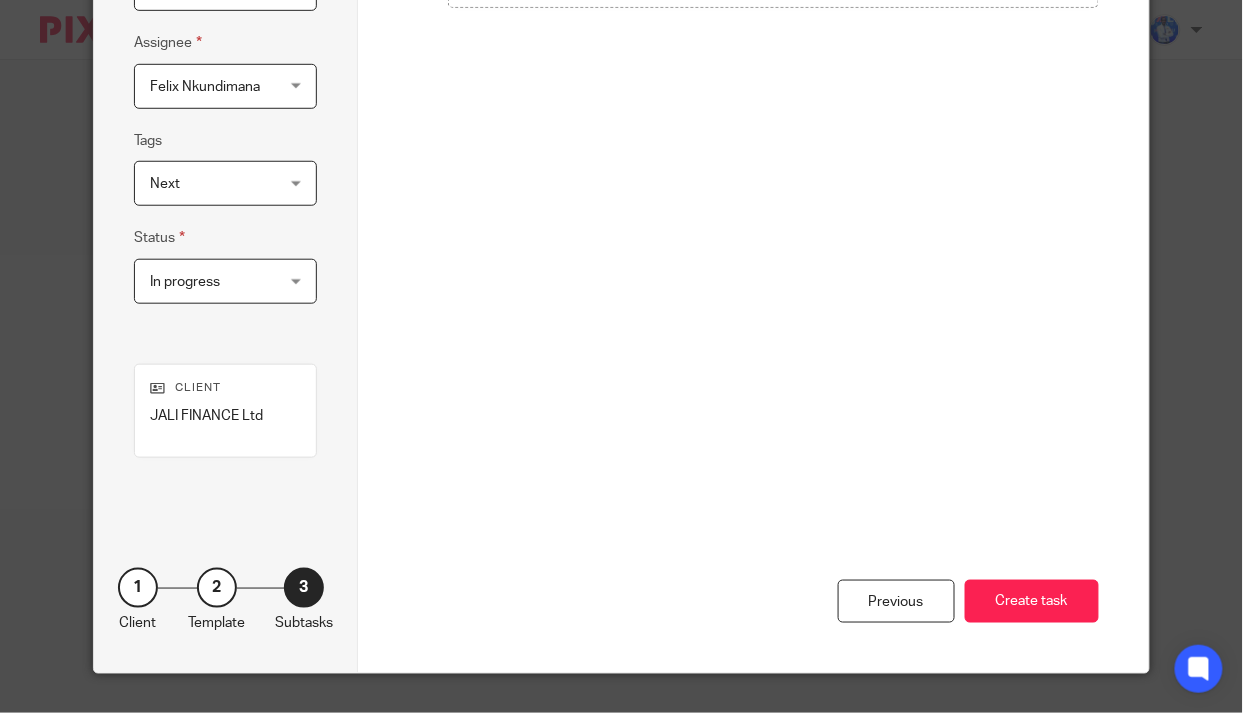 click on "Create task" at bounding box center [1032, 601] 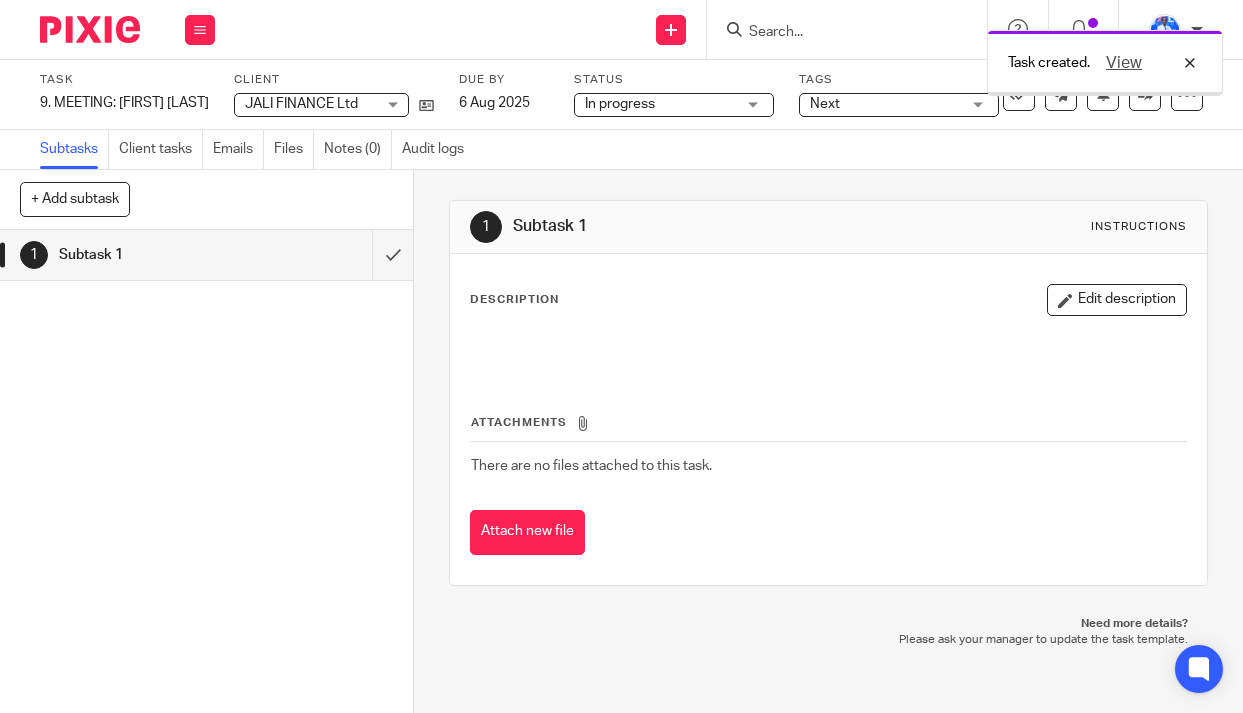 scroll, scrollTop: 0, scrollLeft: 0, axis: both 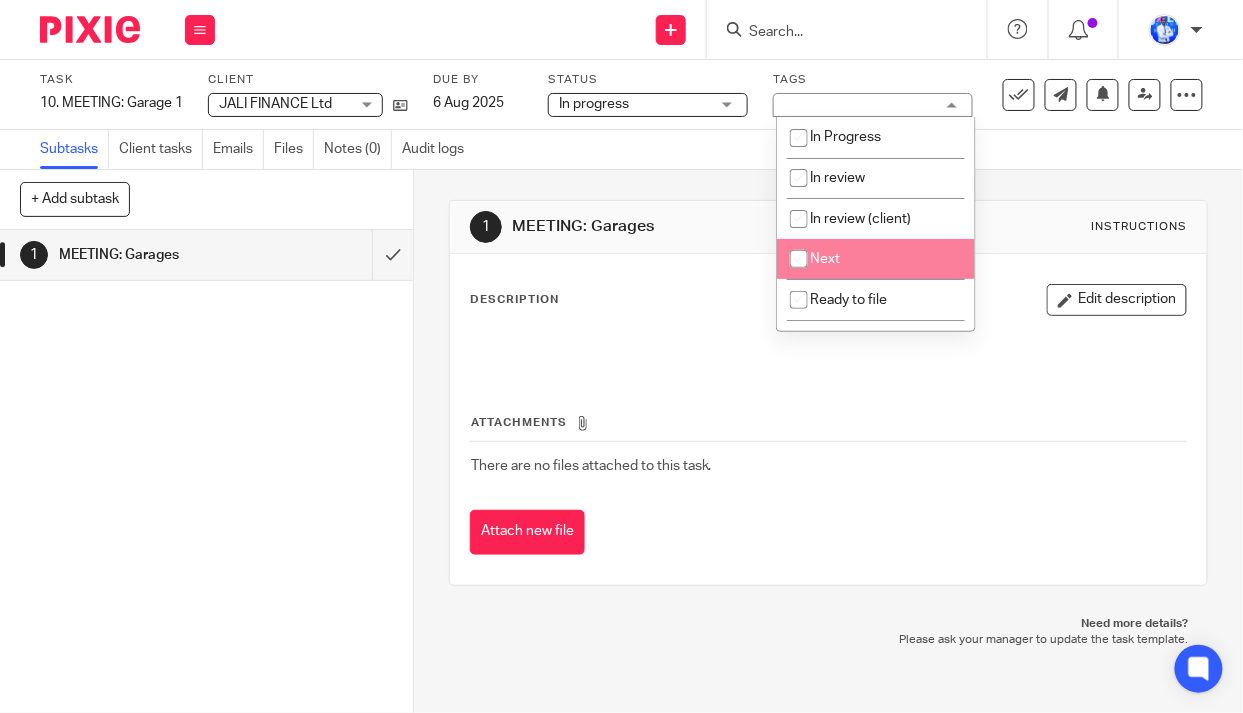 click on "Next" at bounding box center [876, 259] 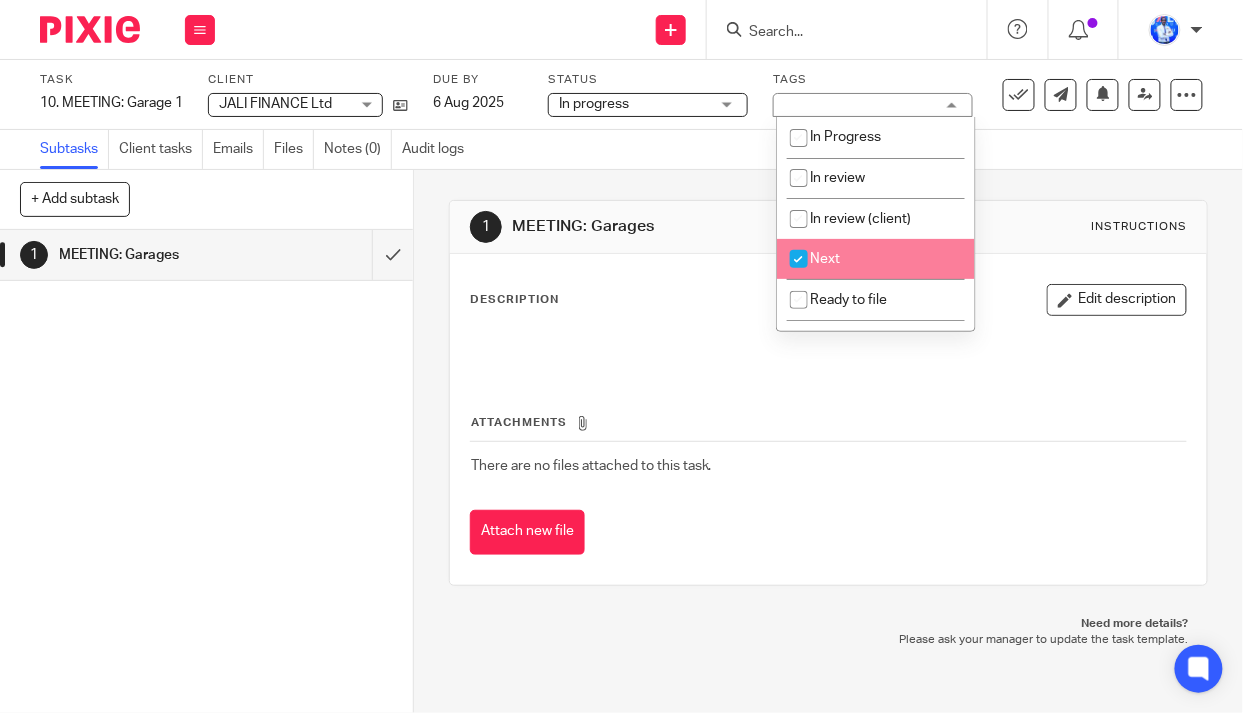 checkbox on "true" 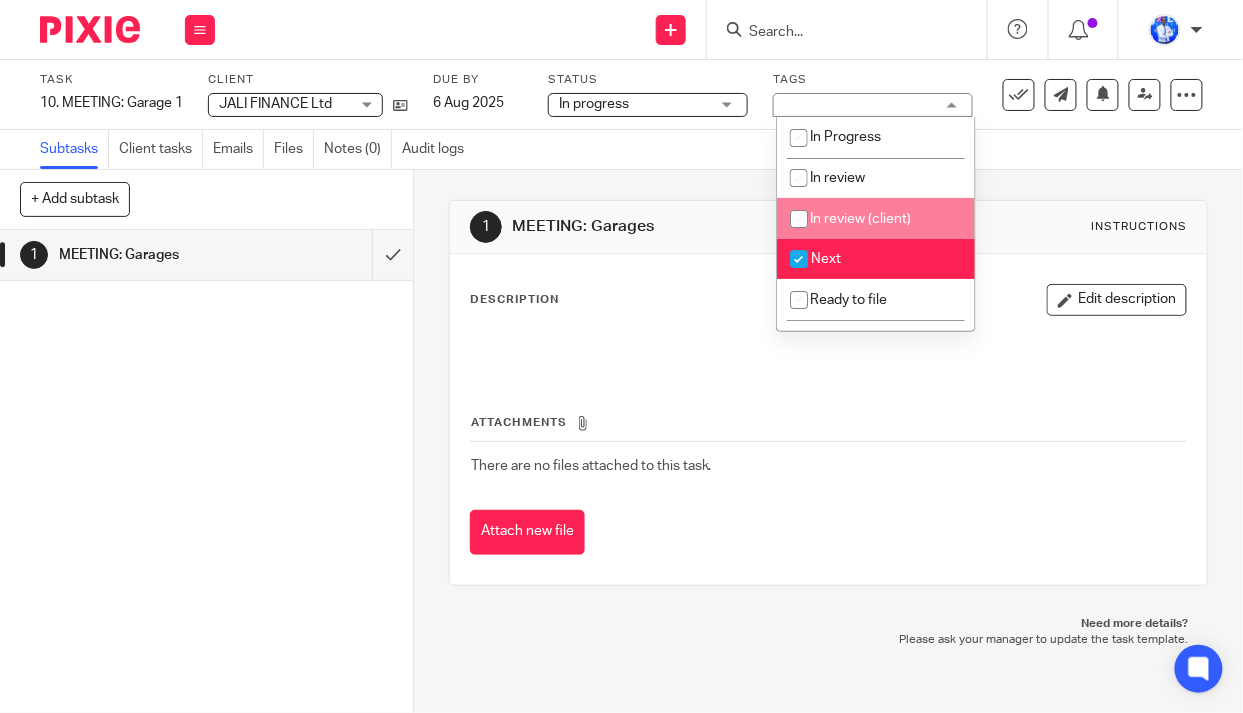 click on "Subtasks
Client tasks
Emails
Files
Notes (0)
Audit logs" at bounding box center (621, 150) 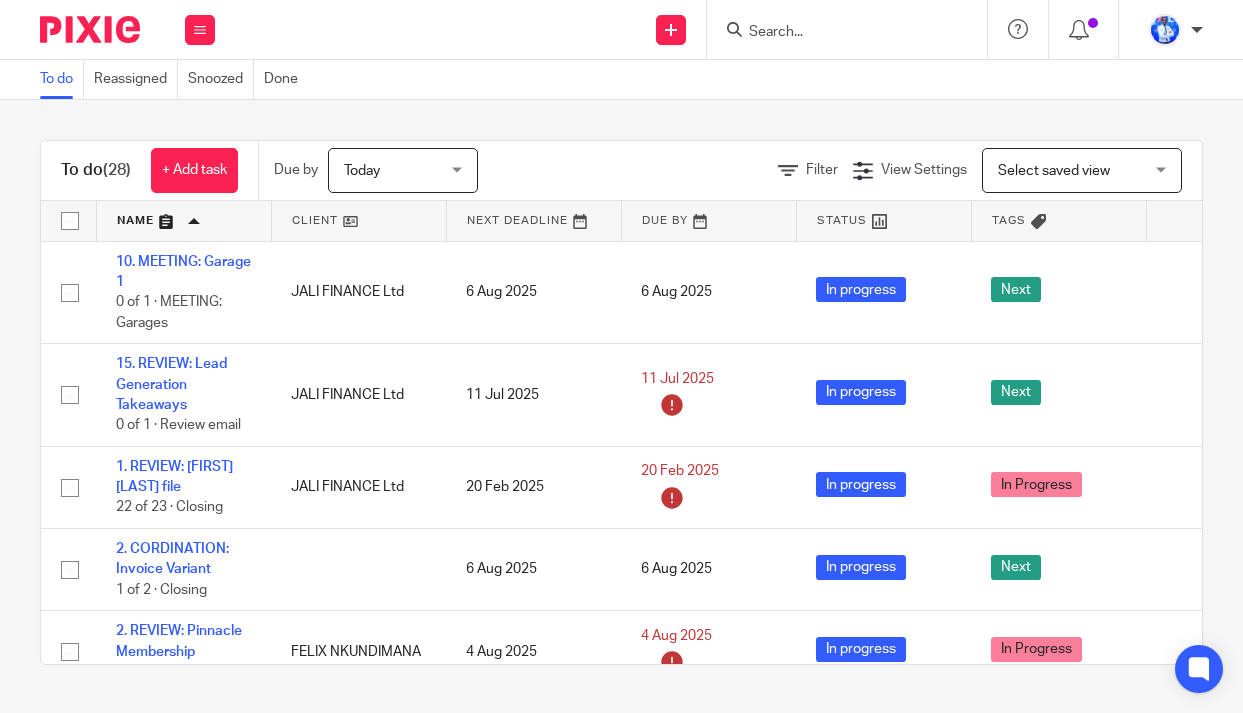 scroll, scrollTop: 0, scrollLeft: 0, axis: both 